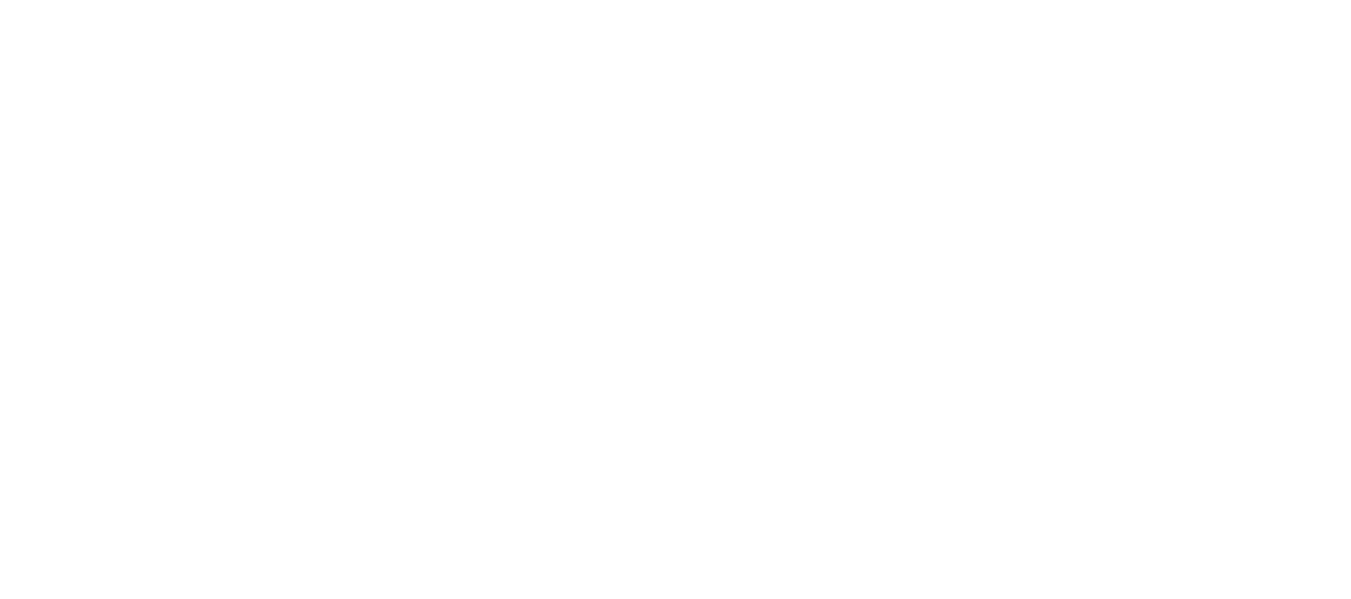 scroll, scrollTop: 0, scrollLeft: 0, axis: both 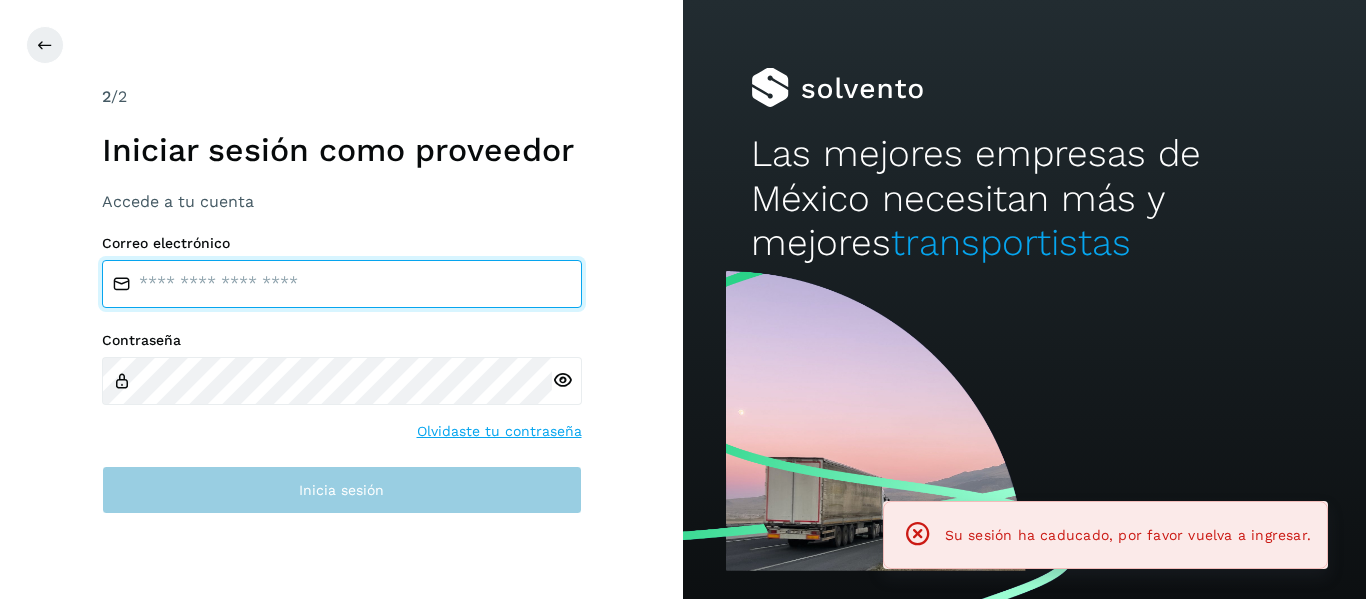 type on "**********" 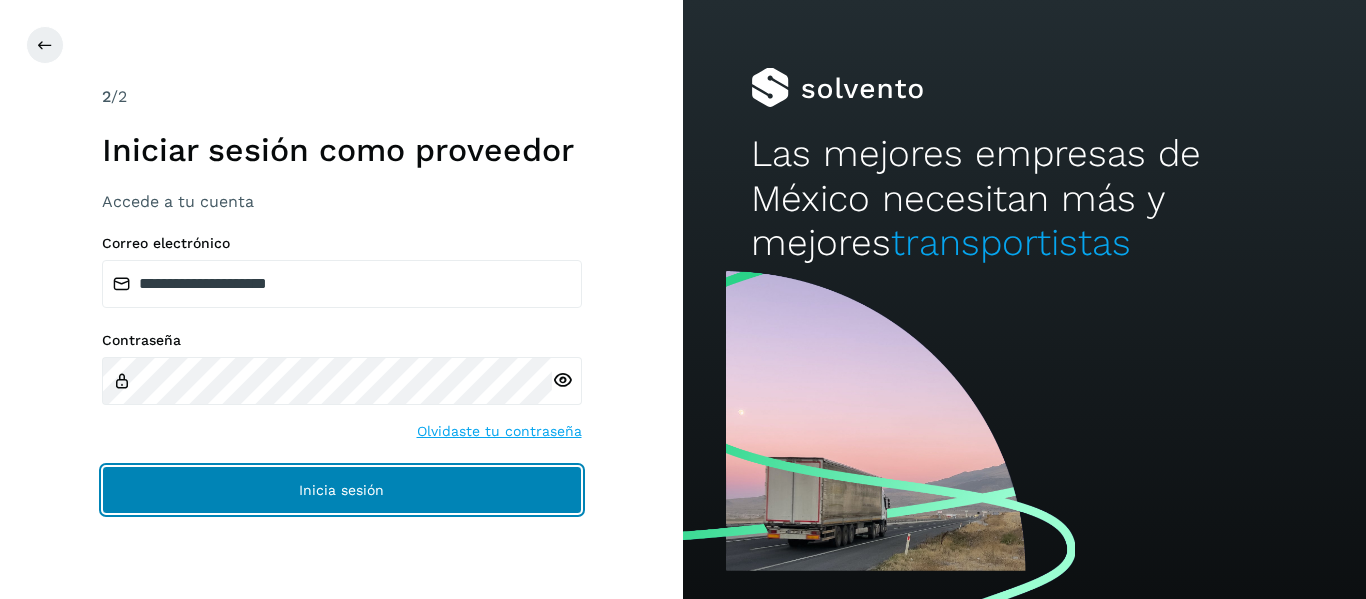 click on "Inicia sesión" at bounding box center (342, 490) 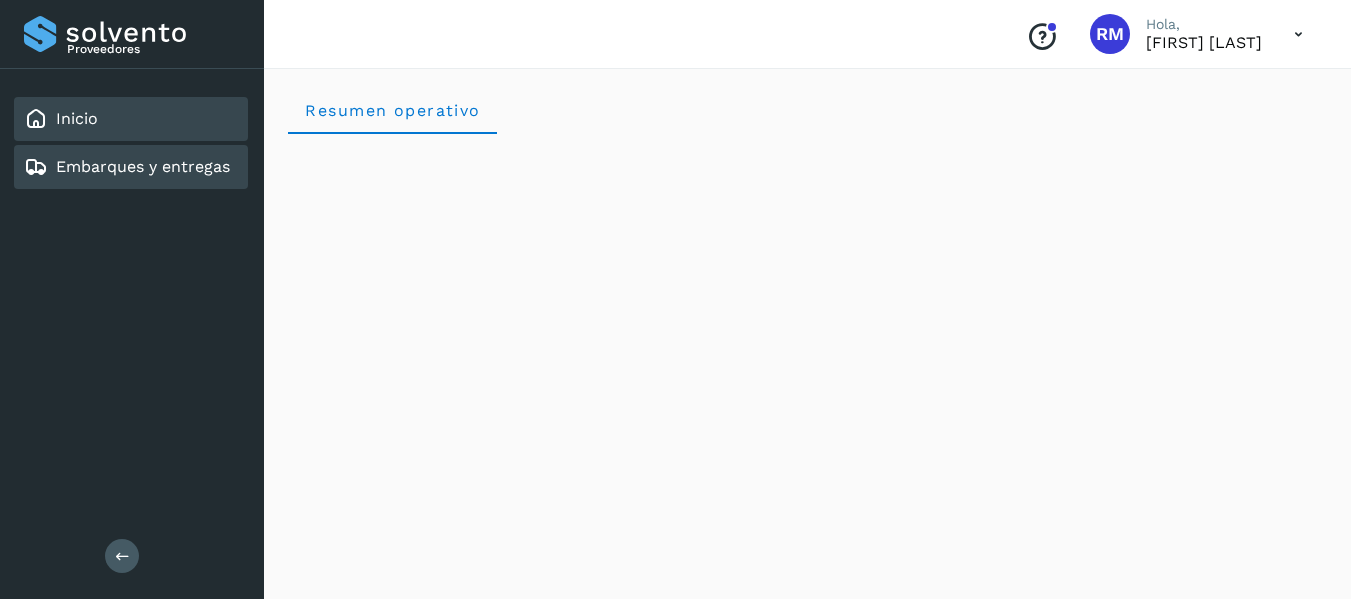 click on "Embarques y entregas" at bounding box center (143, 166) 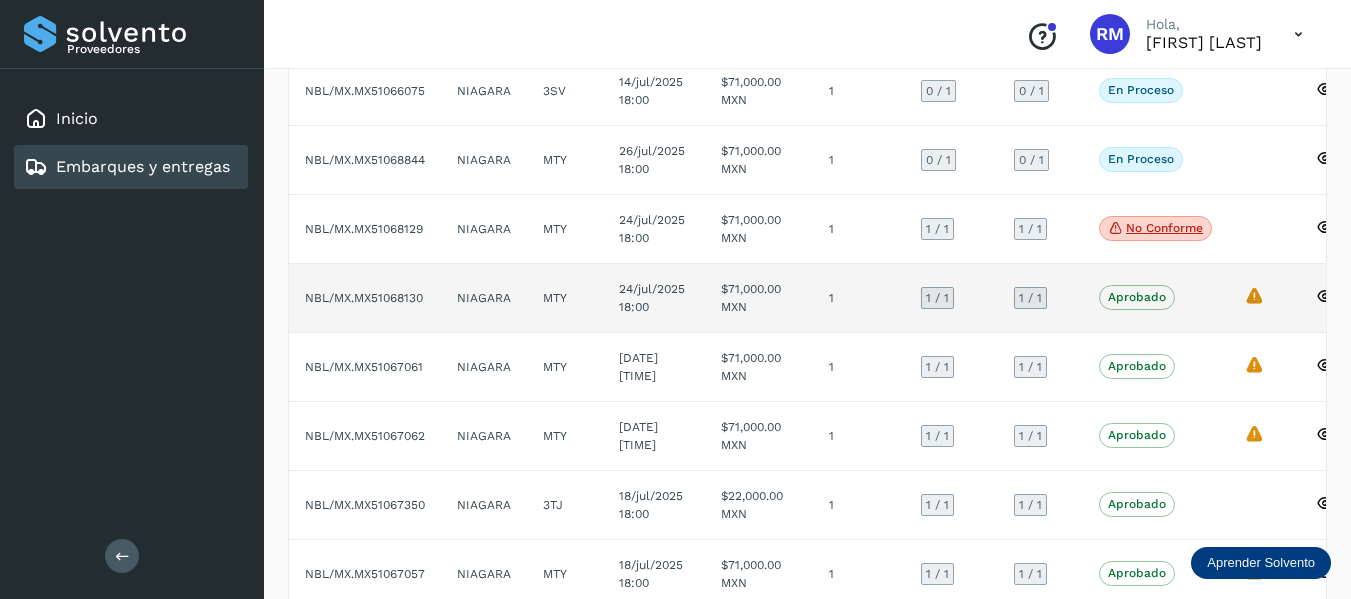 scroll, scrollTop: 100, scrollLeft: 0, axis: vertical 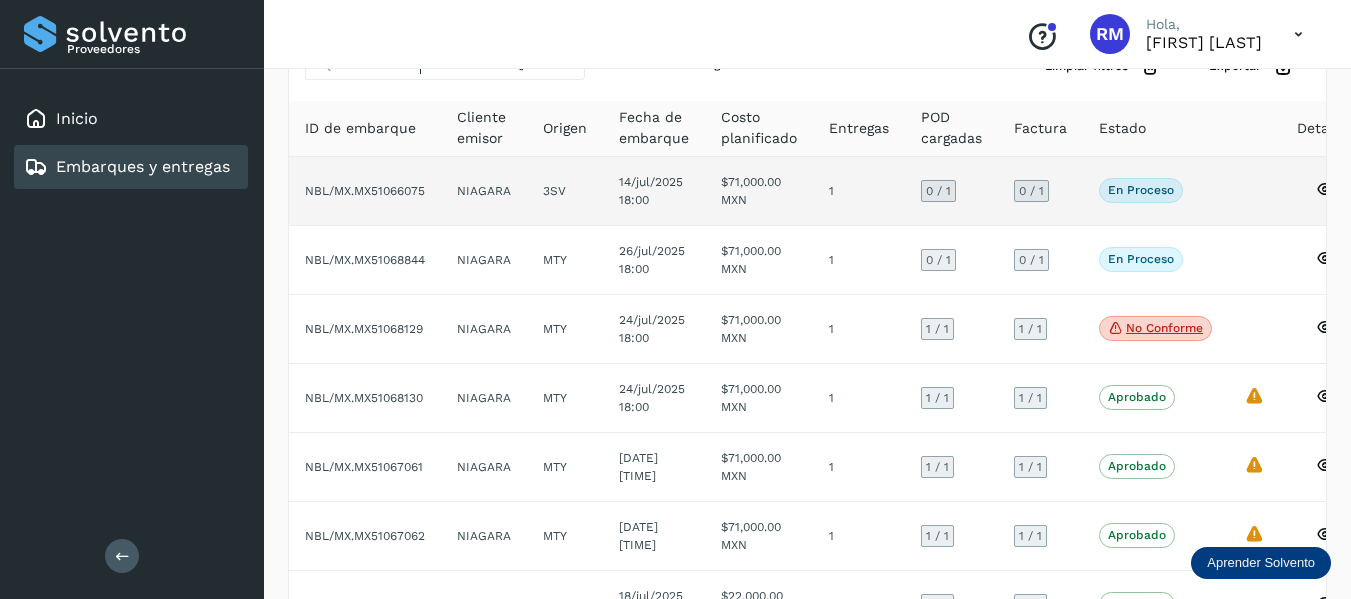 click on "NBL/MX.MX51066075" 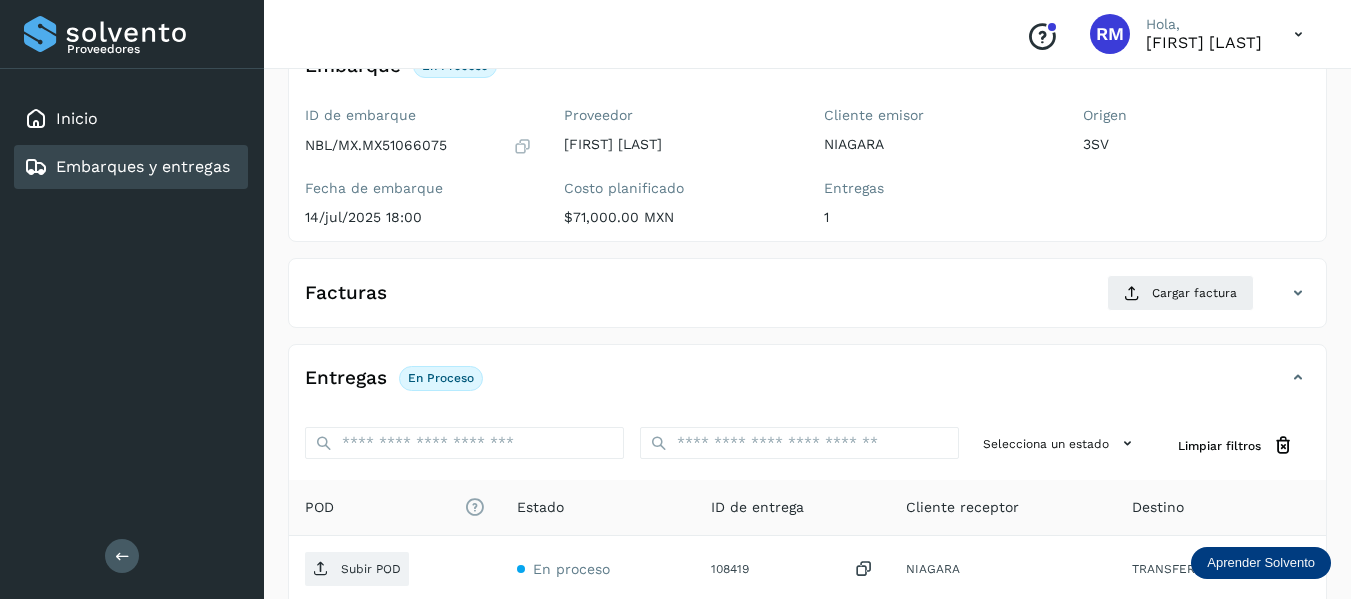 scroll, scrollTop: 200, scrollLeft: 0, axis: vertical 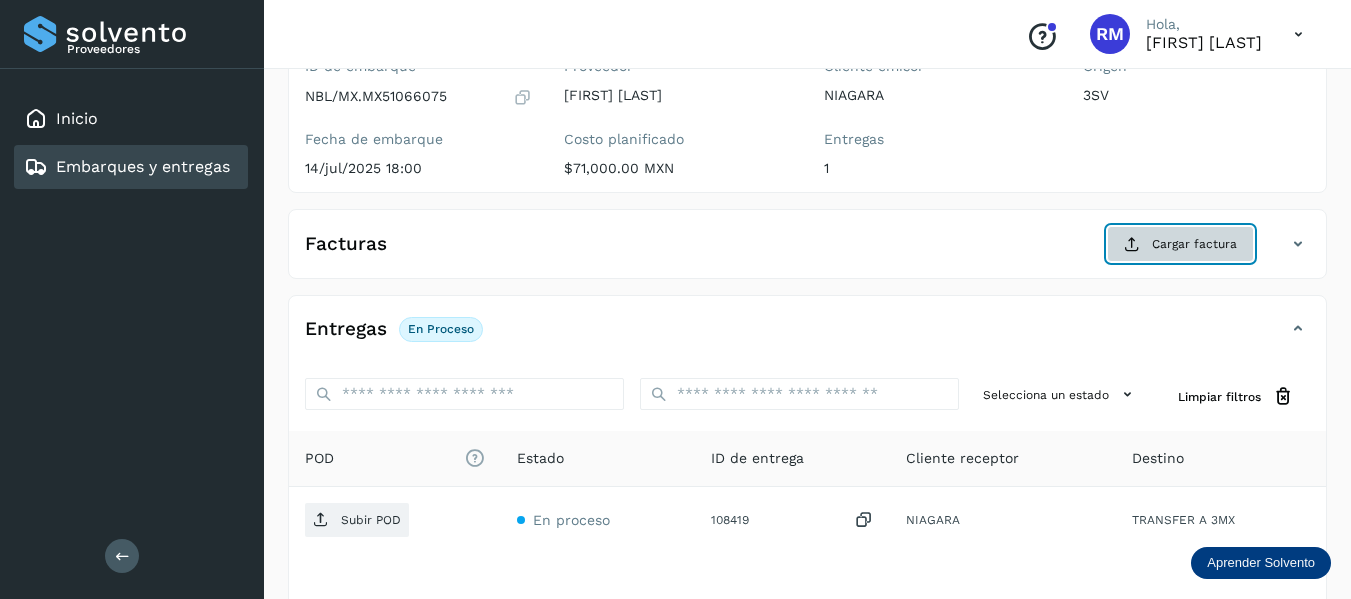 click on "Cargar factura" 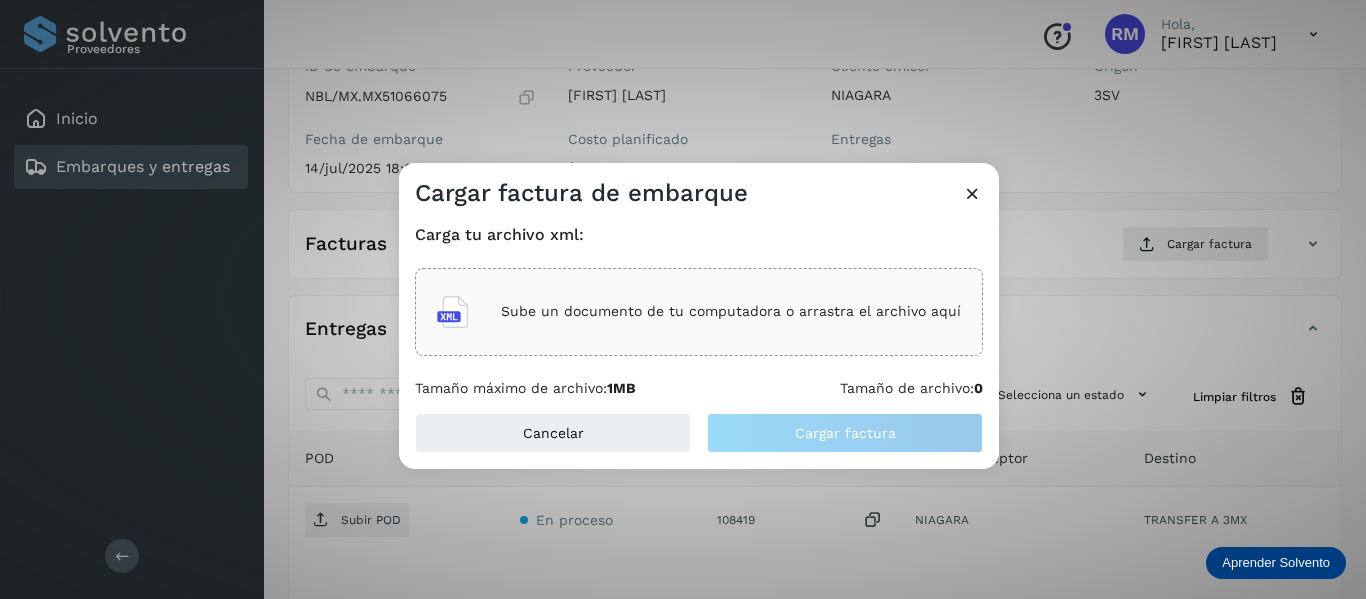 click at bounding box center (453, 312) 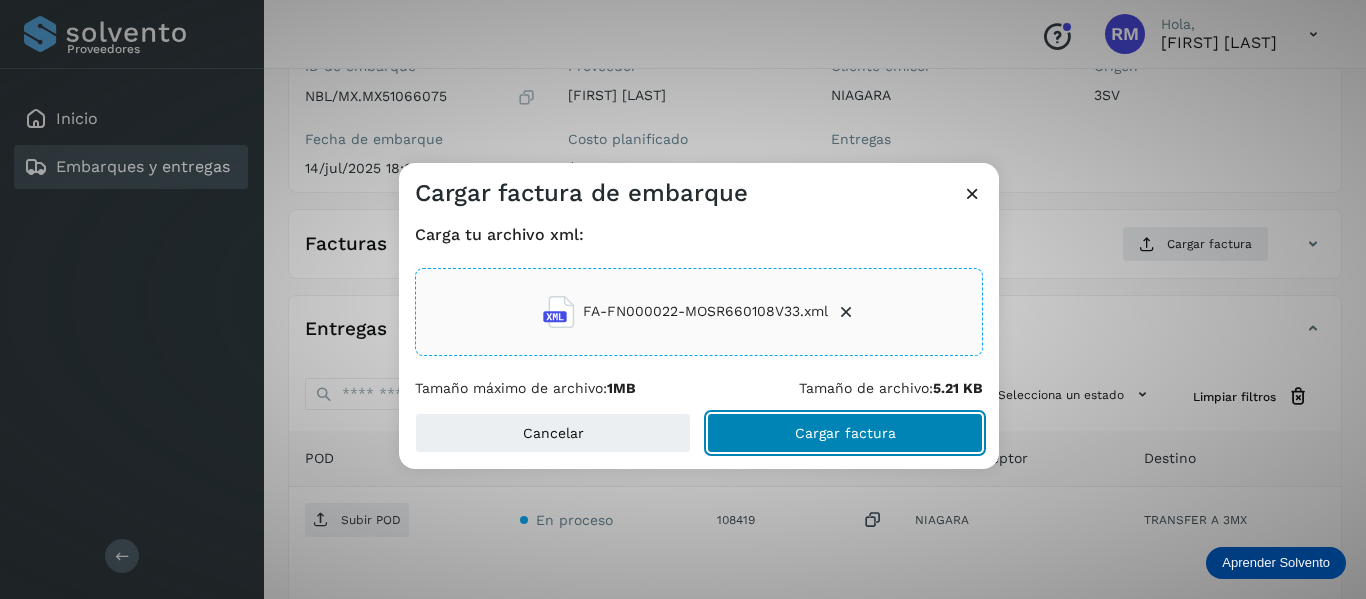 click on "Cargar factura" 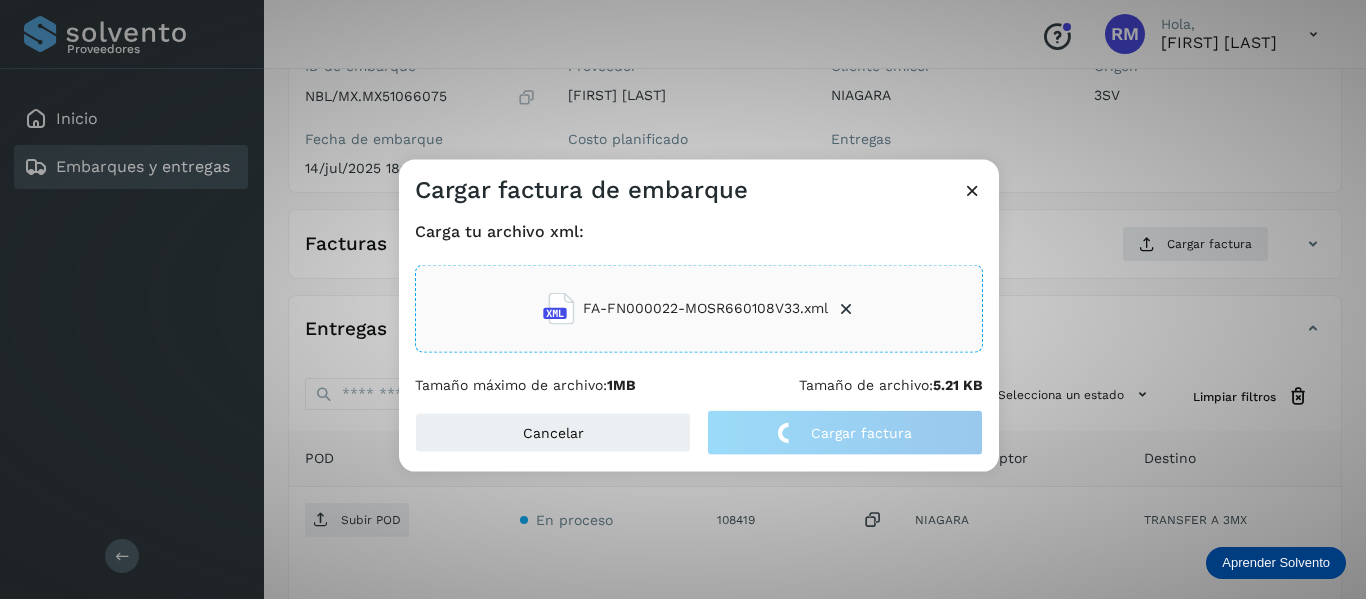click on "Cargar factura de embarque Carga tu archivo xml: FA-FN000022-MOSR660108V33.xml Tamaño máximo de archivo:  1MB Tamaño de archivo:  5.21 KB Cancelar Cargar factura" 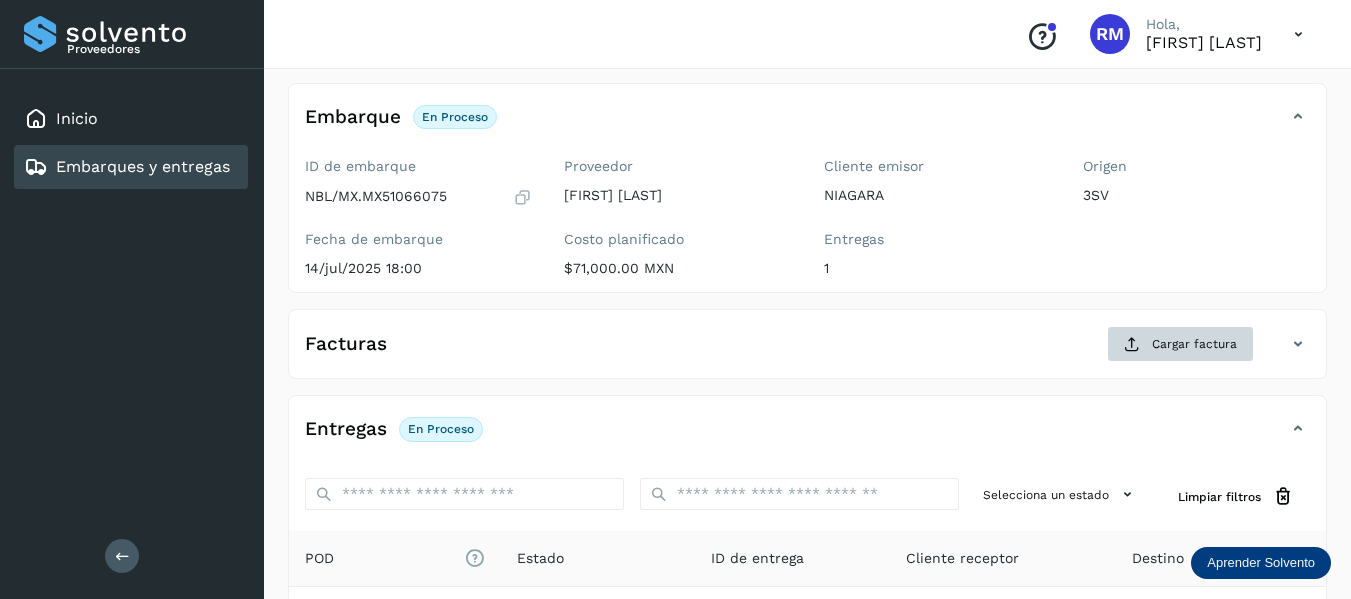 scroll, scrollTop: 200, scrollLeft: 0, axis: vertical 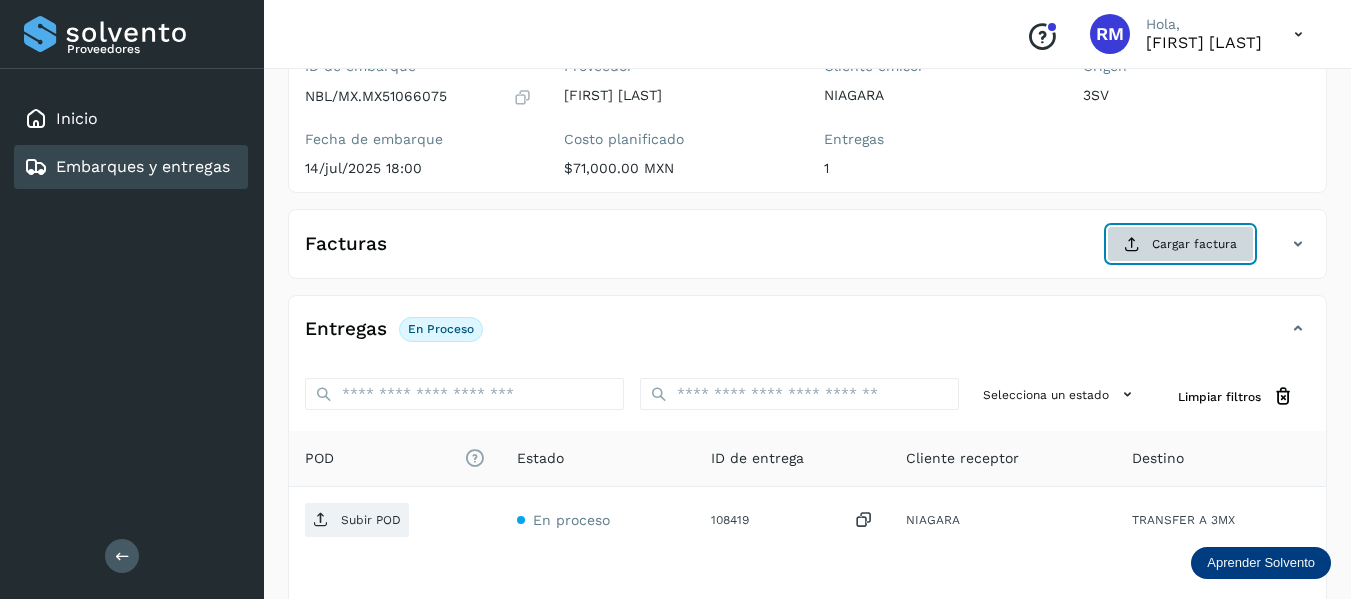 click on "Cargar factura" 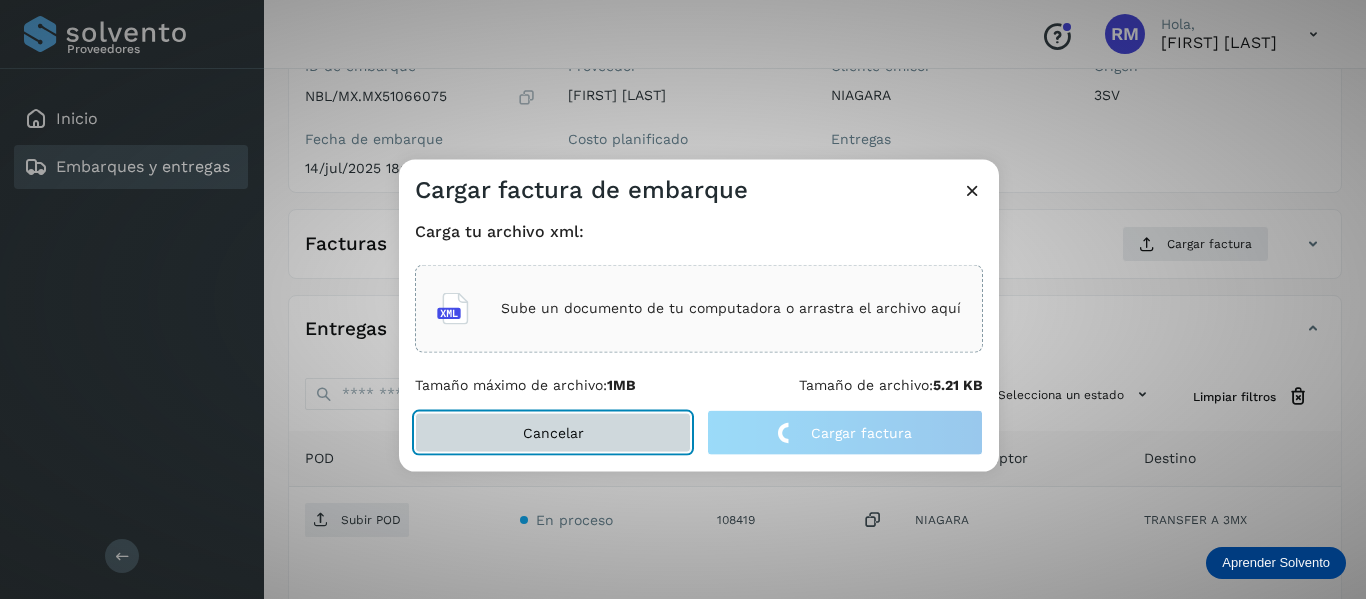 click on "Cancelar" 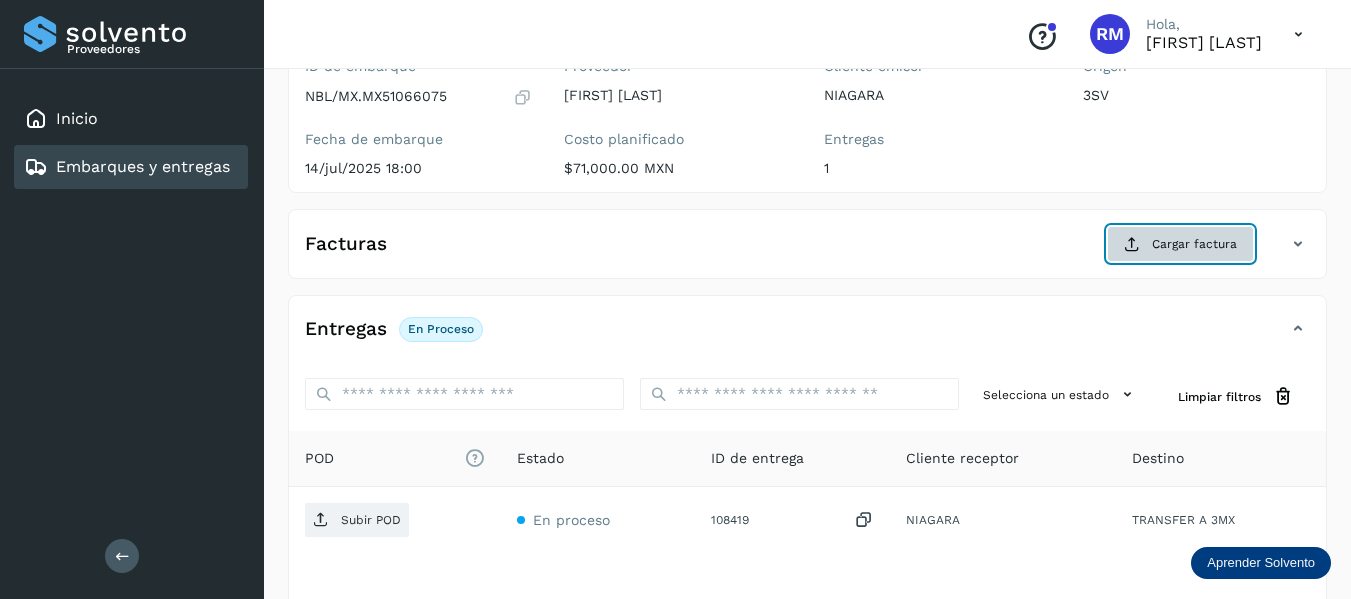 click on "Cargar factura" at bounding box center (1180, 244) 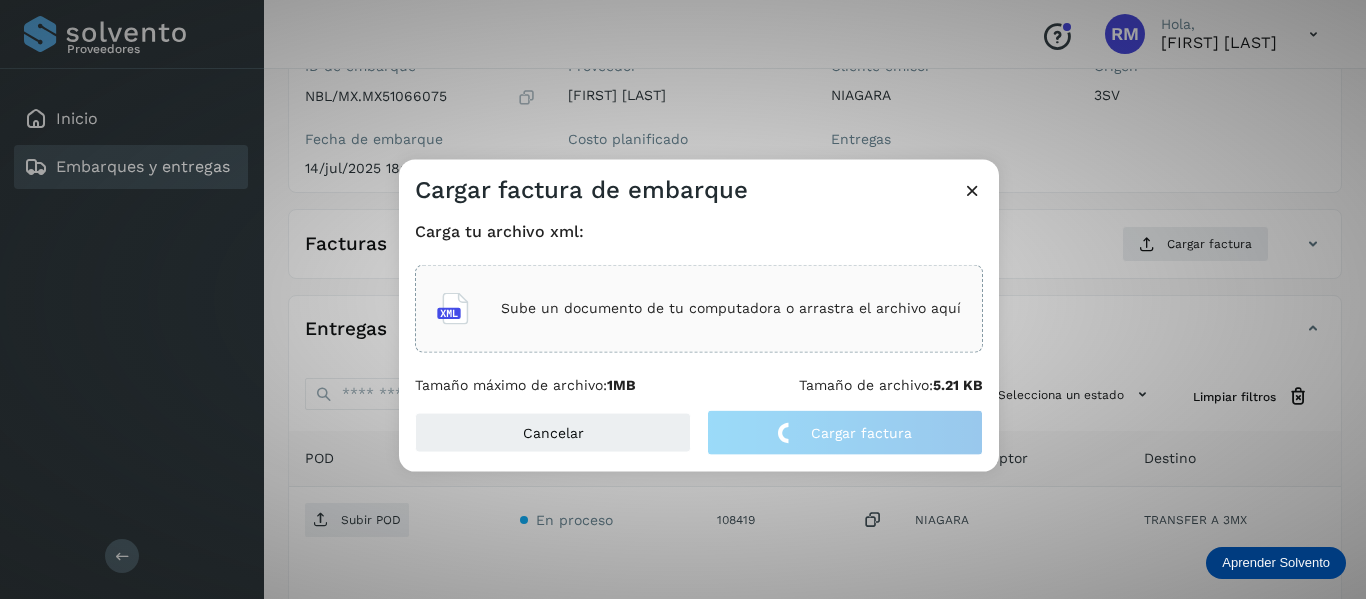 click on "Sube un documento de tu computadora o arrastra el archivo aquí" at bounding box center (731, 308) 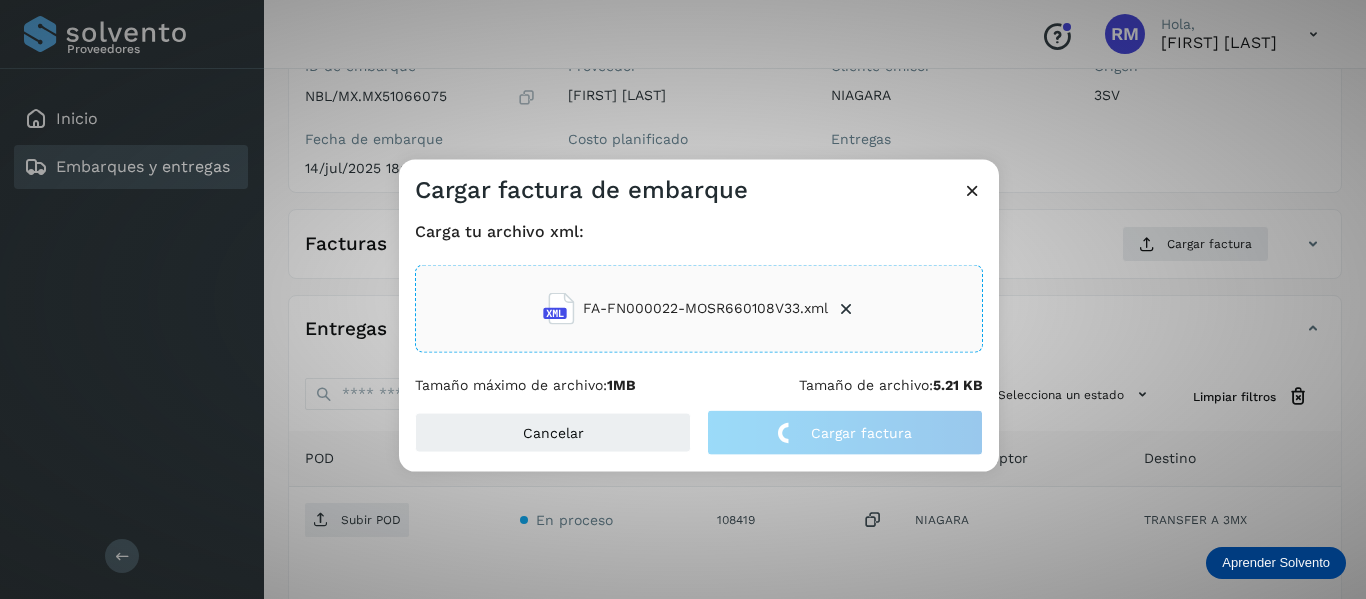 drag, startPoint x: 920, startPoint y: 502, endPoint x: 1004, endPoint y: 613, distance: 139.2013 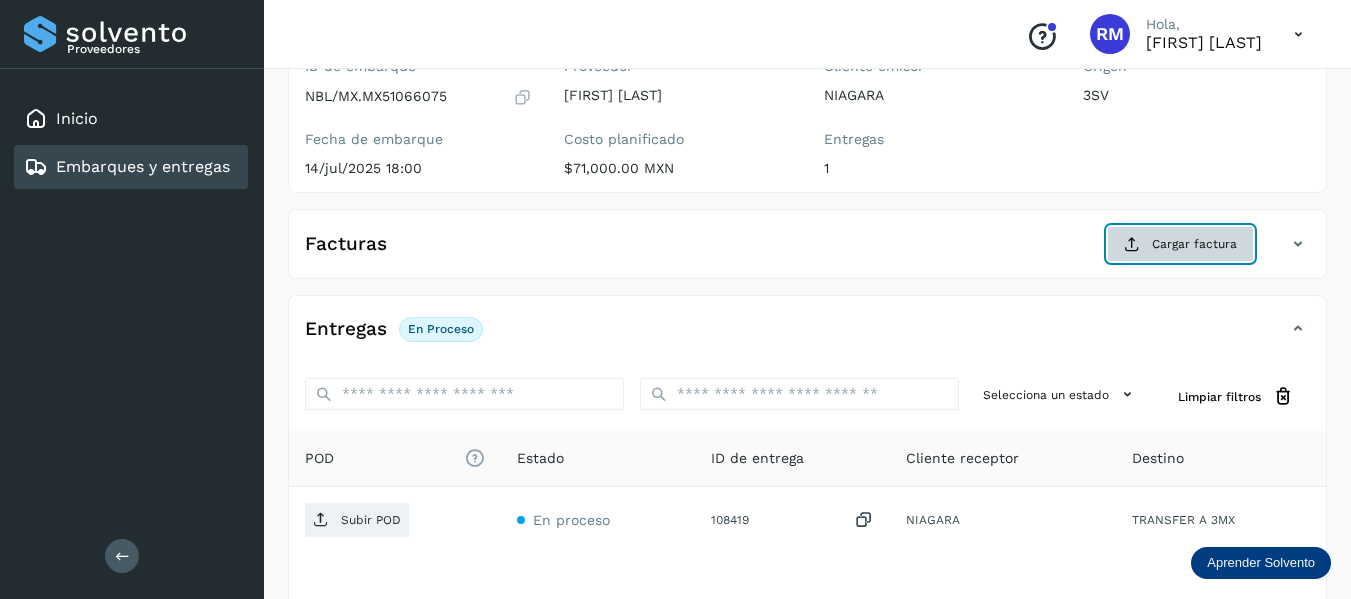 click on "Cargar factura" at bounding box center [1180, 244] 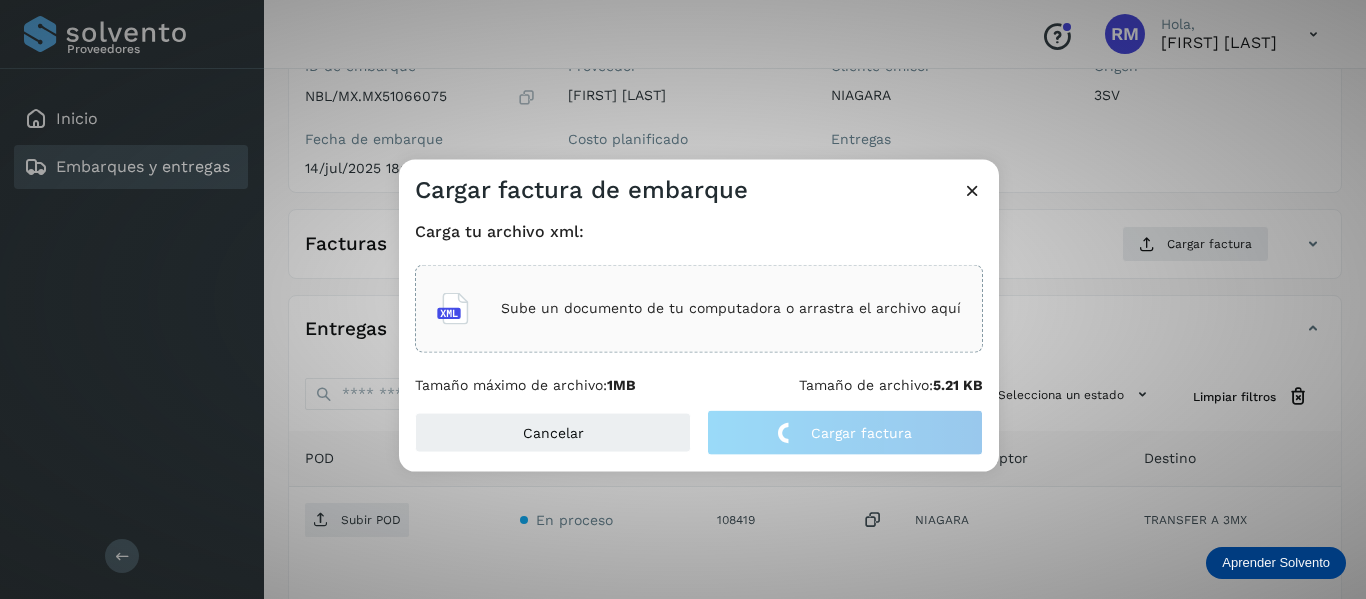 drag, startPoint x: 927, startPoint y: 498, endPoint x: 958, endPoint y: 612, distance: 118.13975 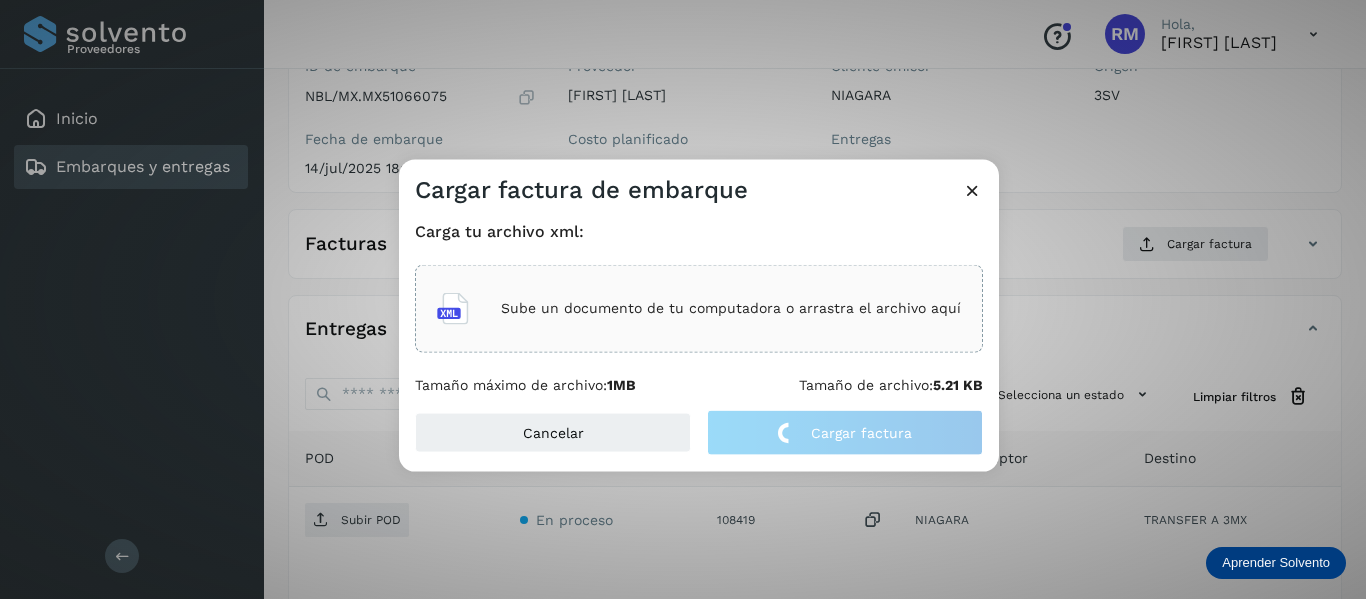 click on "Proveedores Inicio Embarques y entregas Salir
Conoce nuestros beneficios
RM Hola, RICARDO MONTEMAYOR Embarques y entregas Embarque #NBL/MX.MX51066075  ✨ Muy pronto podrás gestionar todos tus accesorios desde esta misma página. Conocer más Embarque En proceso
Verifica el estado de la factura o entregas asociadas a este embarque
ID de embarque NBL/MX.MX51066075 Fecha de embarque 14/jul/2025 18:00 Proveedor Ricardo Montemayor Costo planificado  $71,000.00 MXN  Cliente emisor NIAGARA Entregas 1 Origen 3SV Facturas Cargar factura Aún no has subido ninguna factura Cargar factura de embarque Carga tu archivo xml: Sube un documento de tu computadora o arrastra el archivo aquí Tamaño máximo de archivo:  1MB Tamaño de archivo:  5.21 KB Cancelar Cargar factura Entregas En proceso Selecciona un estado Limpiar filtros POD
El tamaño máximo de archivo es de 20 Mb." at bounding box center [683, 274] 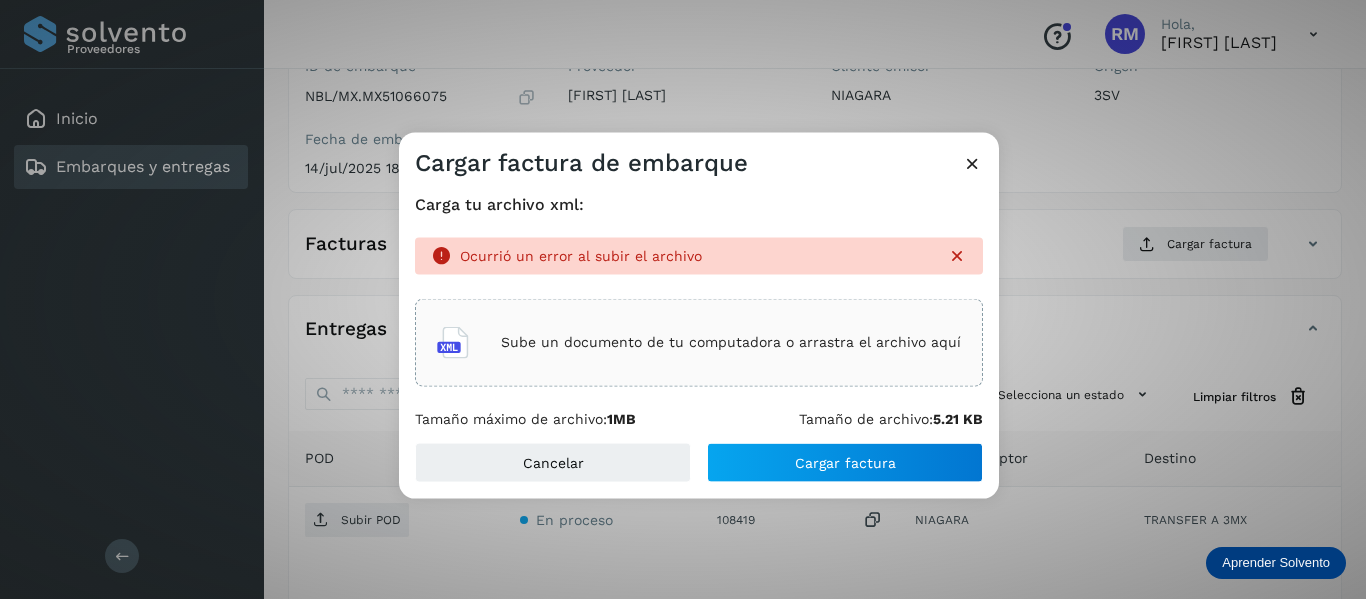 click on "Cargar factura de embarque Carga tu archivo xml: Ocurrió un error al subir el archivo Sube un documento de tu computadora o arrastra el archivo aquí Tamaño máximo de archivo:  1MB Tamaño de archivo:  5.21 KB Cancelar Cargar factura" 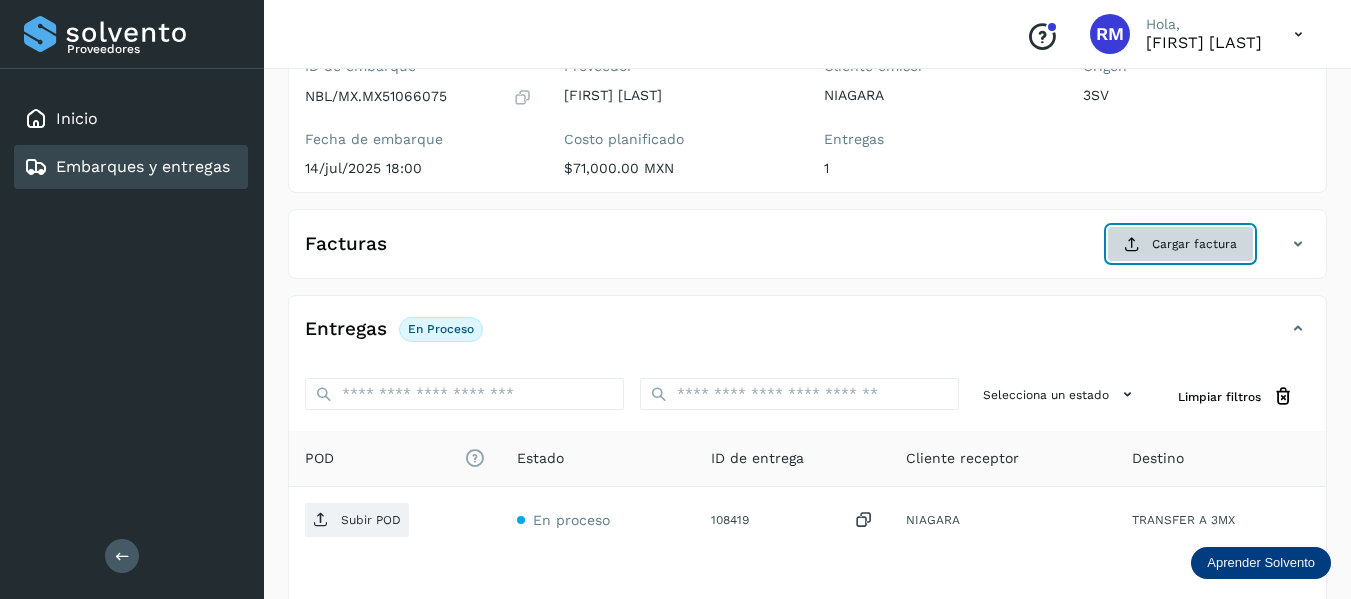 click on "Cargar factura" 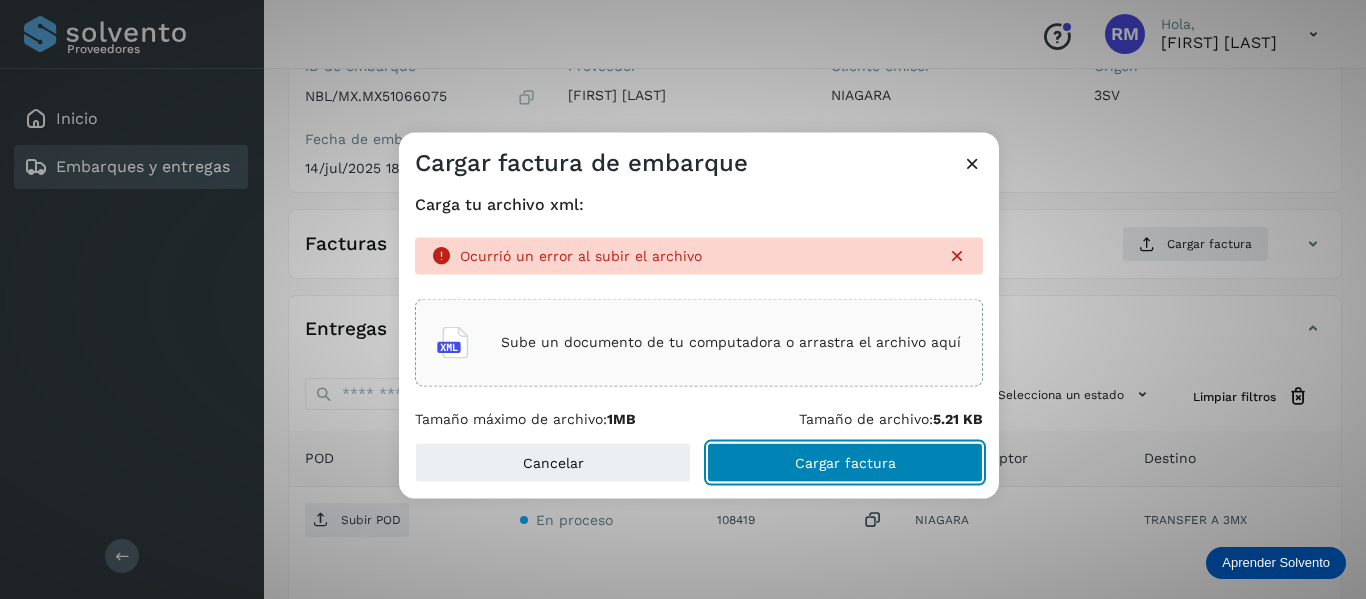click on "Cargar factura" 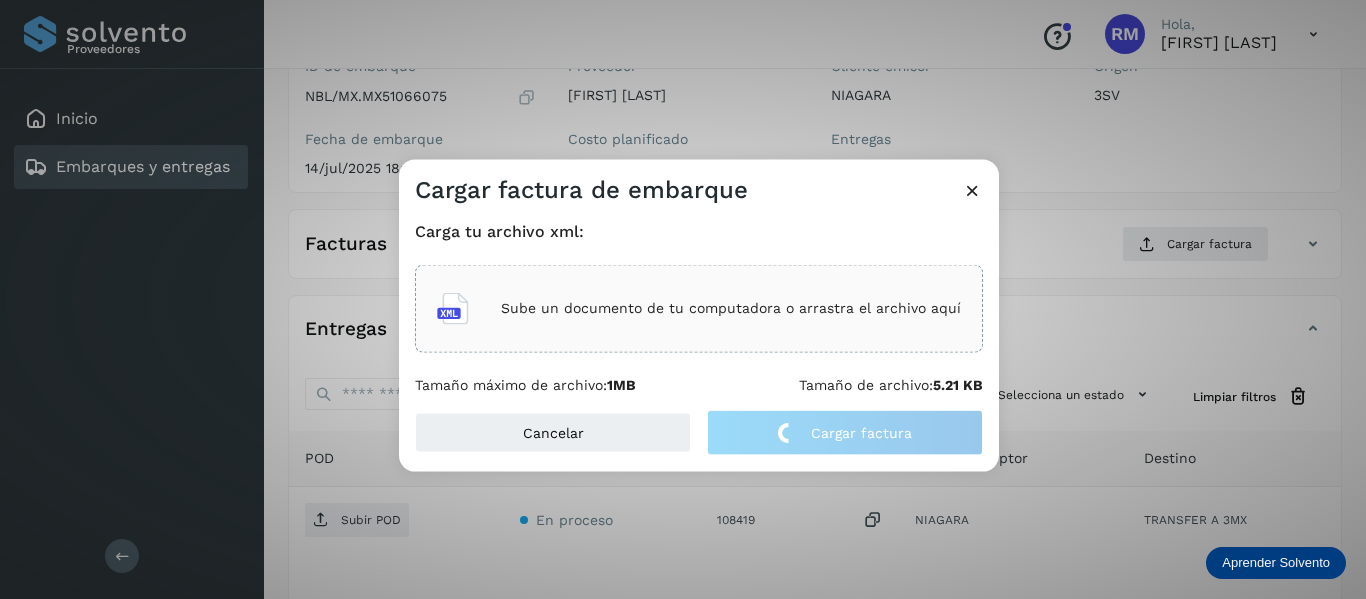 click on "Sube un documento de tu computadora o arrastra el archivo aquí" 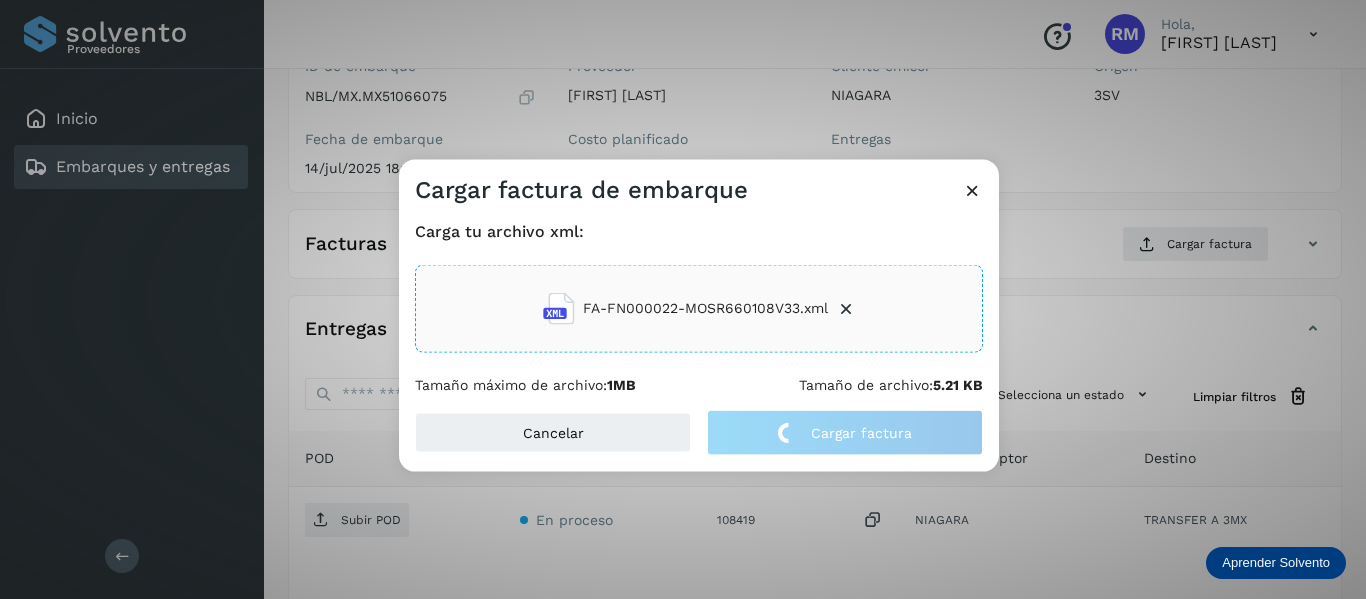 click at bounding box center (972, 189) 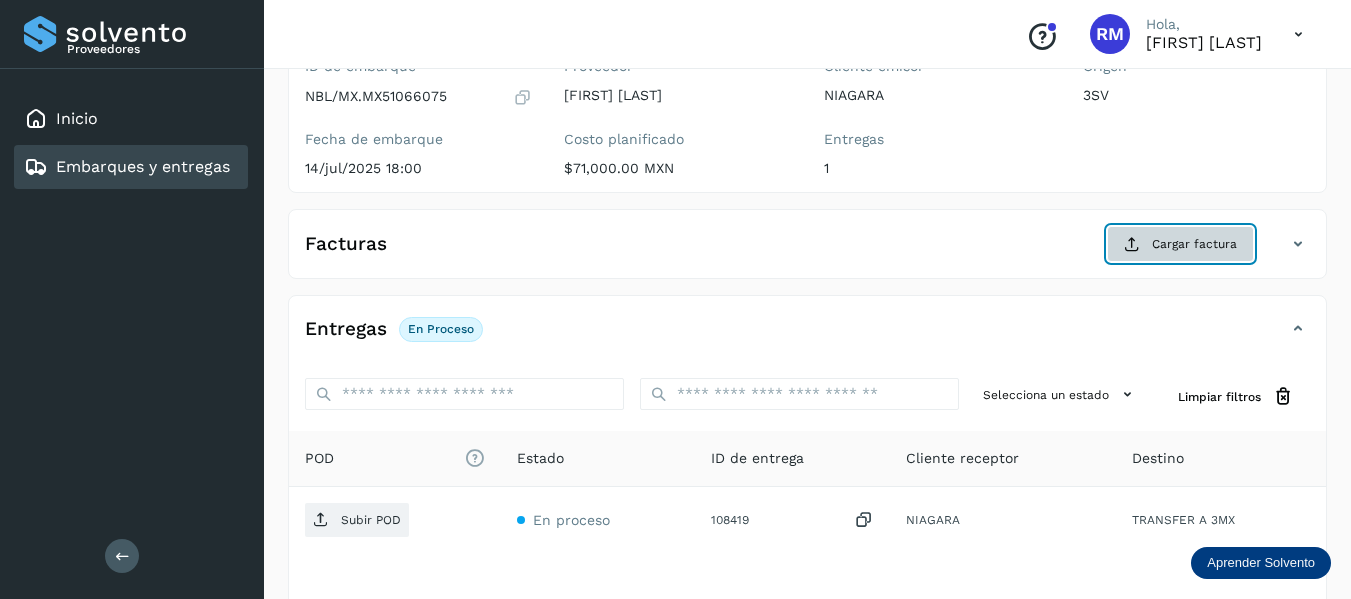 click on "Cargar factura" 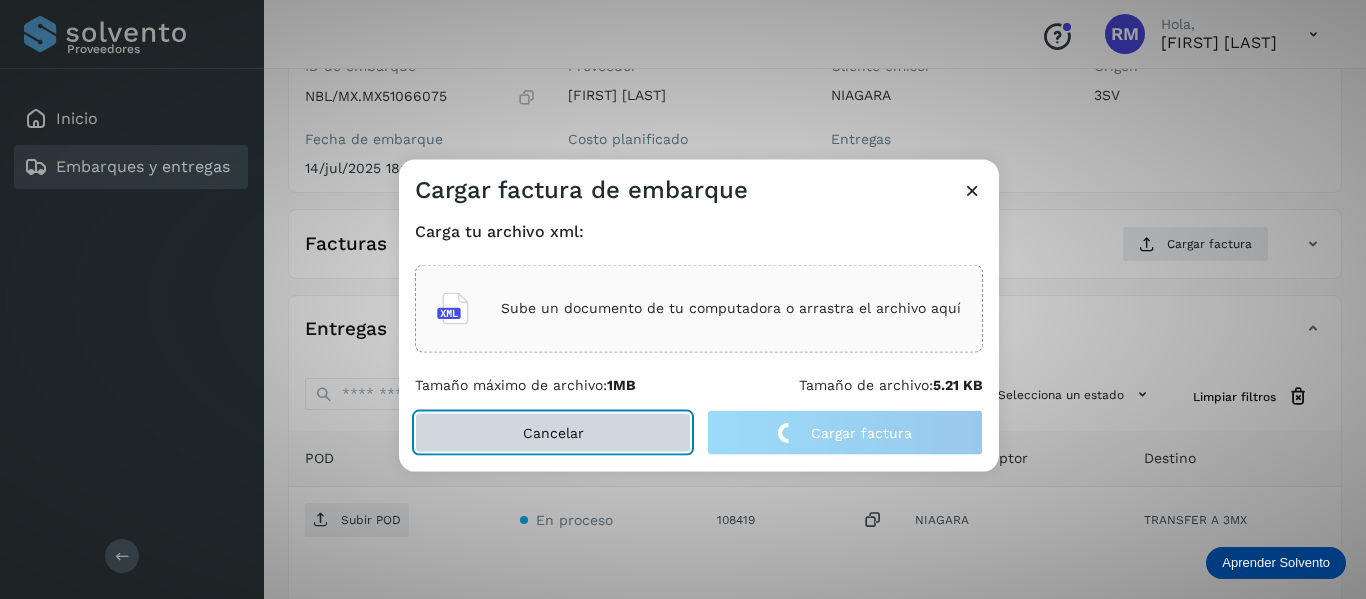 click on "Cancelar" 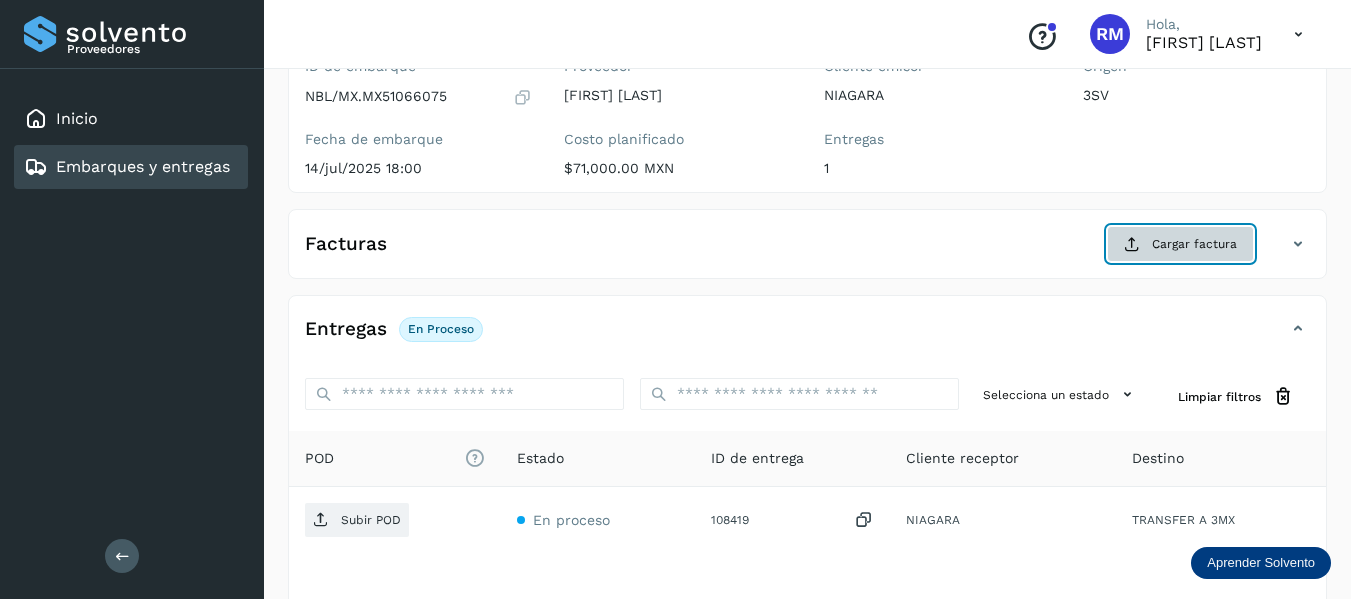 click on "Cargar factura" 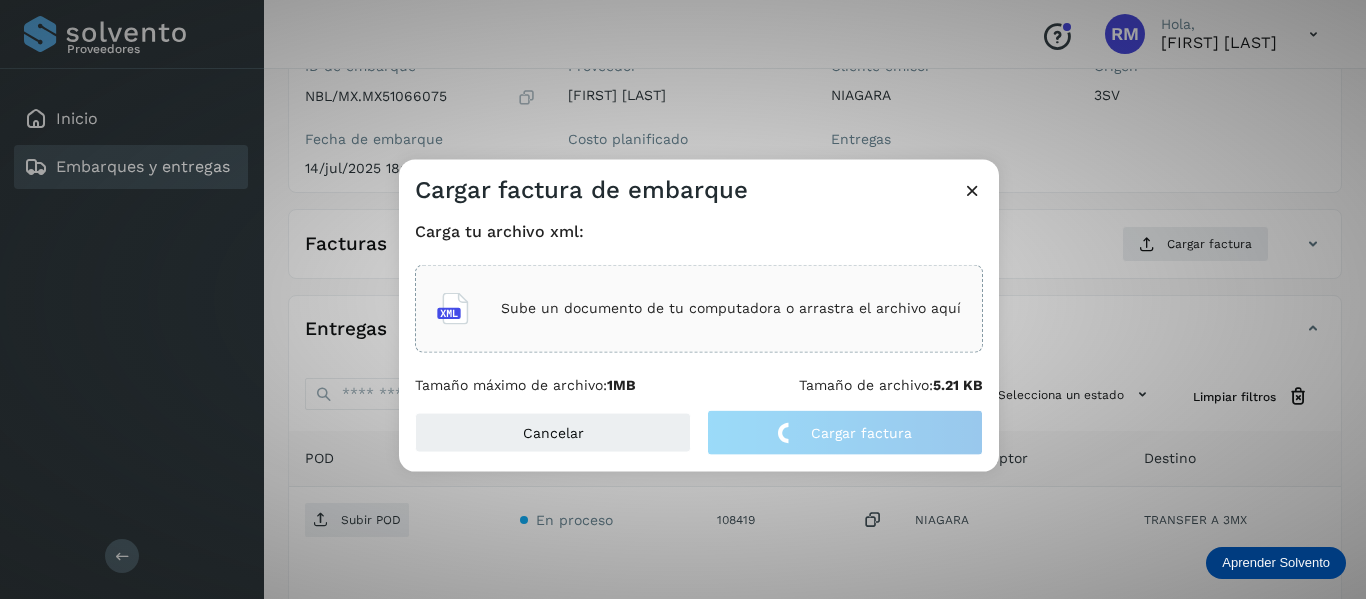 click at bounding box center (972, 189) 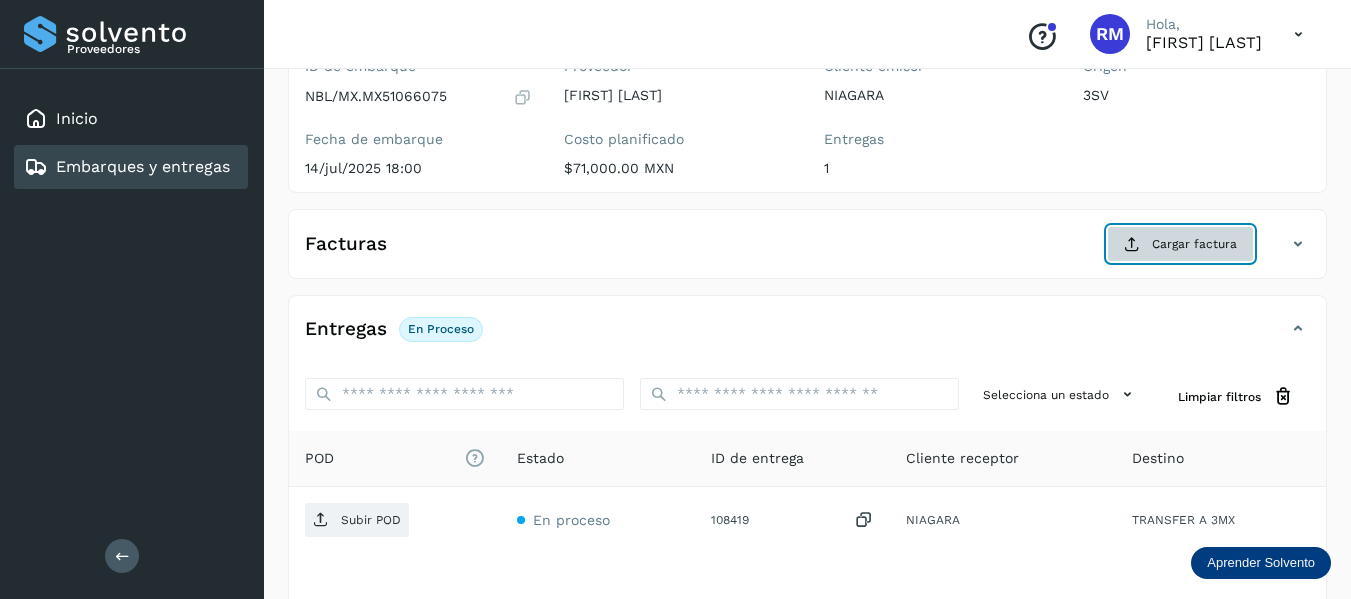 drag, startPoint x: 1166, startPoint y: 241, endPoint x: 1214, endPoint y: 260, distance: 51.62364 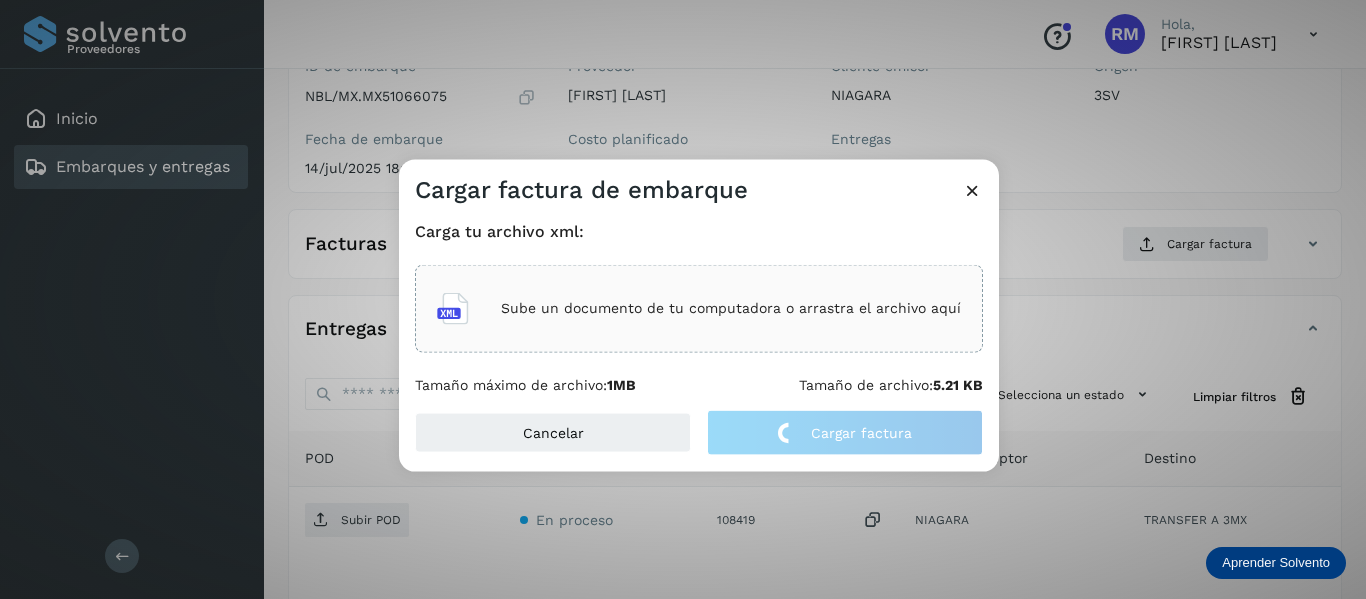 click at bounding box center (972, 189) 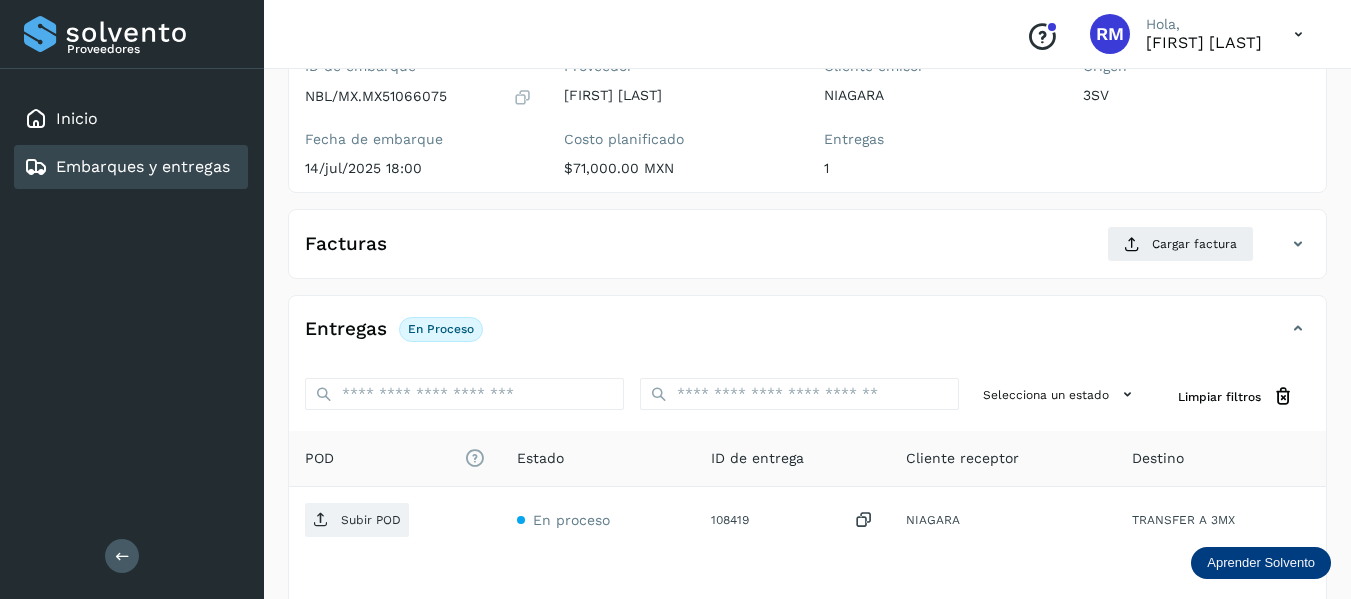 click at bounding box center (1298, 244) 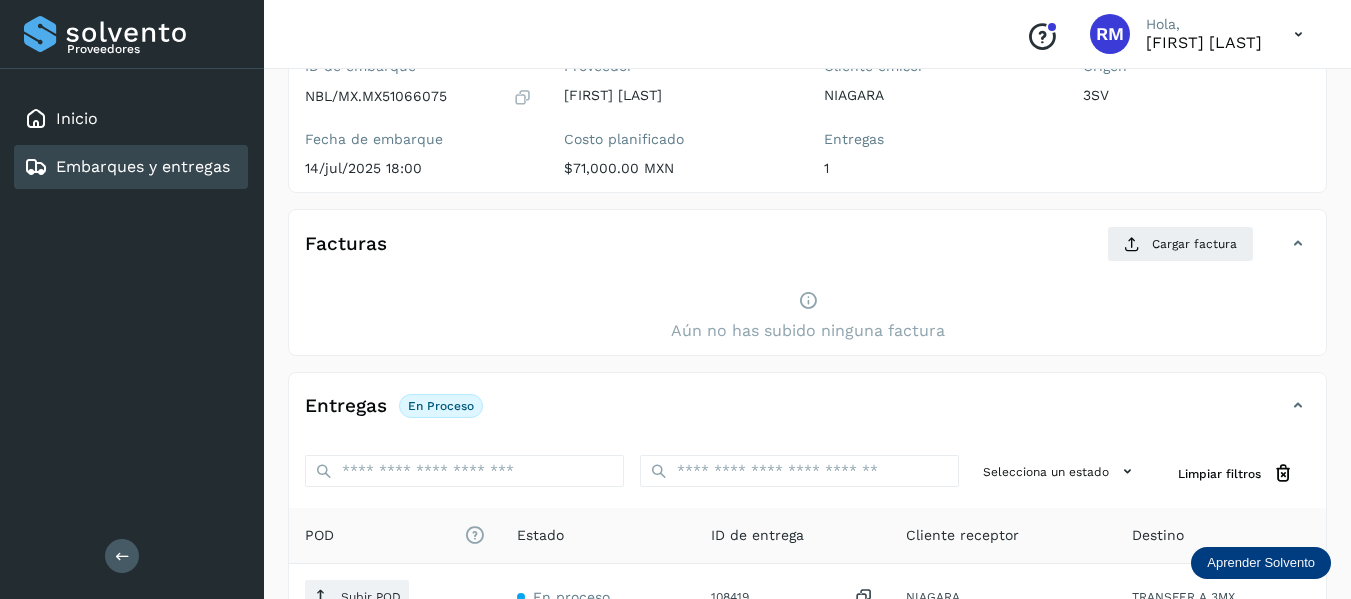 click on "Facturas Cargar factura" at bounding box center (807, 252) 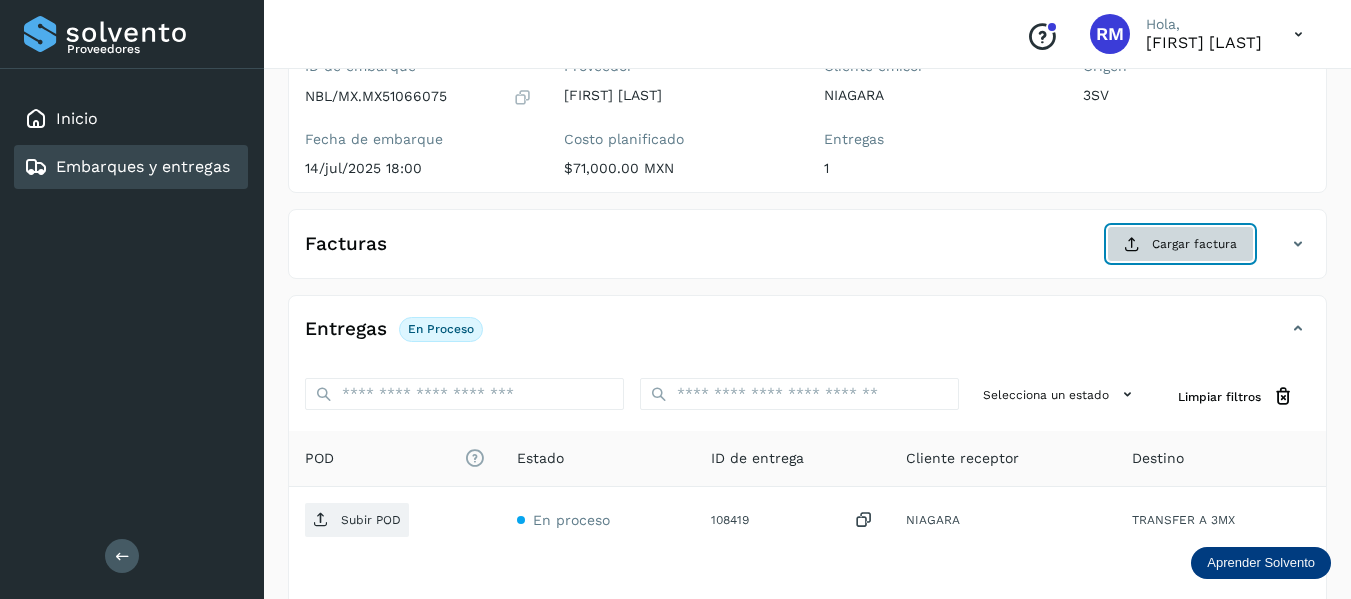 click on "Cargar factura" 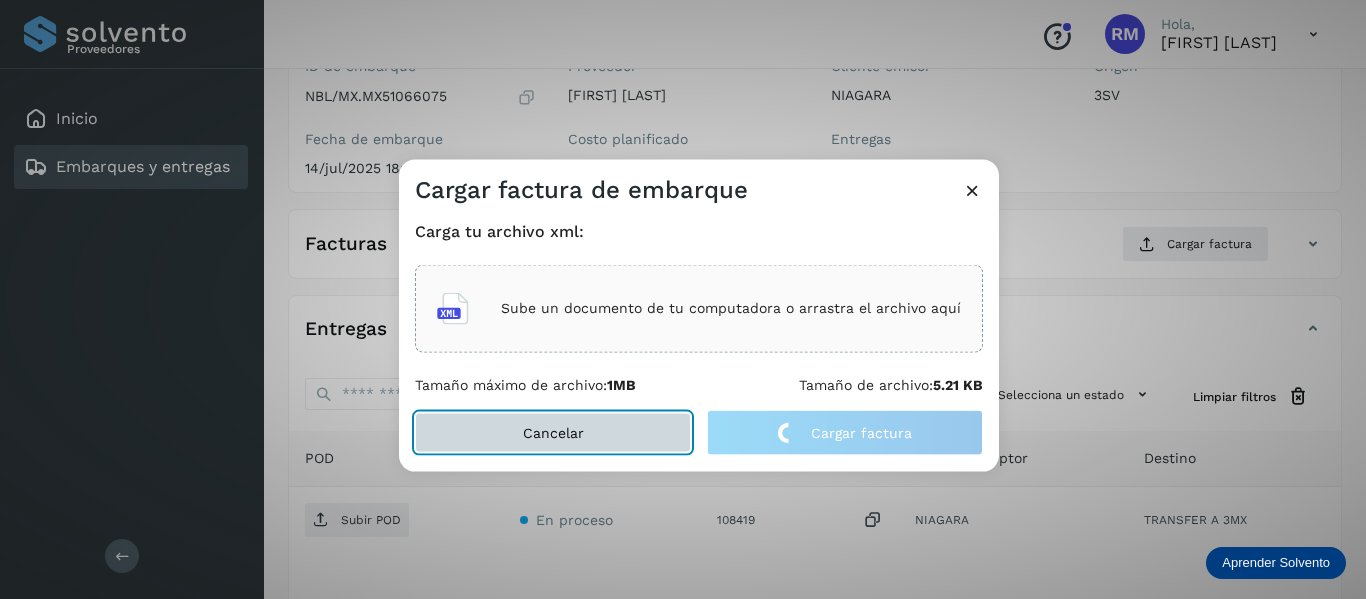 click on "Cancelar" 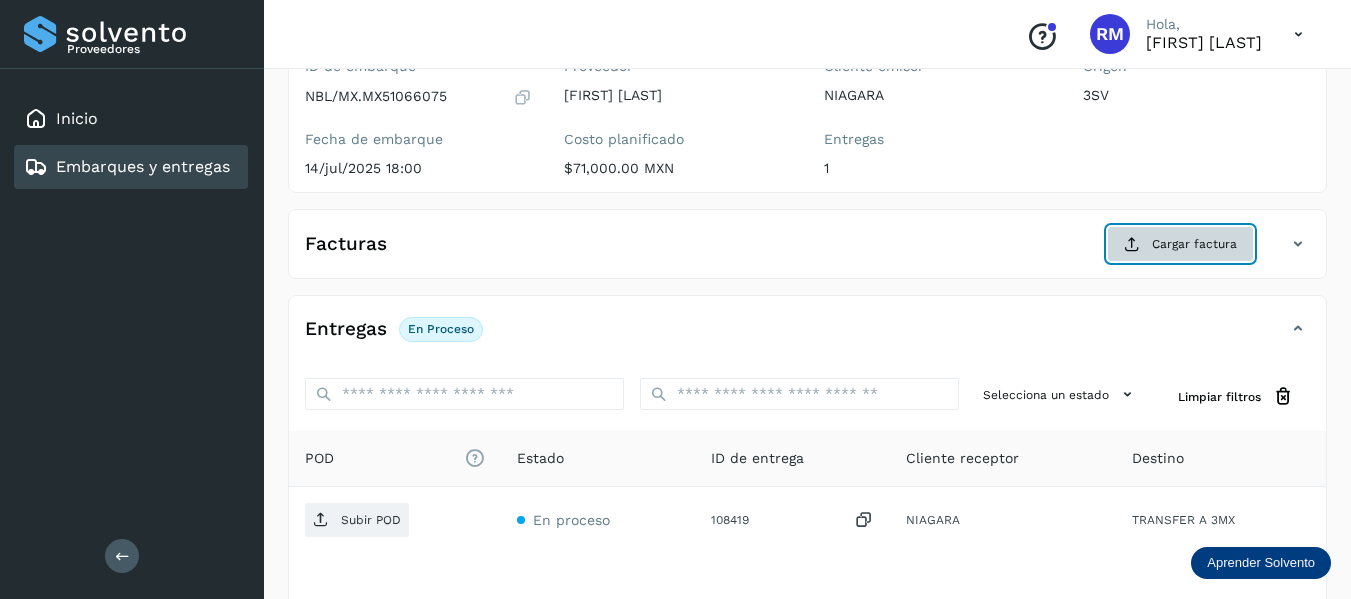 click on "Cargar factura" 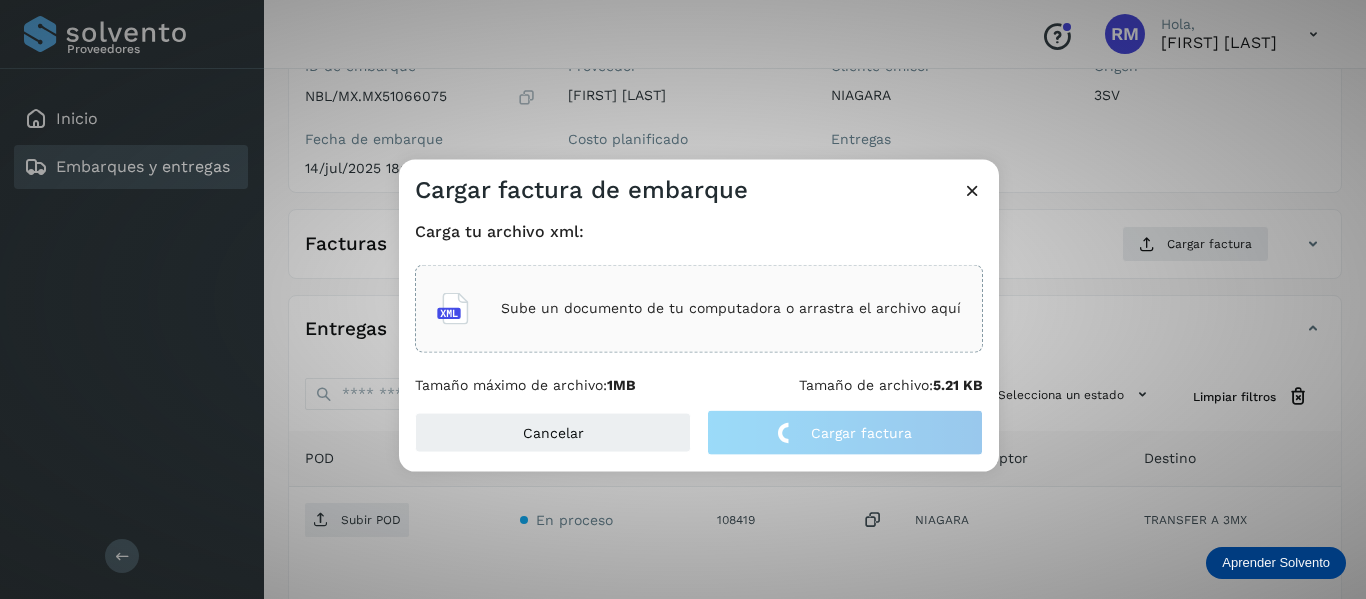 click on "Sube un documento de tu computadora o arrastra el archivo aquí" at bounding box center [731, 308] 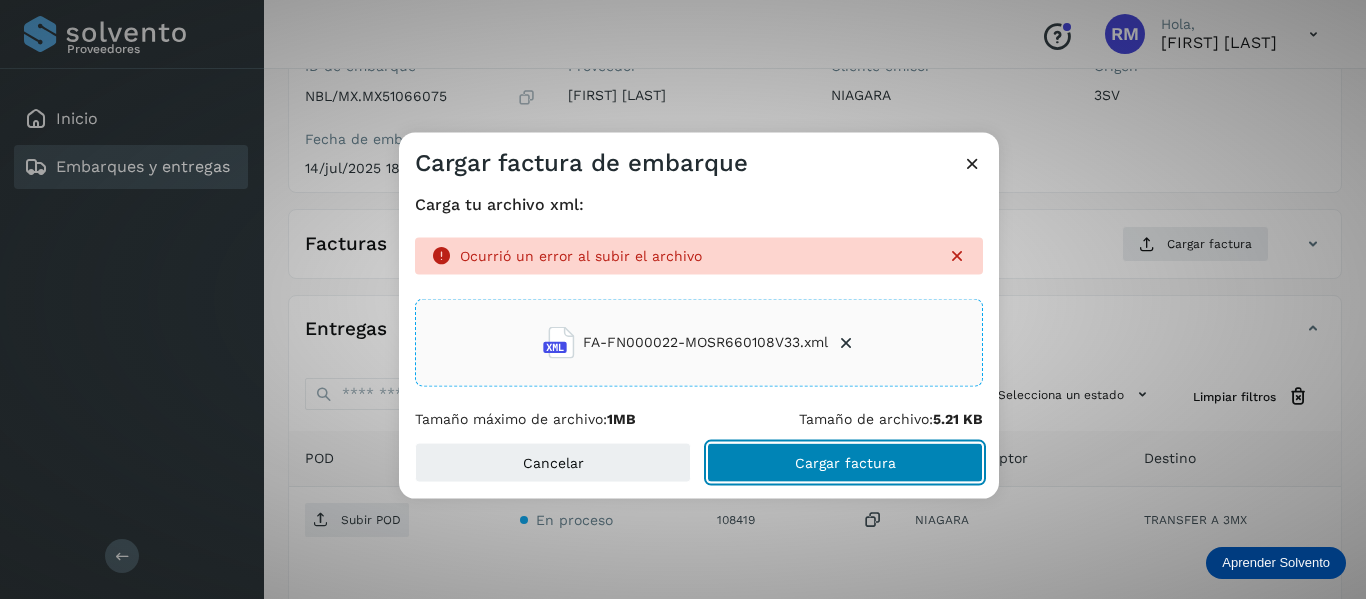 click on "Cargar factura" 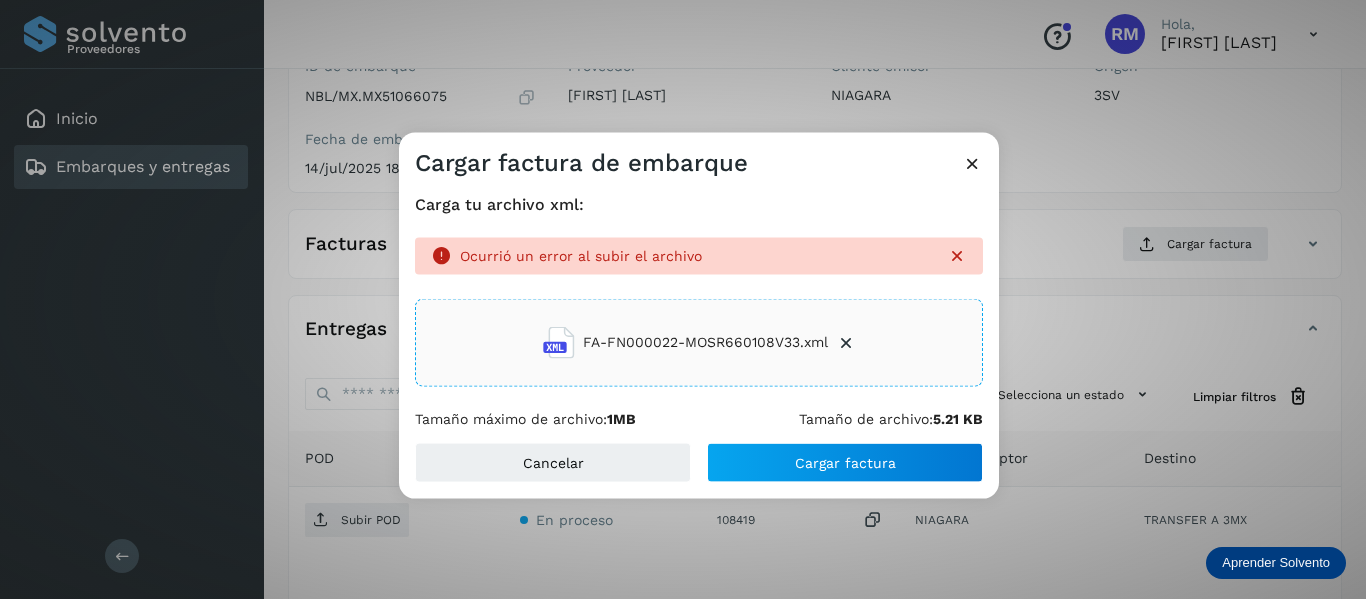 click at bounding box center [559, 342] 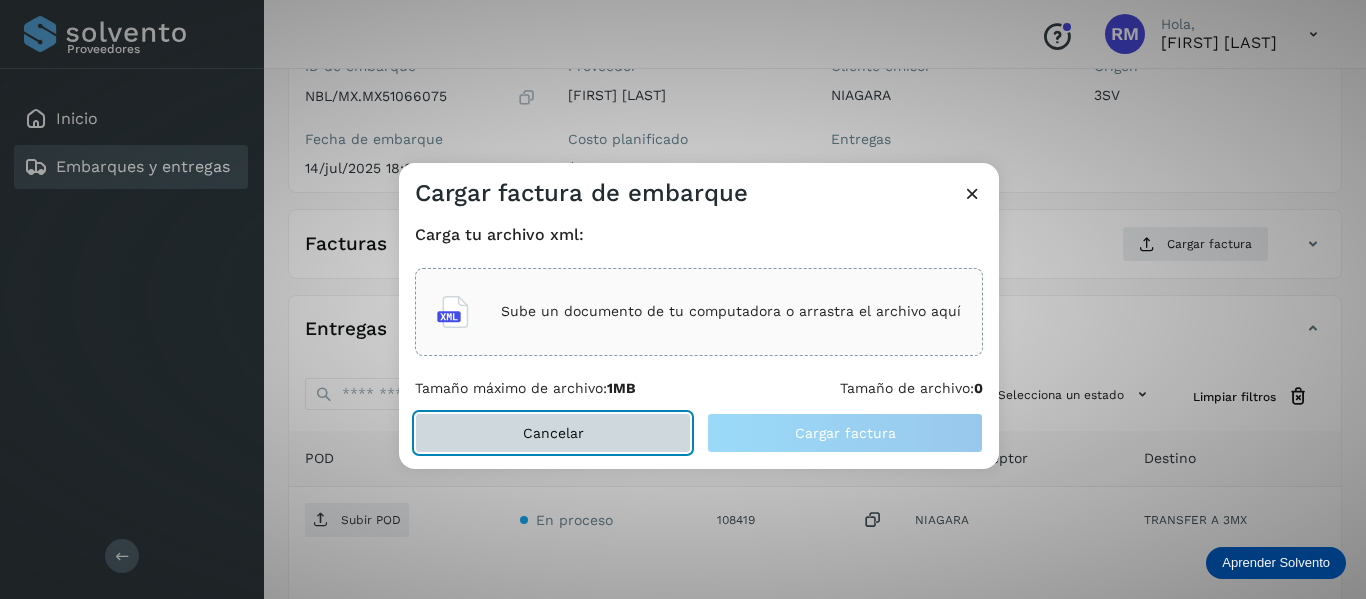 click on "Cancelar" 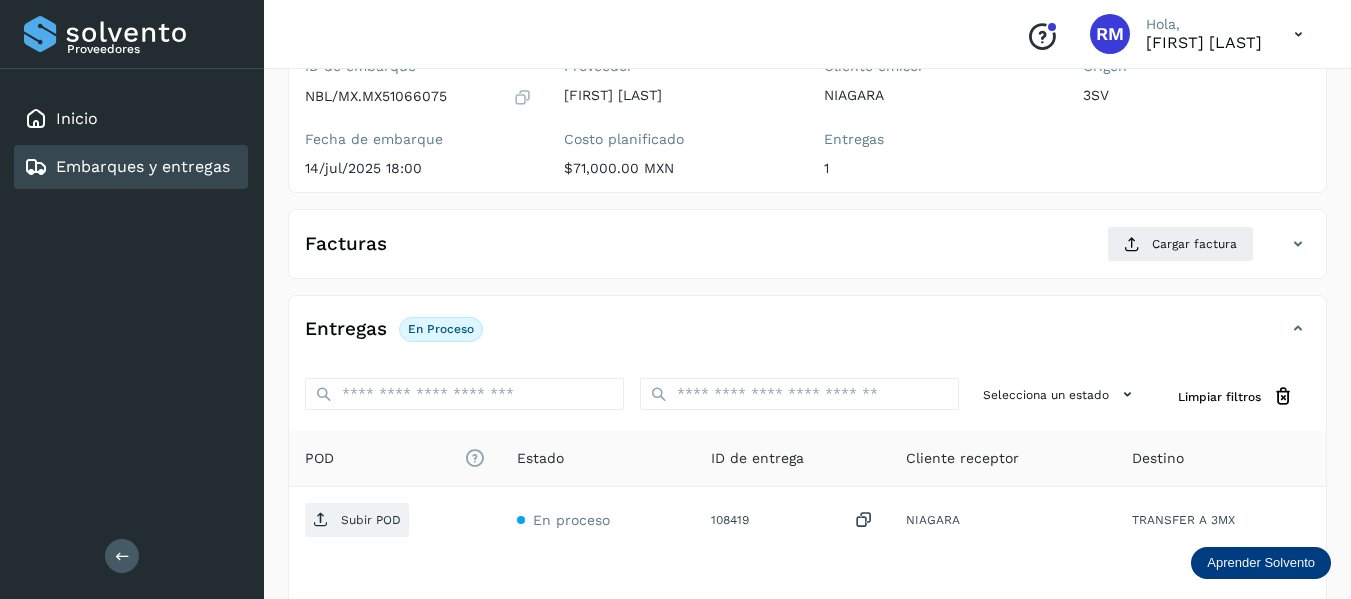 click on "Embarques y entregas" at bounding box center [143, 166] 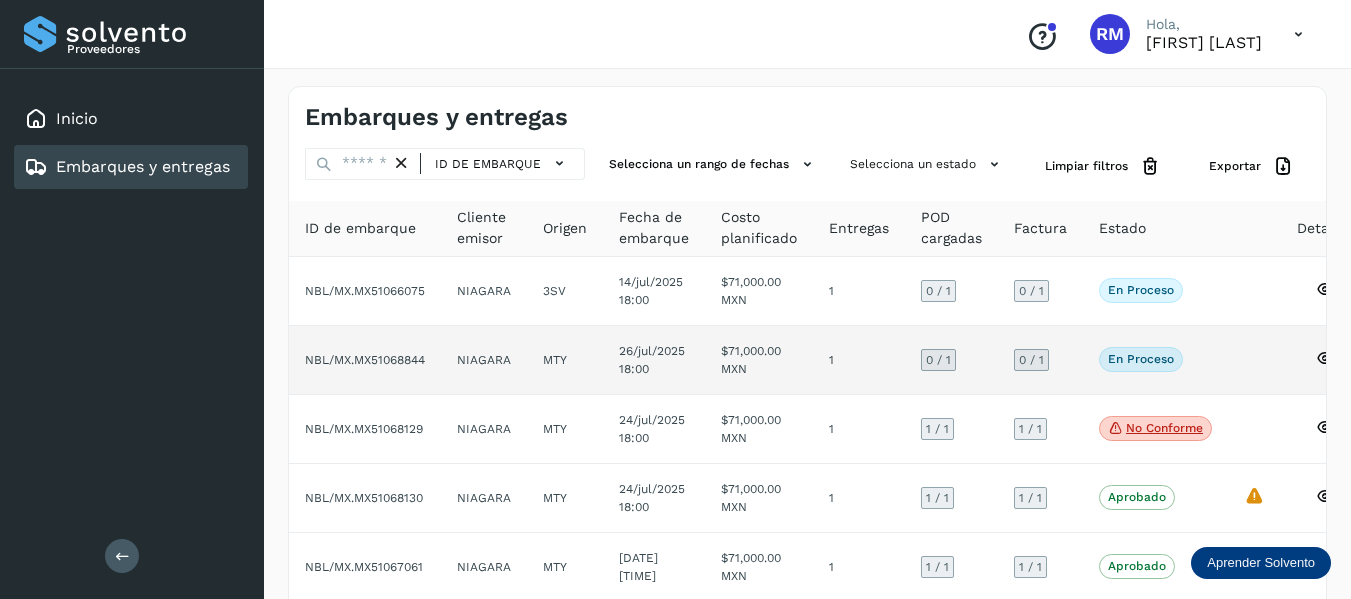 click on "NBL/MX.MX51068844" 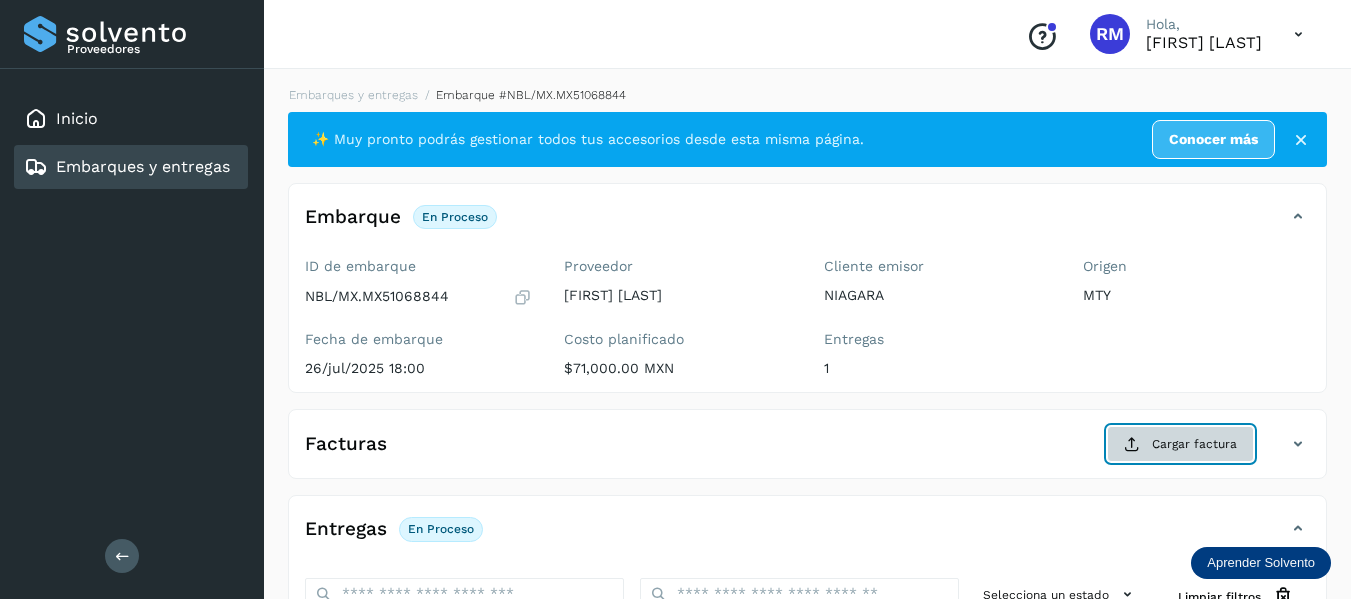 click on "Cargar factura" at bounding box center [1180, 444] 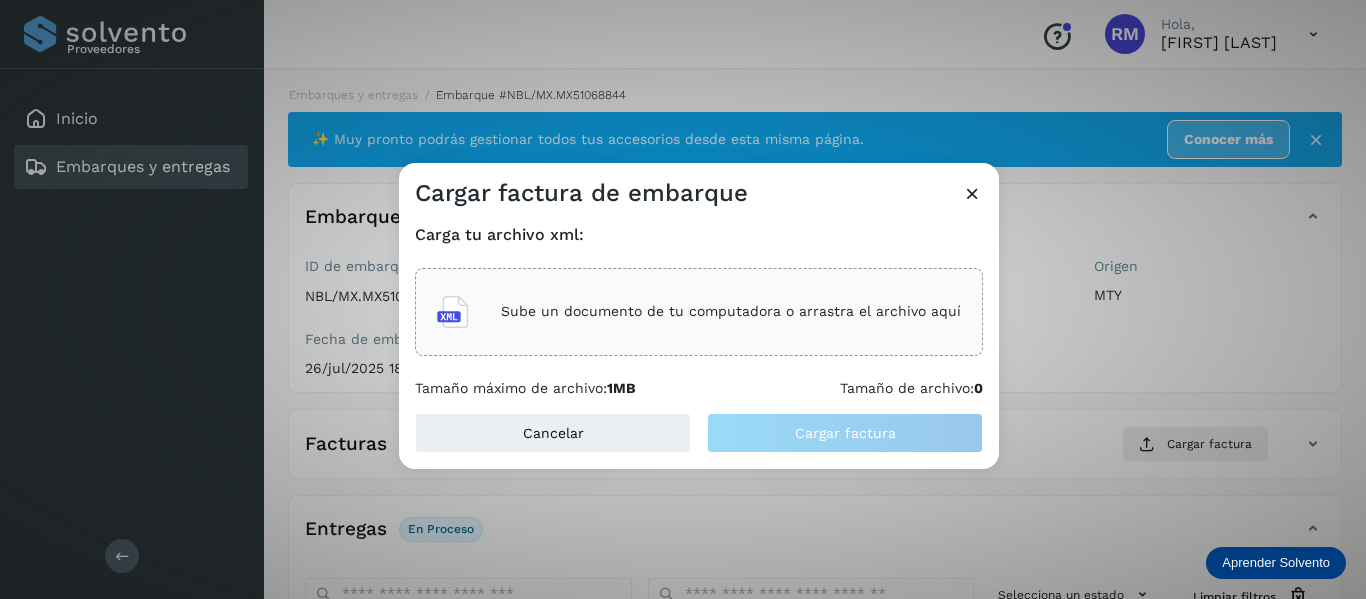 click on "Sube un documento de tu computadora o arrastra el archivo aquí" 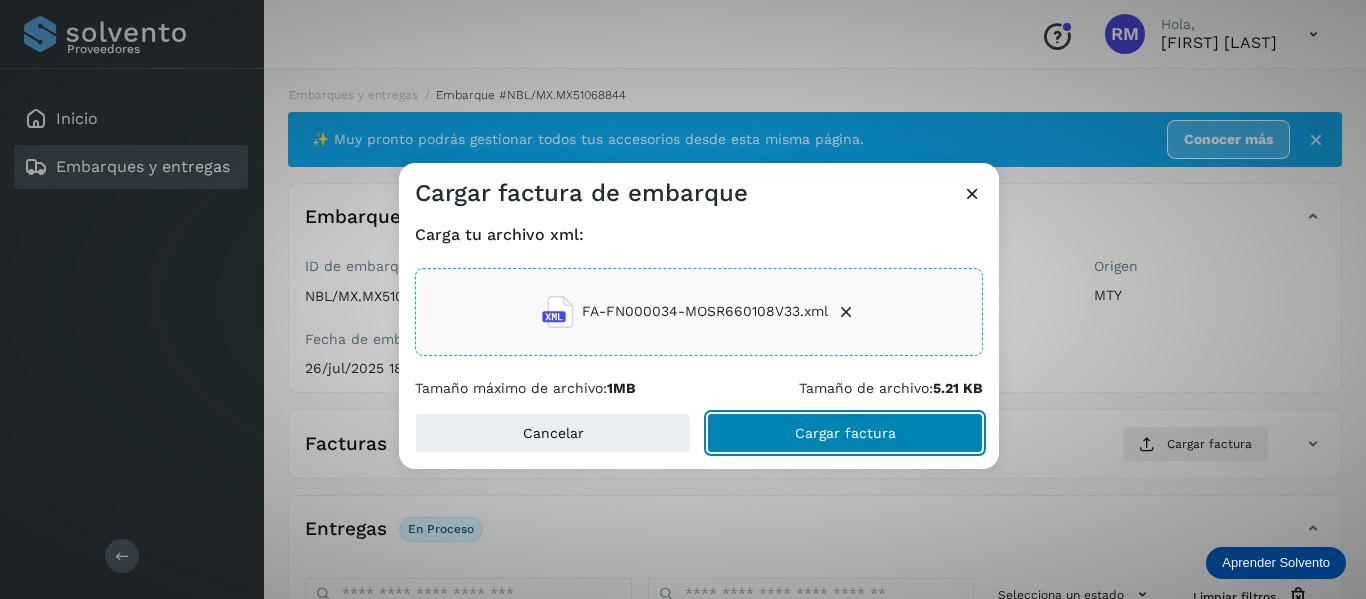 click on "Cargar factura" 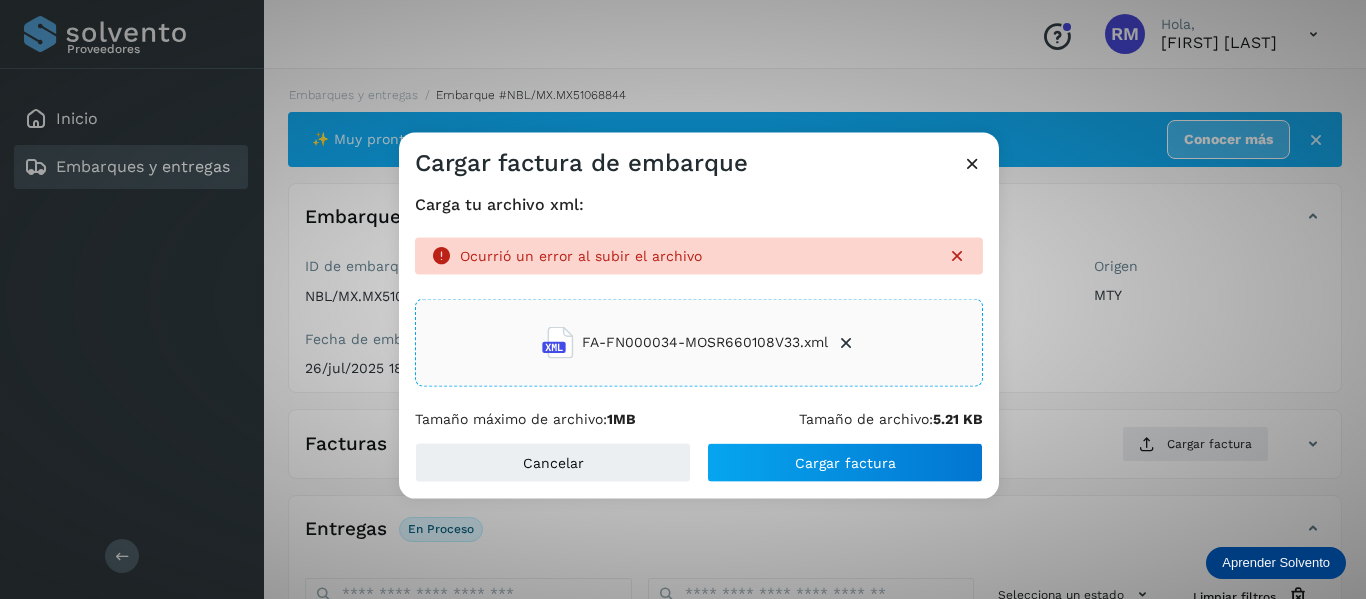 click at bounding box center (972, 162) 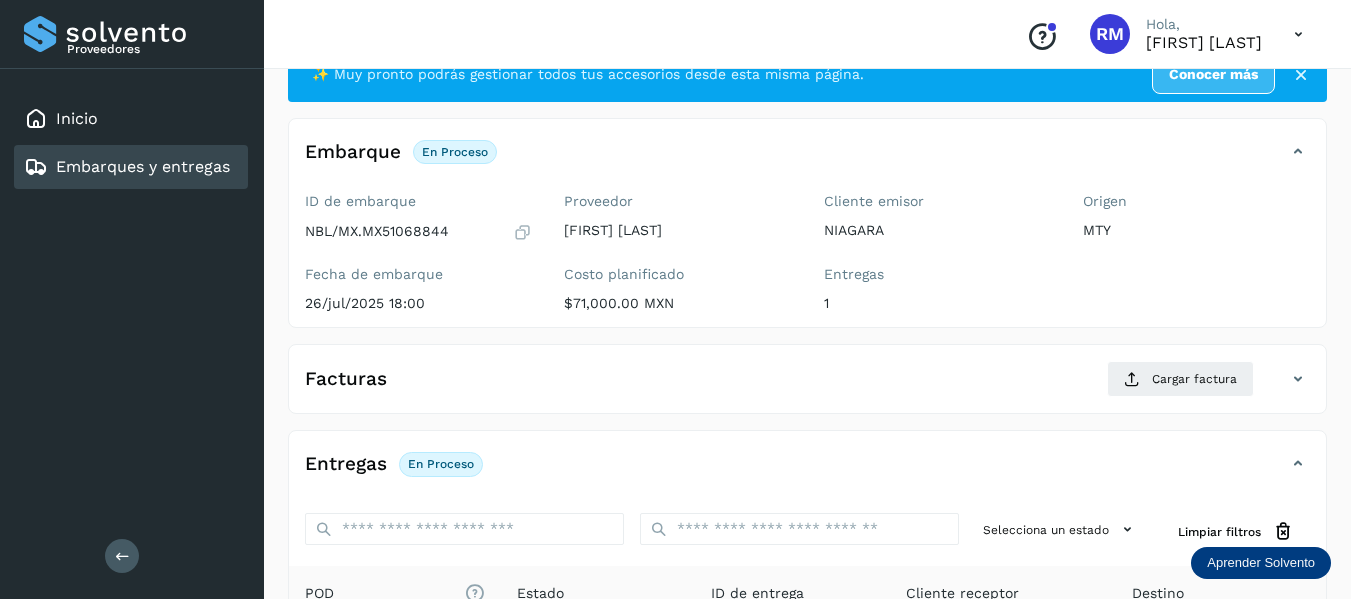 scroll, scrollTop: 100, scrollLeft: 0, axis: vertical 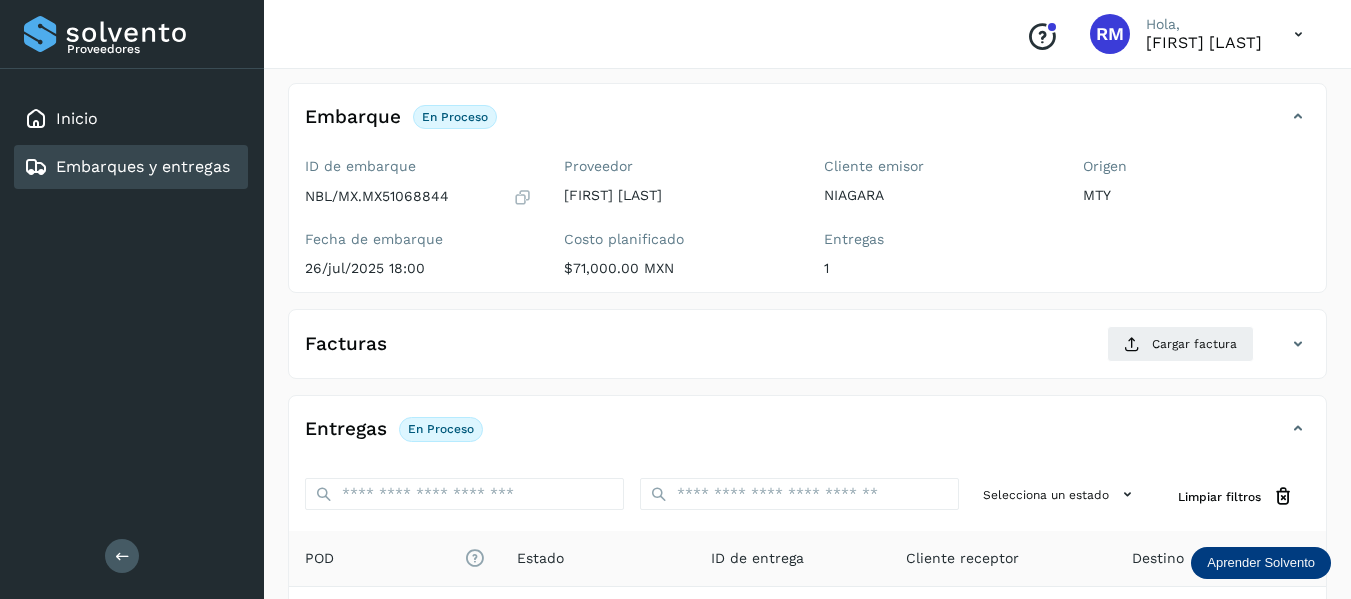 click on "Embarques y entregas" at bounding box center [143, 166] 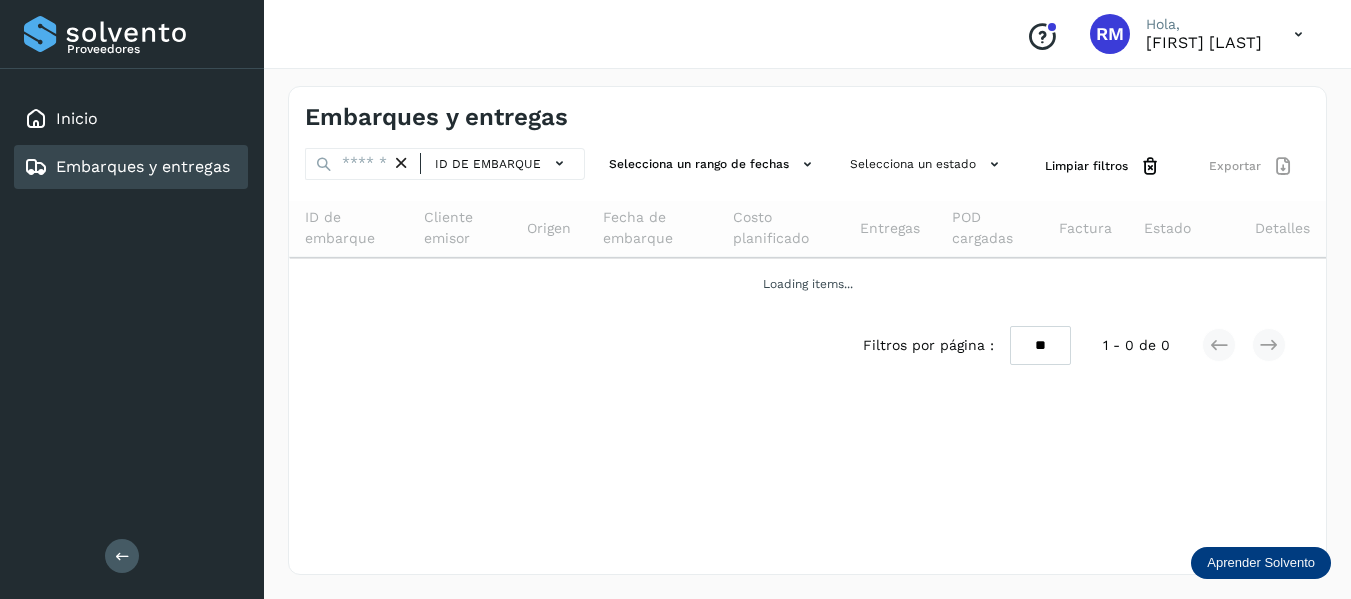 scroll, scrollTop: 0, scrollLeft: 0, axis: both 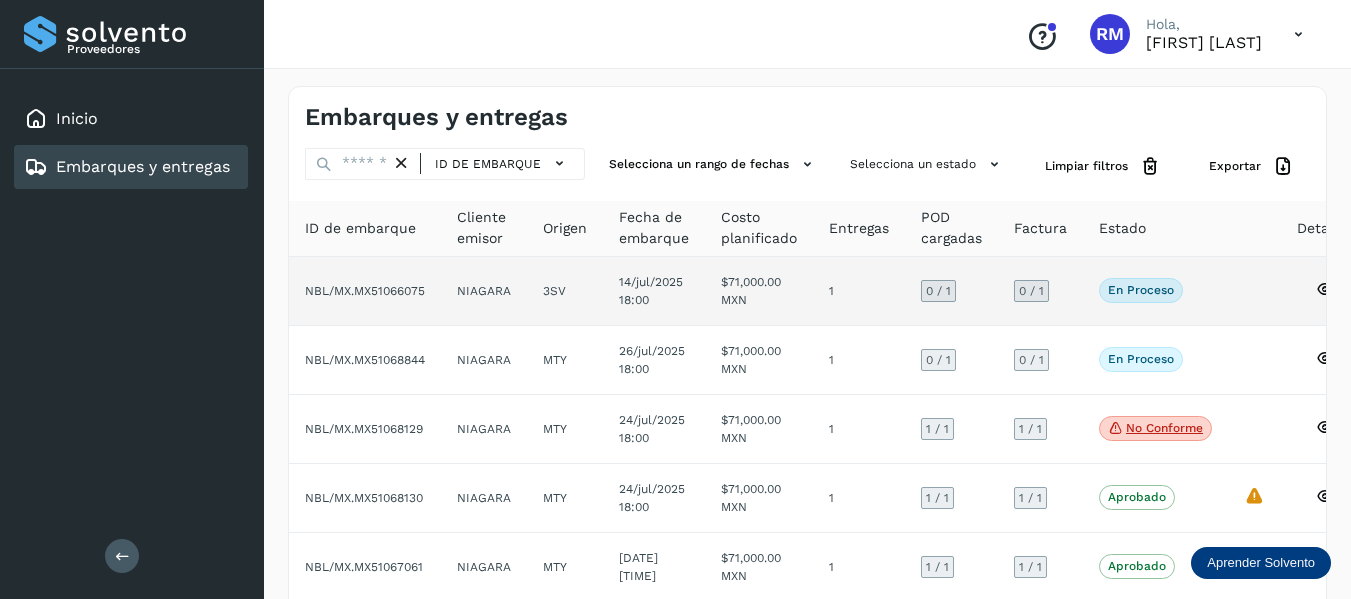click on "NBL/MX.MX51066075" 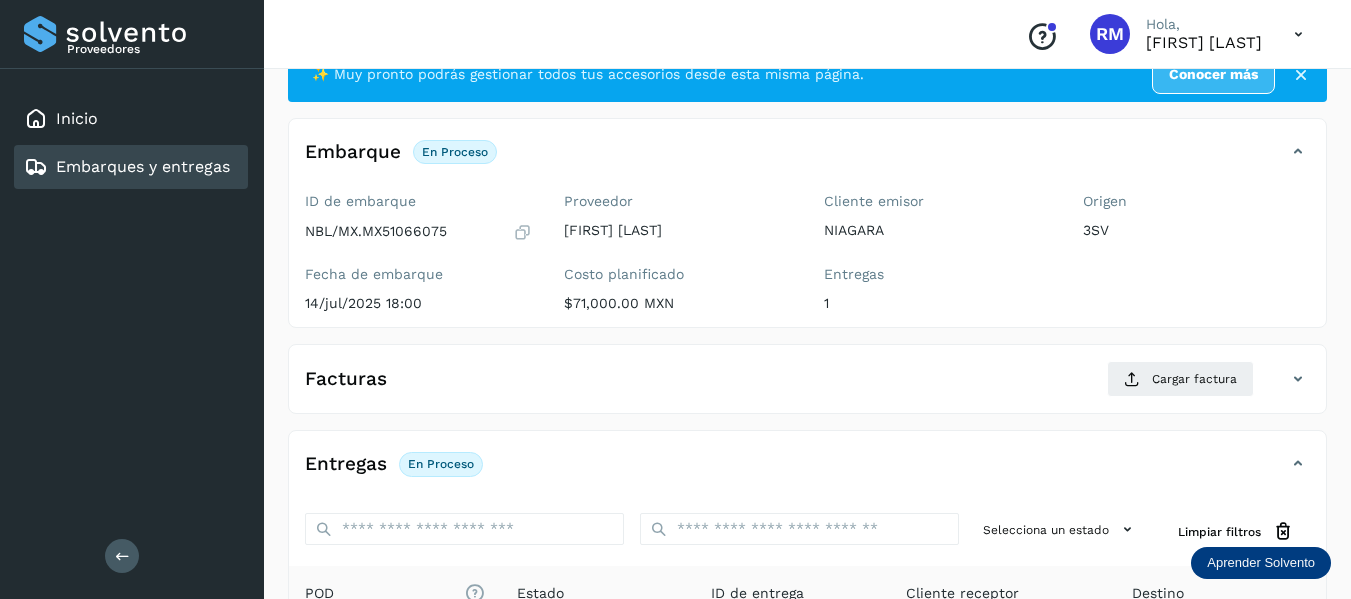 scroll, scrollTop: 100, scrollLeft: 0, axis: vertical 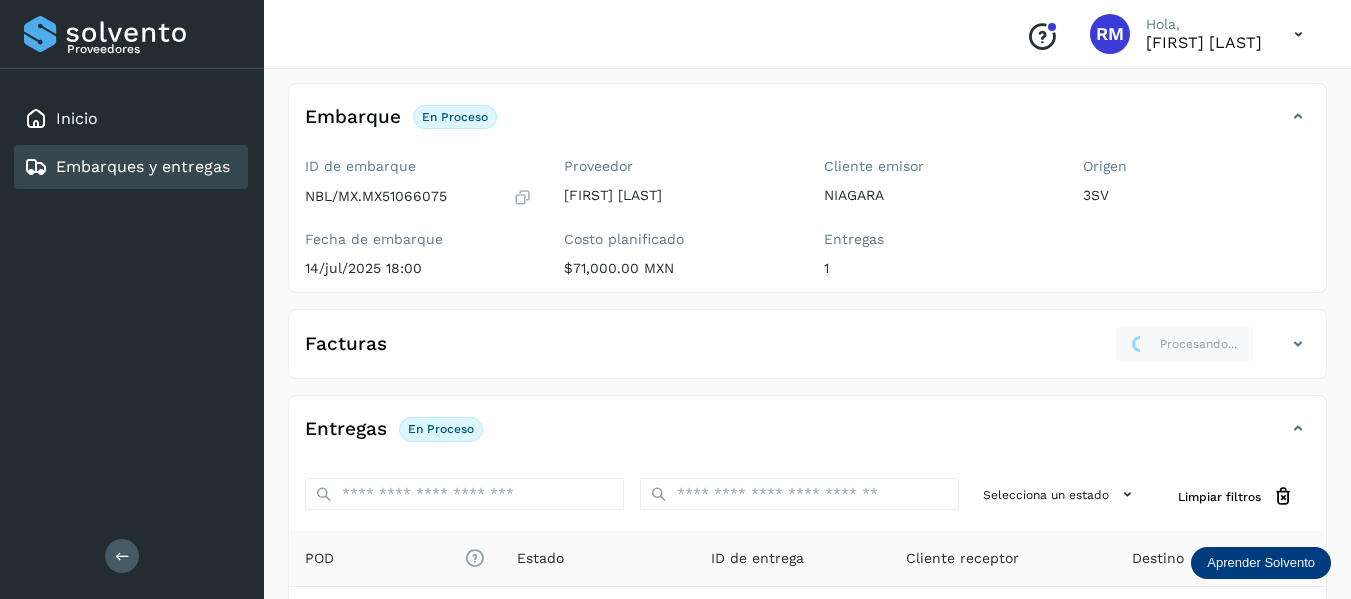 click on "Facturas Procesando..." 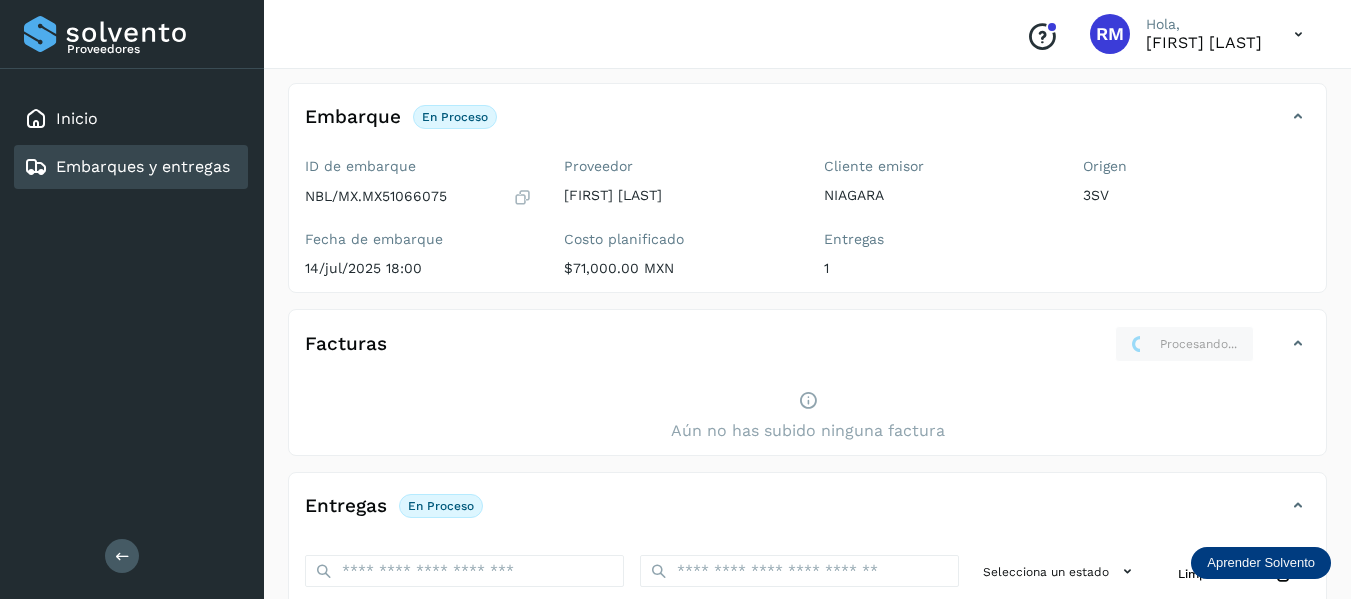 click on "Embarques y entregas" at bounding box center (143, 166) 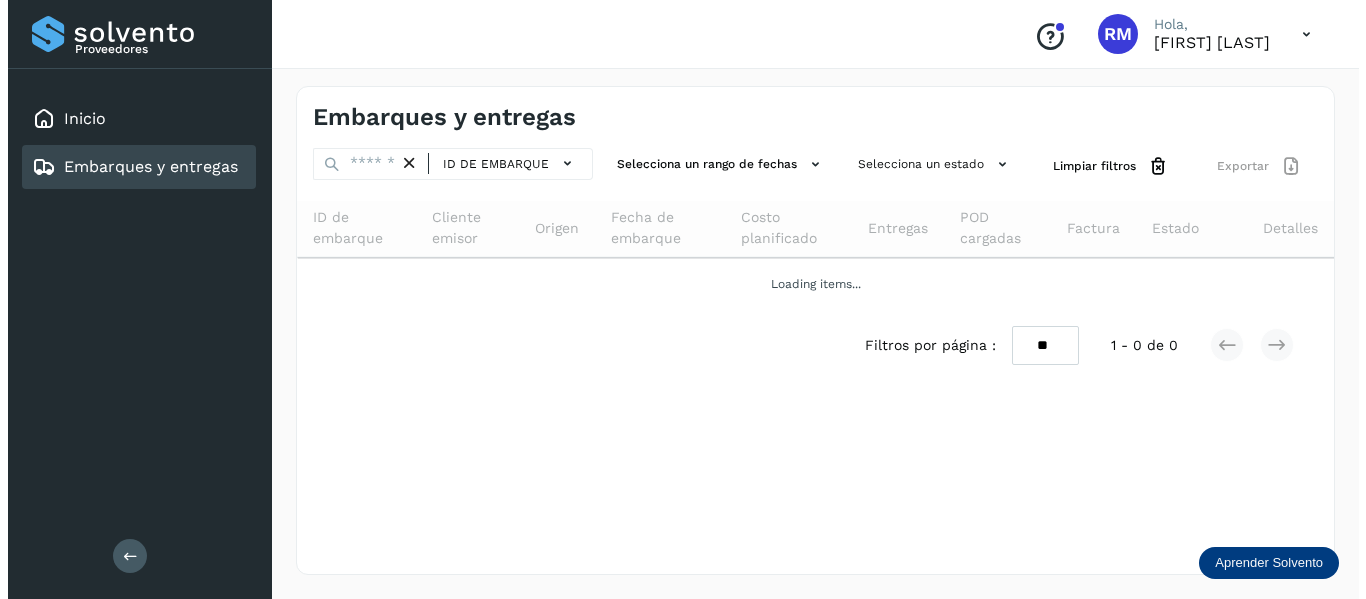 scroll, scrollTop: 0, scrollLeft: 0, axis: both 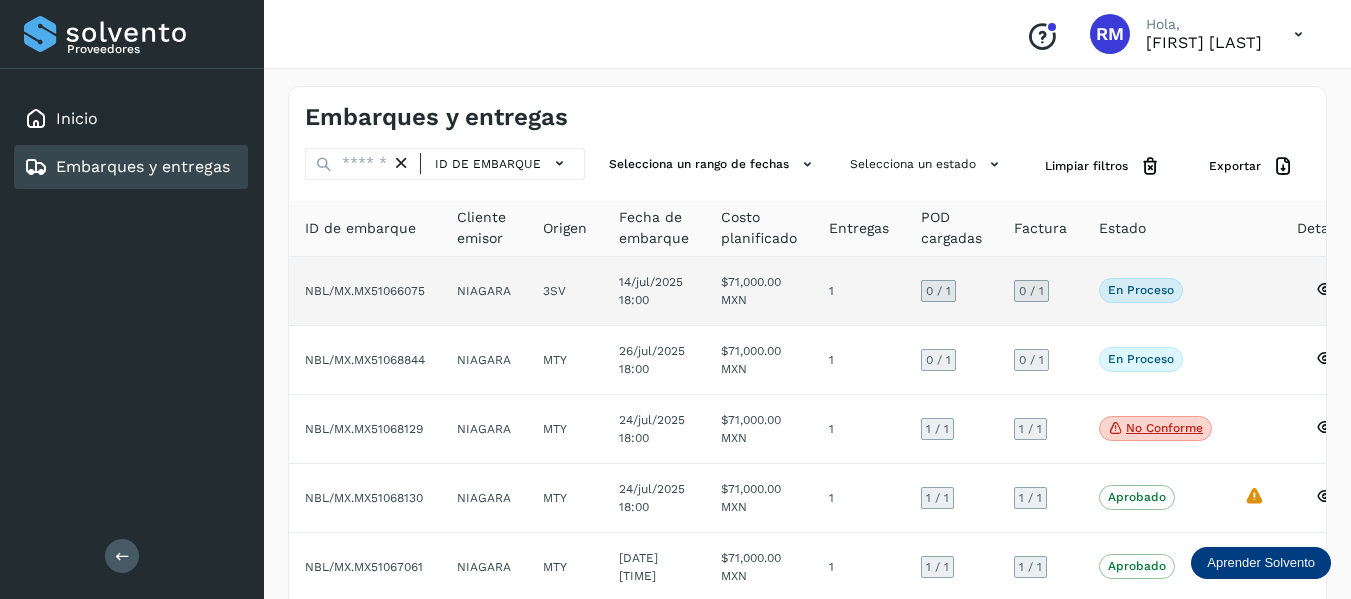 click on "NBL/MX.MX51066075" 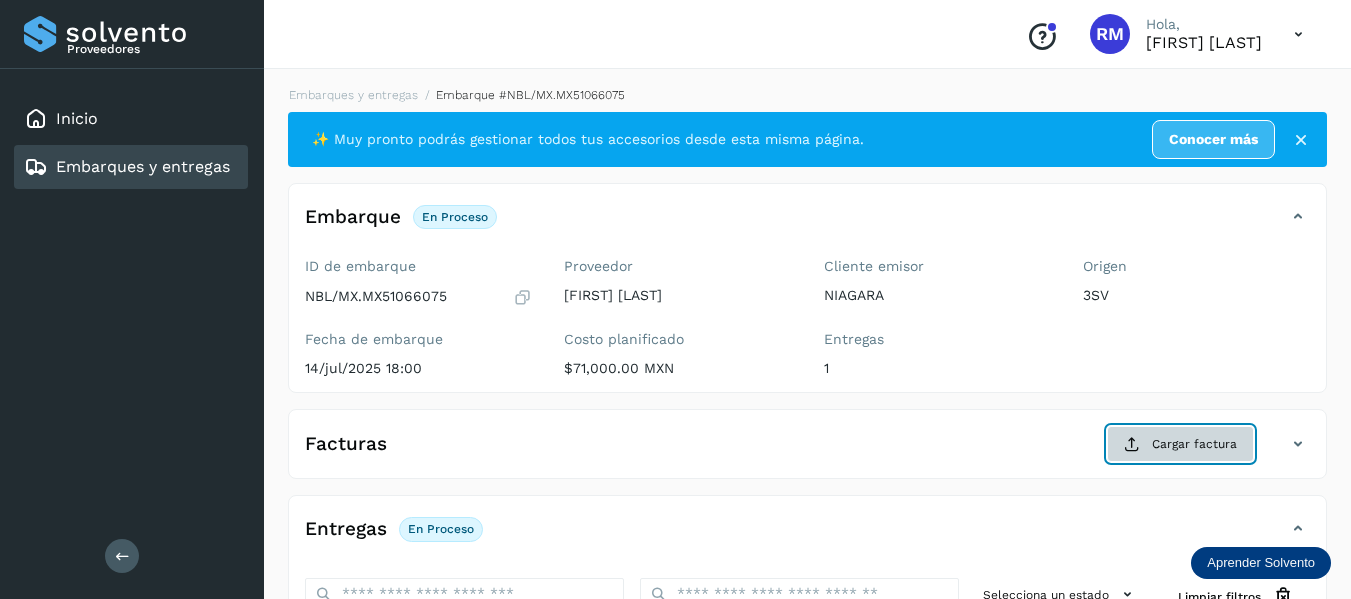 click on "Cargar factura" 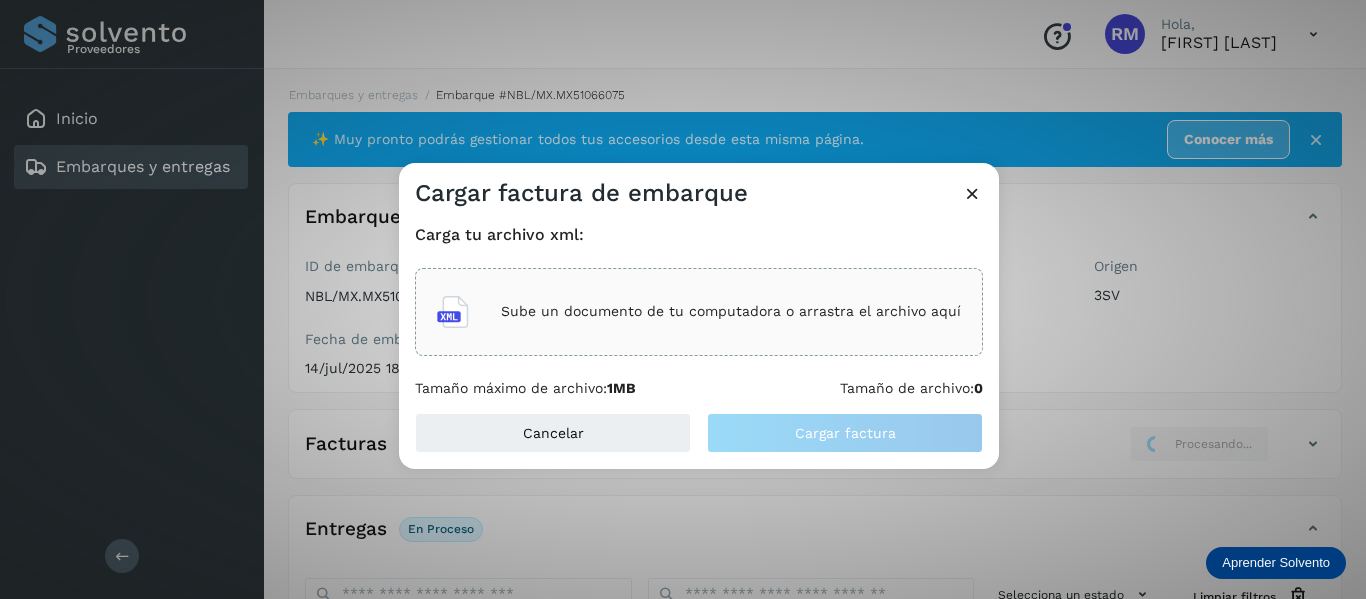 click on "Sube un documento de tu computadora o arrastra el archivo aquí" at bounding box center [731, 311] 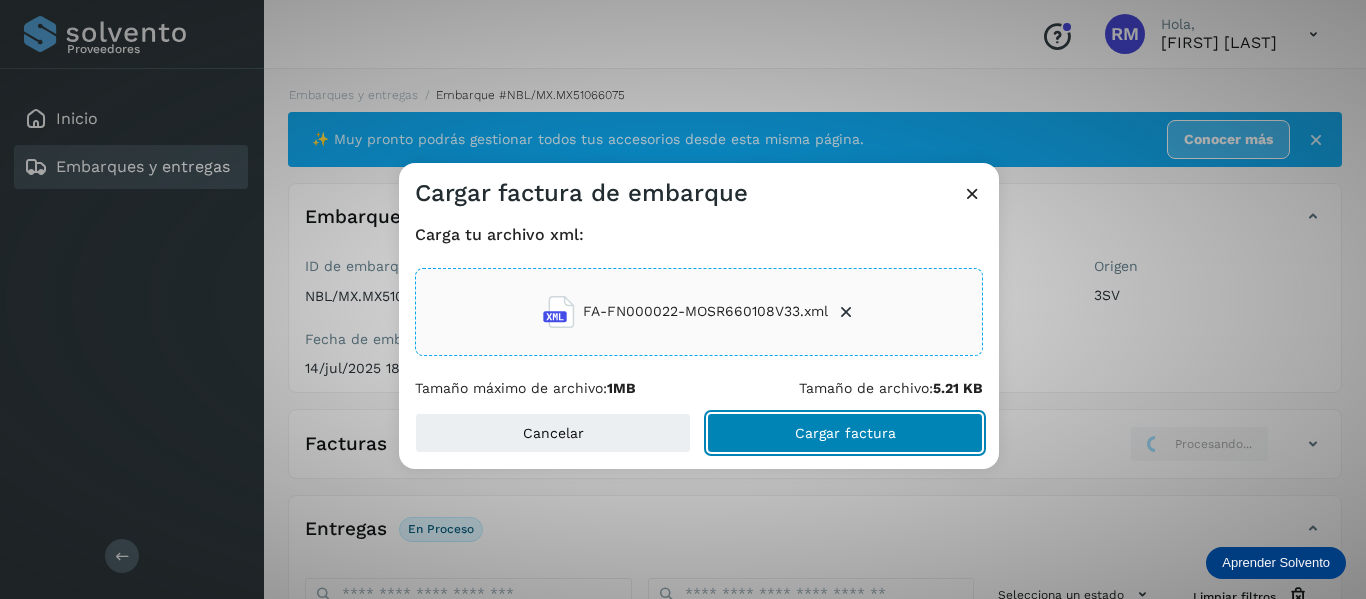 click on "Cargar factura" 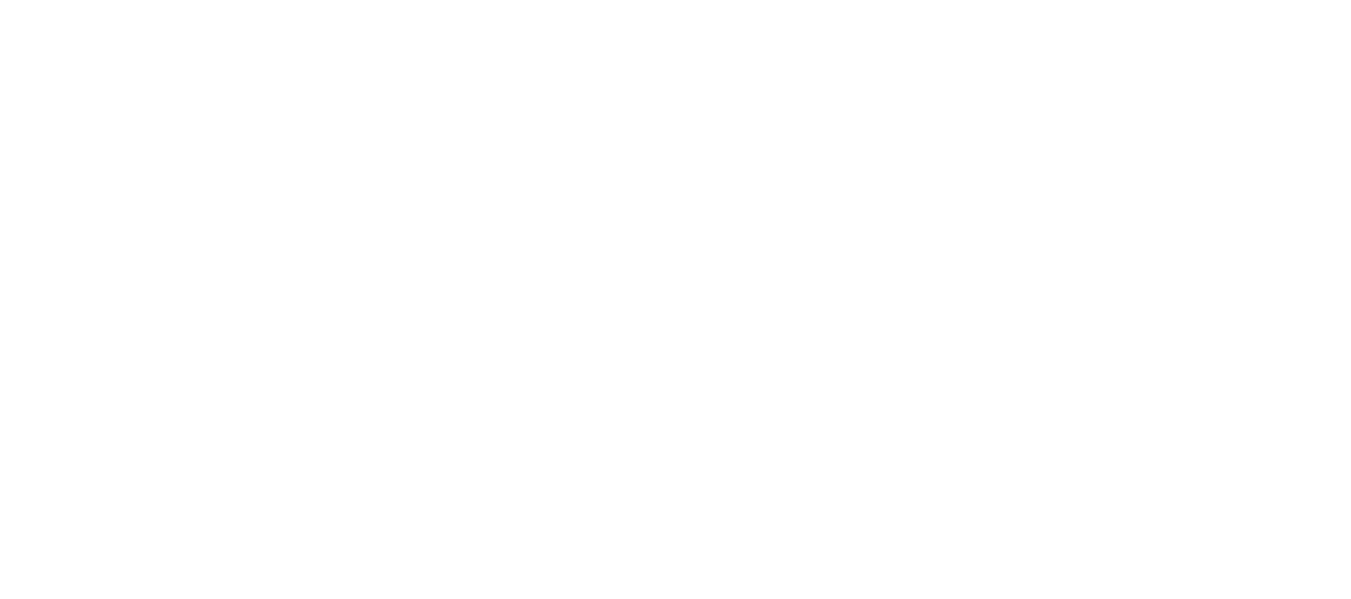 scroll, scrollTop: 0, scrollLeft: 0, axis: both 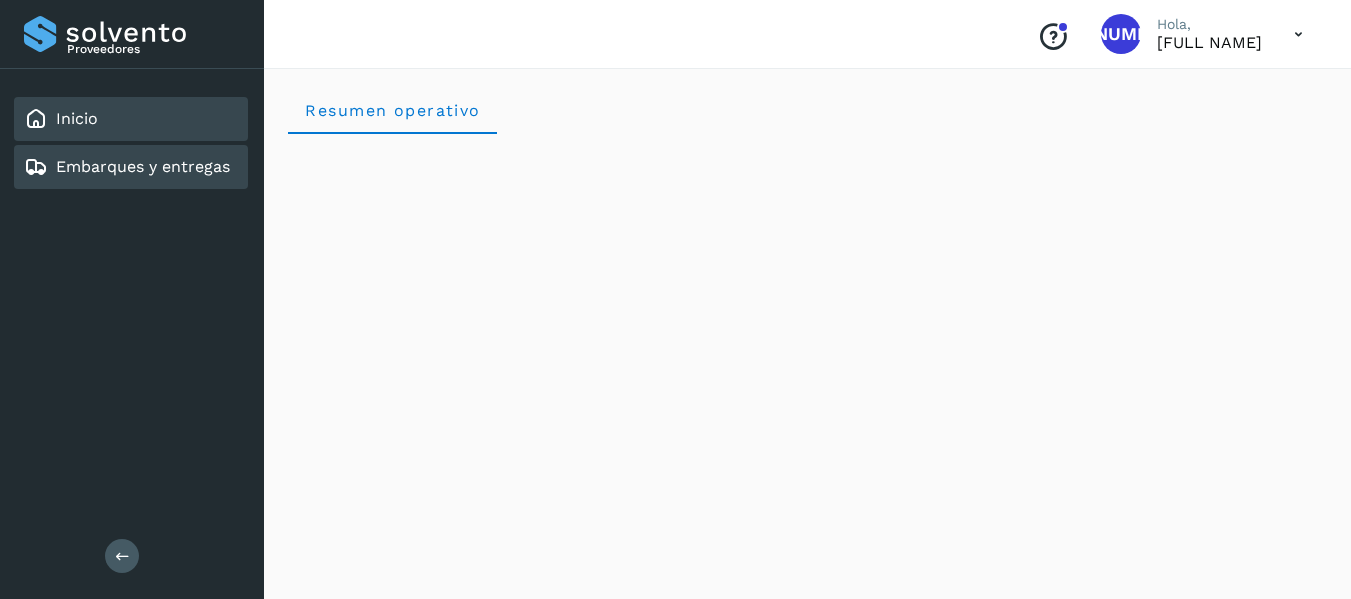 click on "Embarques y entregas" at bounding box center (143, 166) 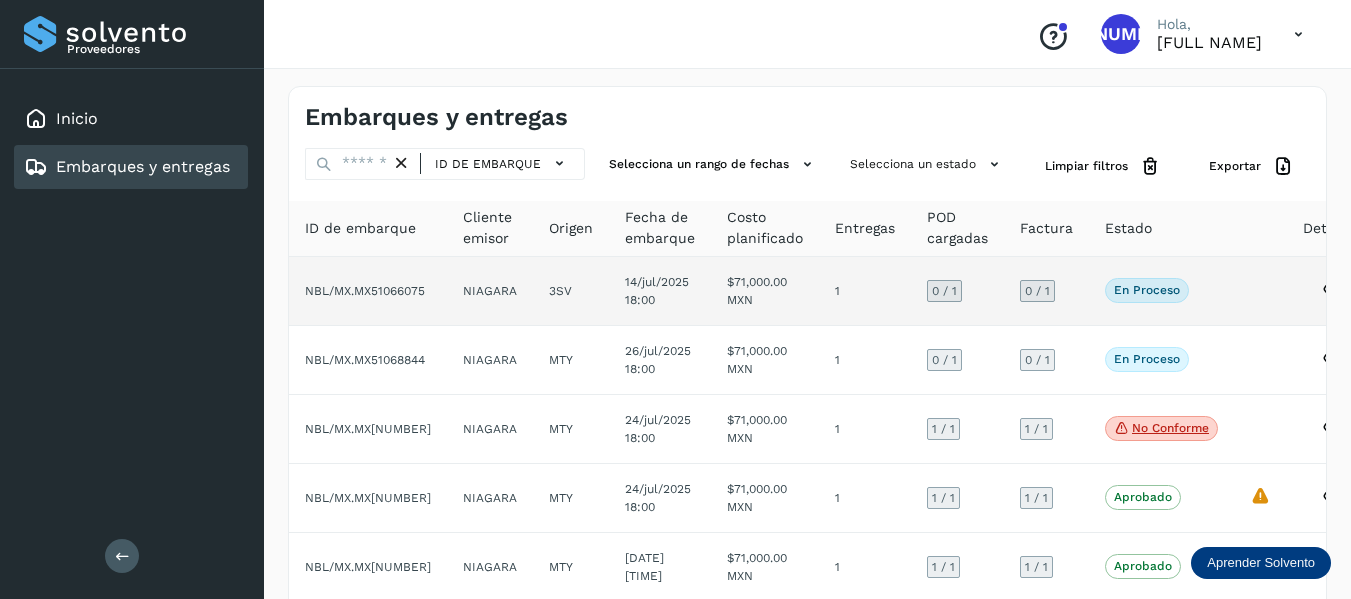 click on "NBL/MX.MX51066075" 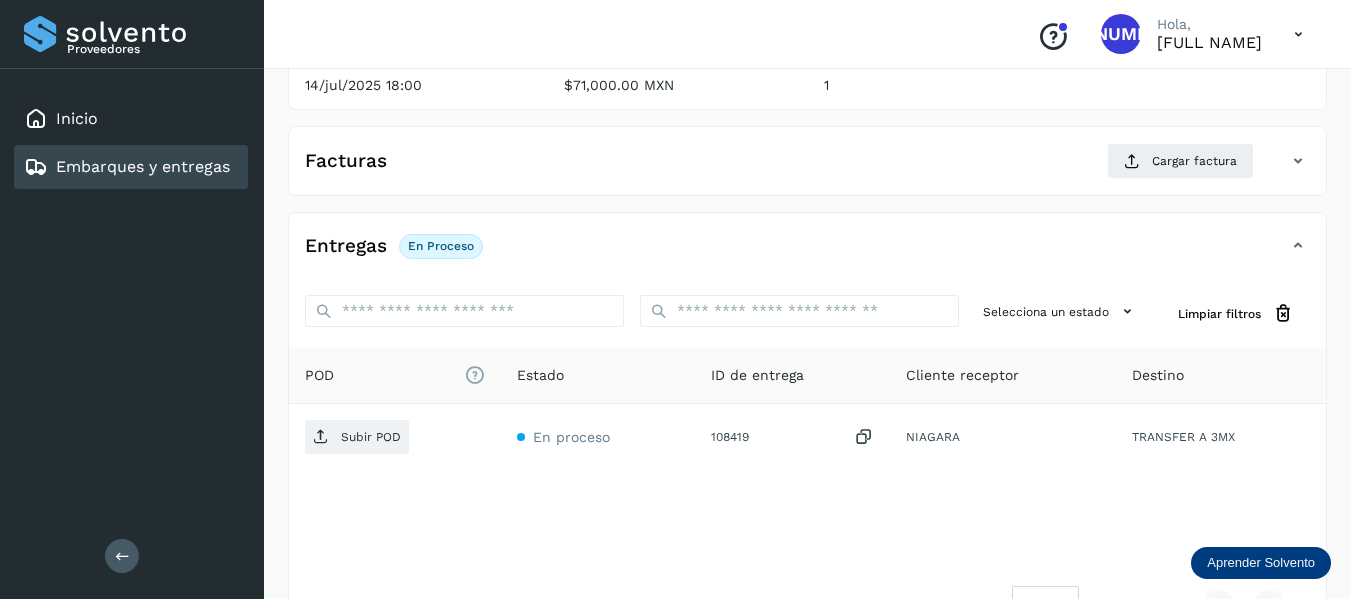 scroll, scrollTop: 300, scrollLeft: 0, axis: vertical 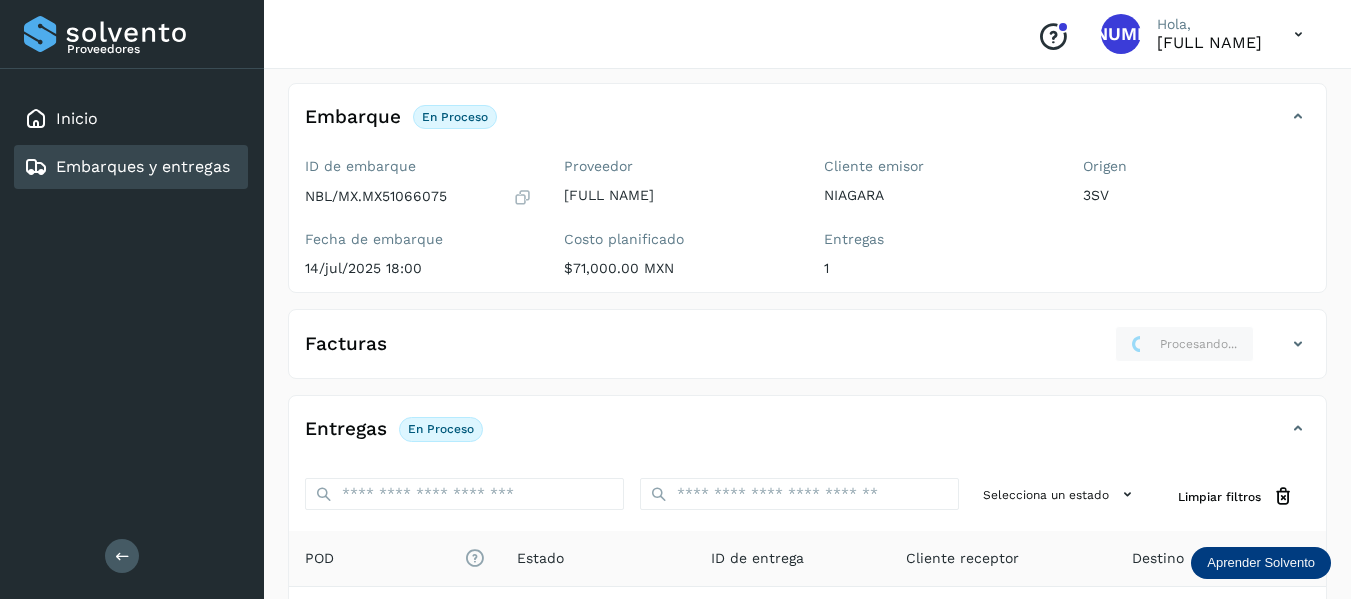 click on "Entregas En proceso" 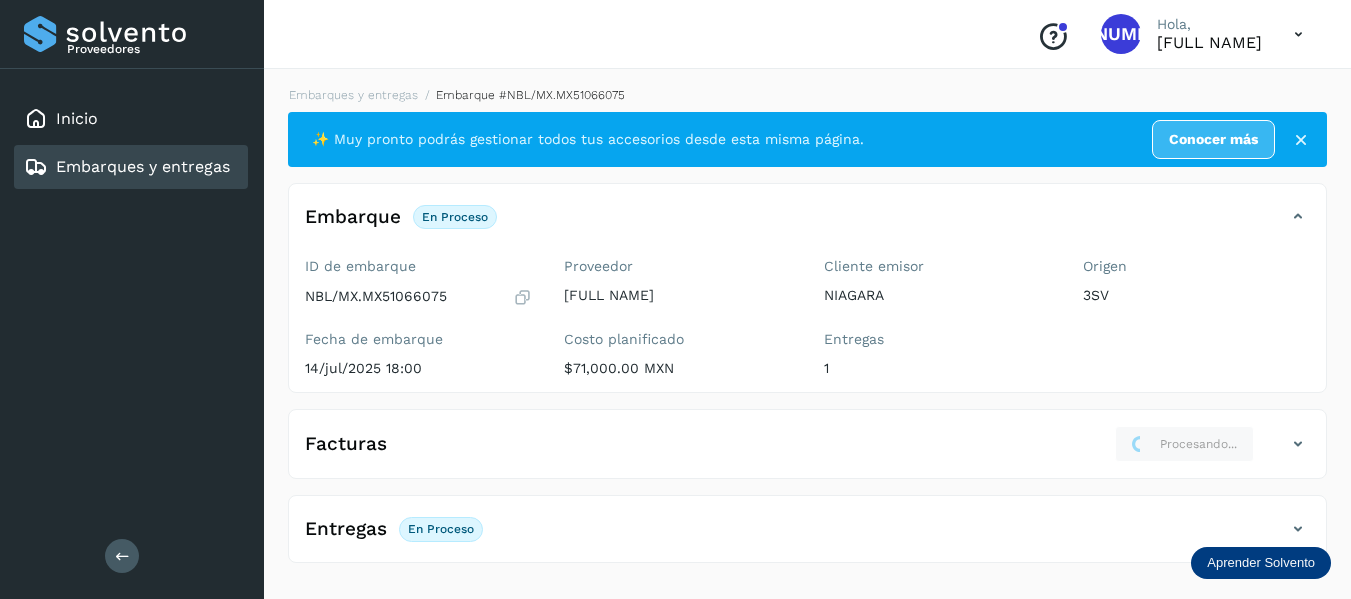 scroll, scrollTop: 0, scrollLeft: 0, axis: both 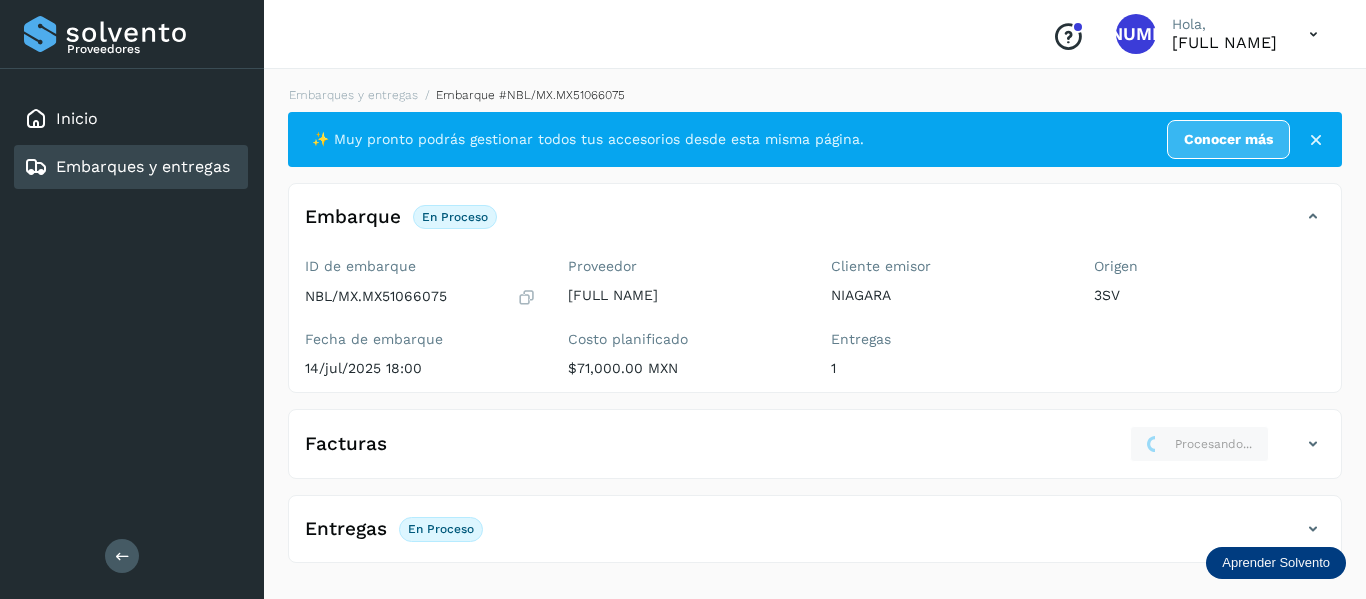 click on "Embarques y entregas" at bounding box center [143, 166] 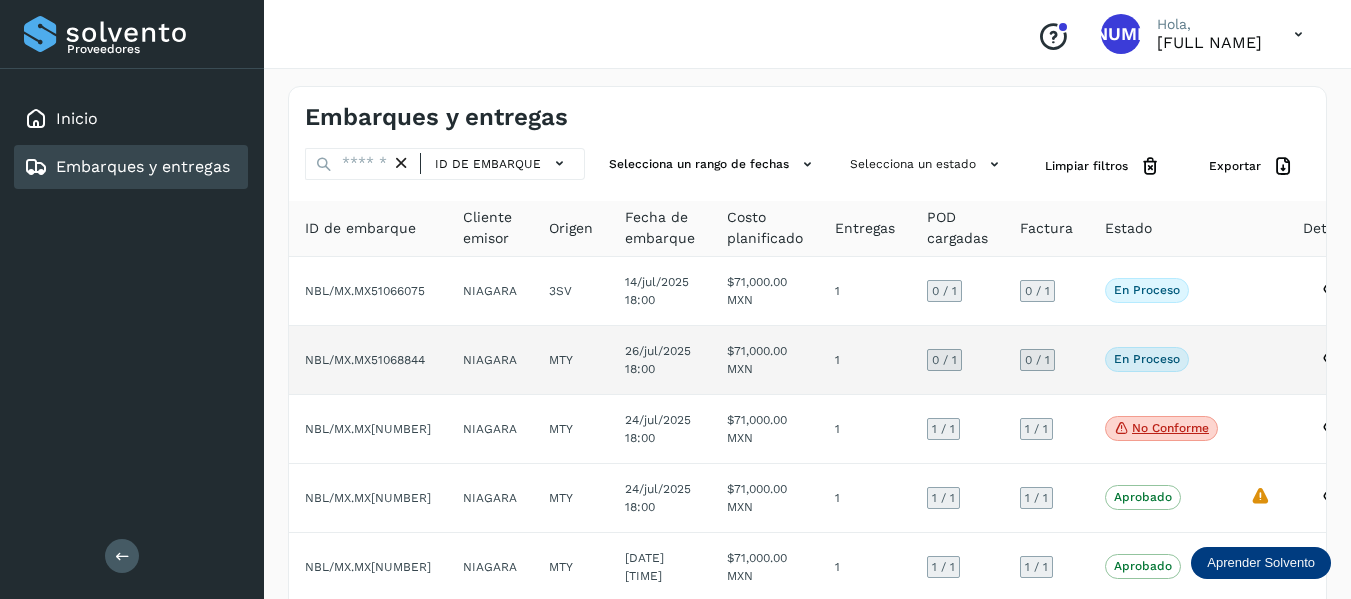 click on "NBL/MX.MX51068844" 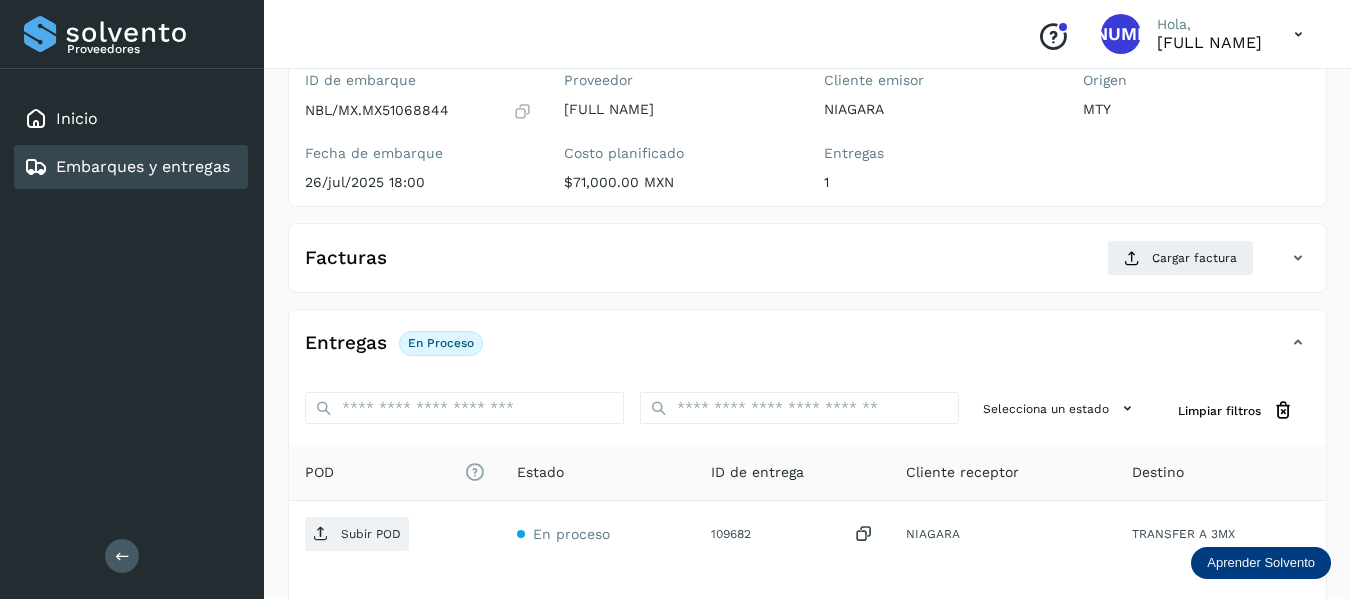 scroll, scrollTop: 200, scrollLeft: 0, axis: vertical 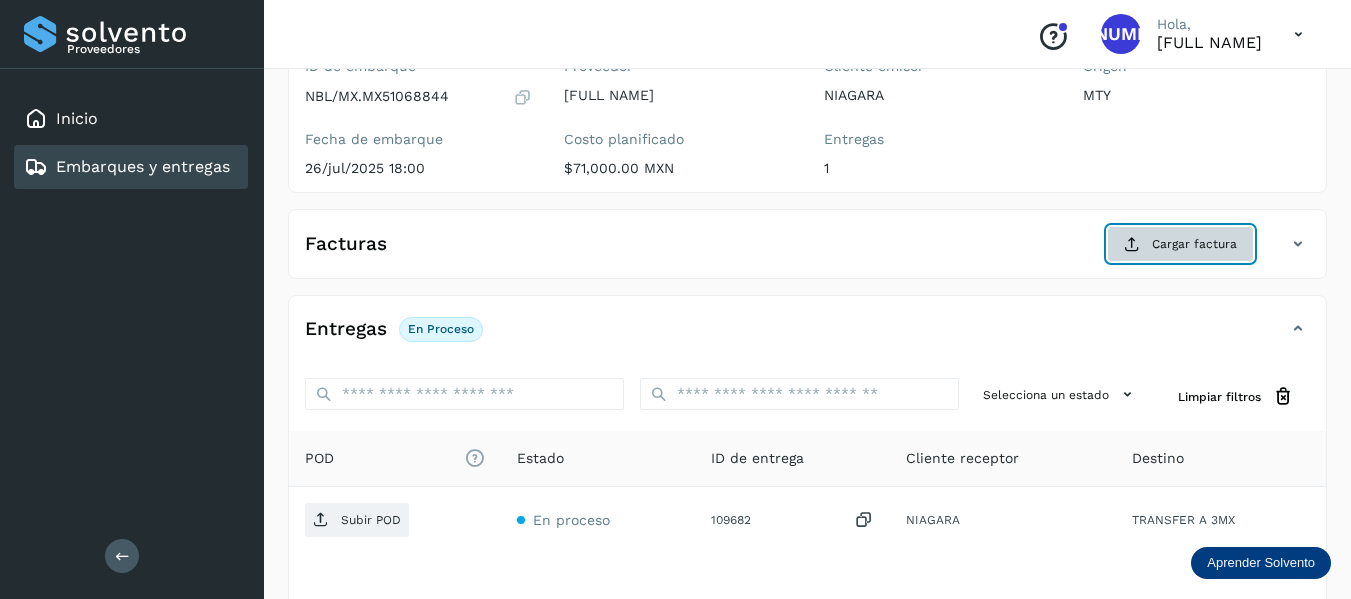 click on "Cargar factura" 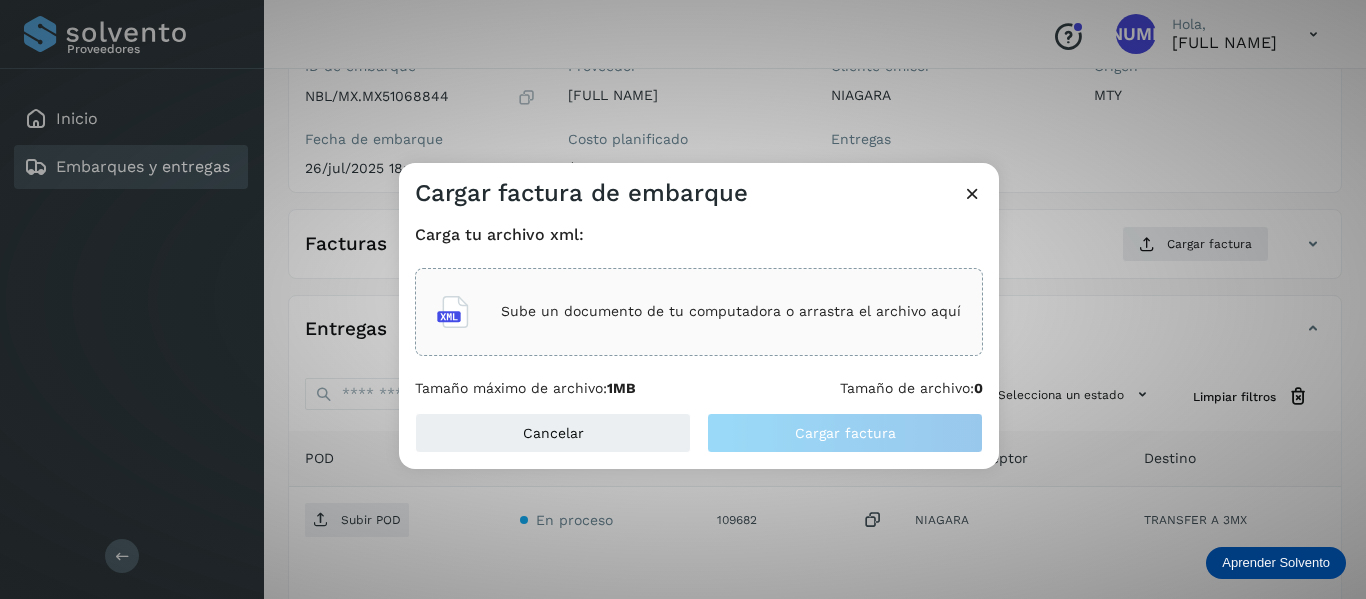 click on "Sube un documento de tu computadora o arrastra el archivo aquí" 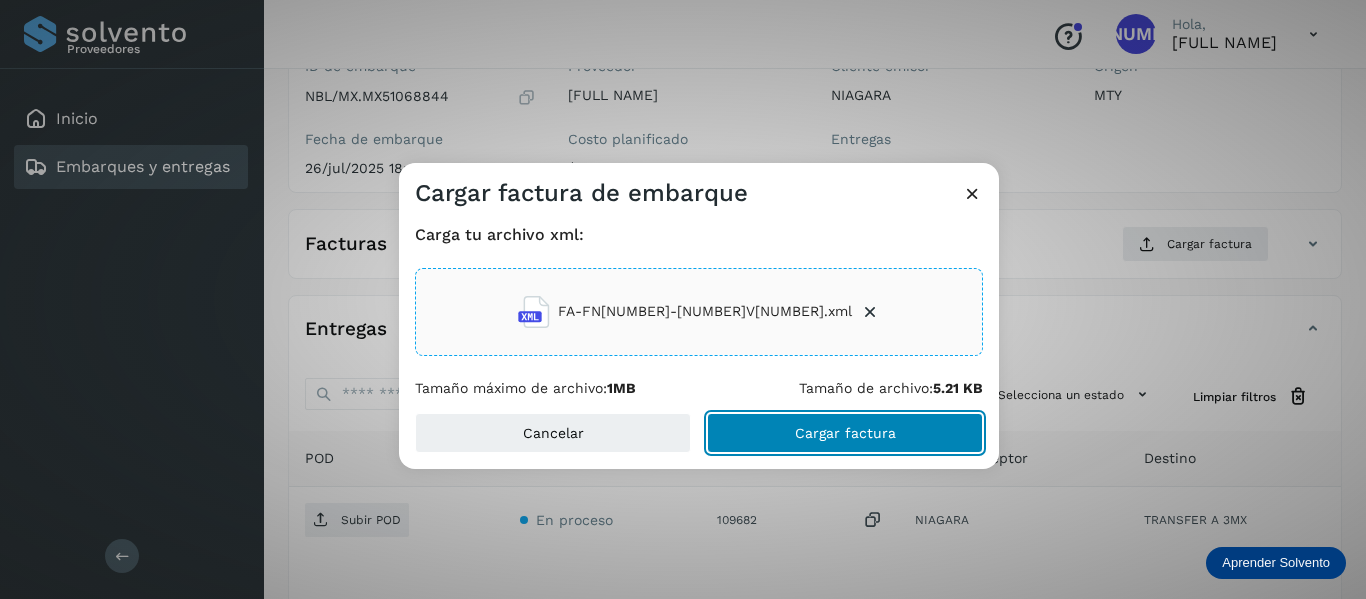 click on "Cargar factura" 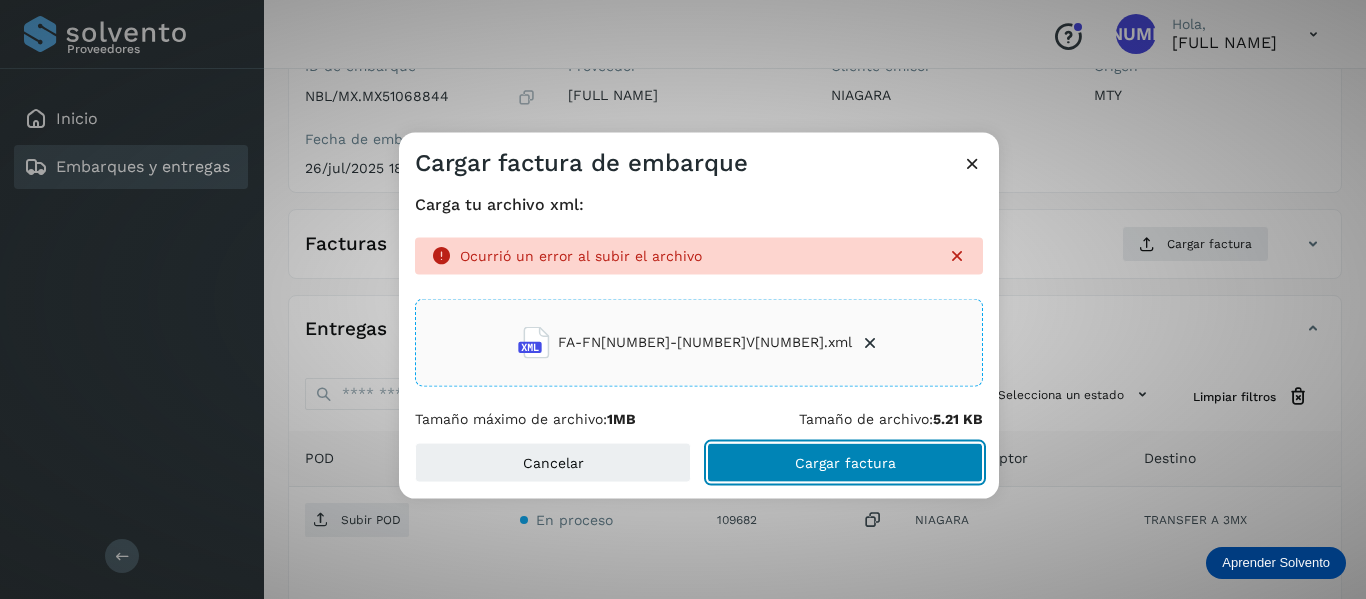 click on "Cargar factura" 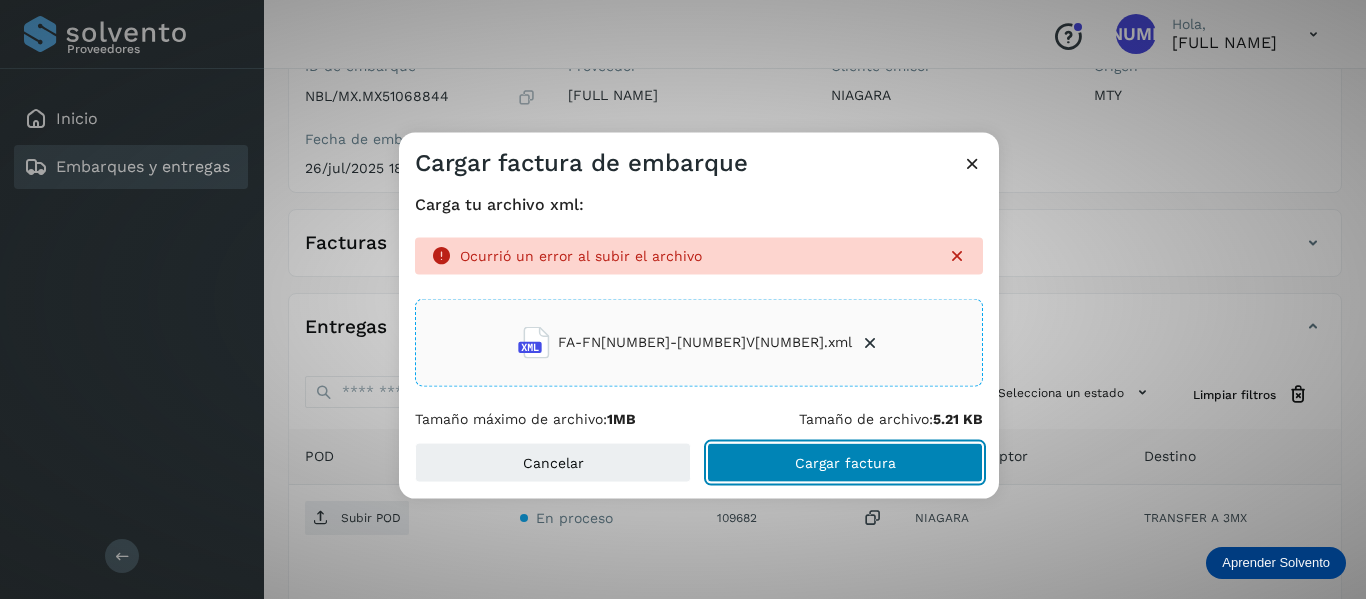 click on "Cargar factura" 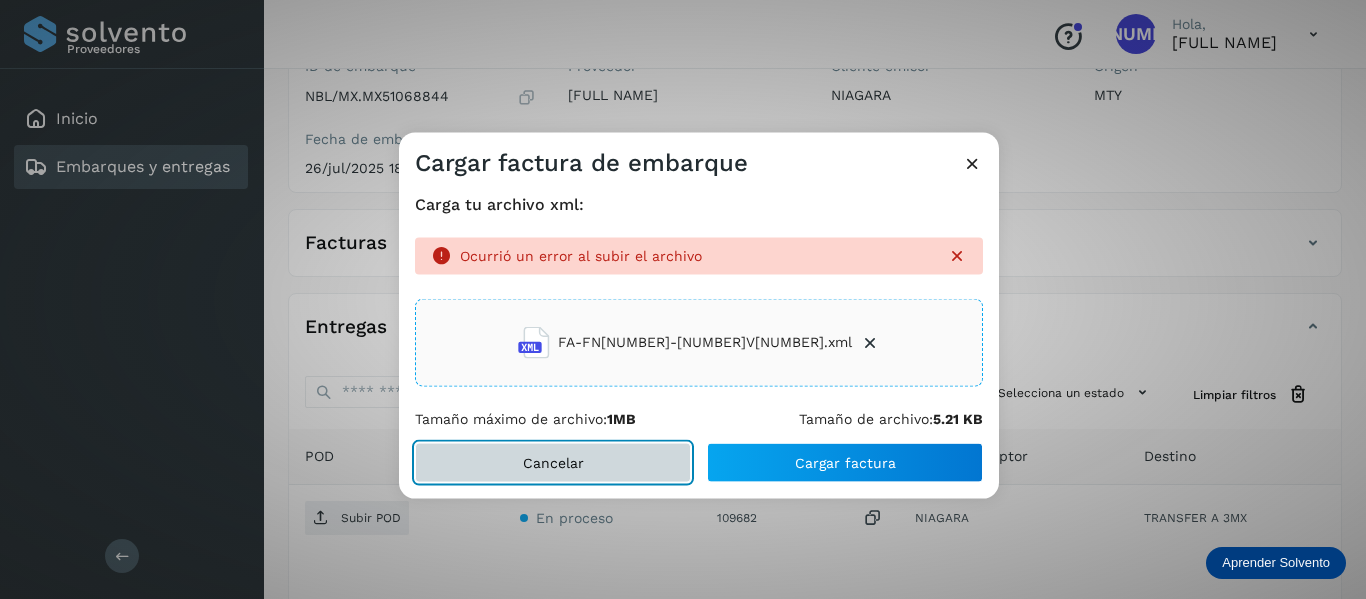 click on "Cancelar" 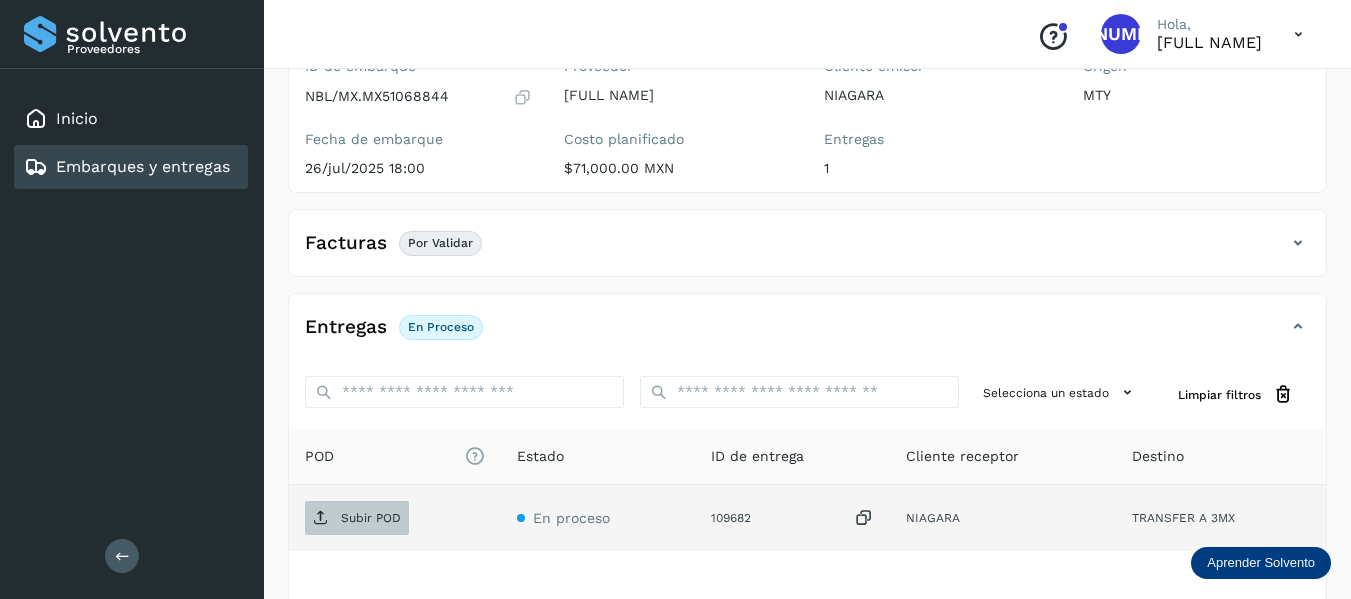 click on "Subir POD" at bounding box center (371, 518) 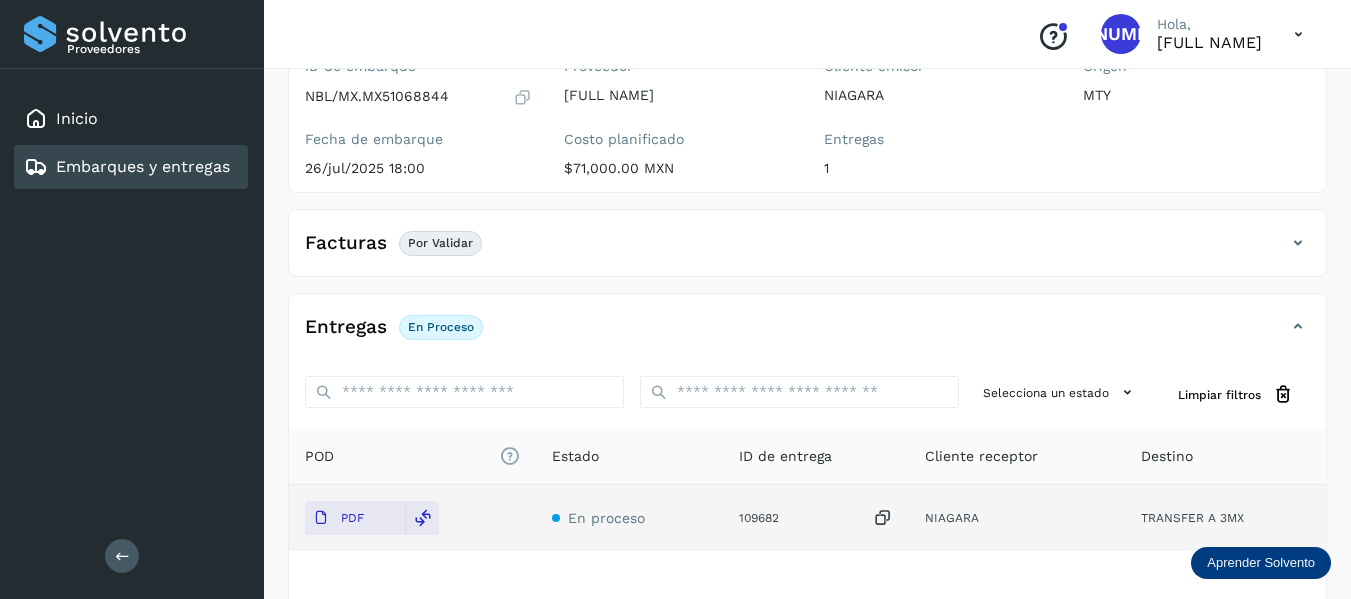 click at bounding box center (1298, 243) 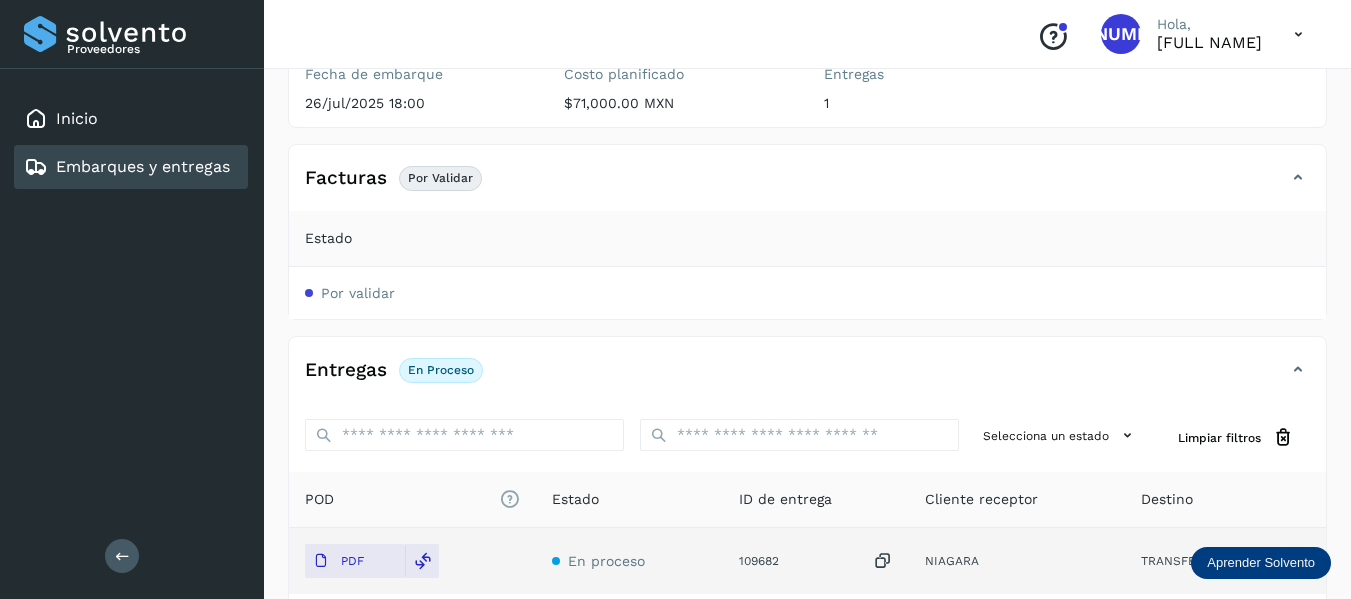 scroll, scrollTop: 300, scrollLeft: 0, axis: vertical 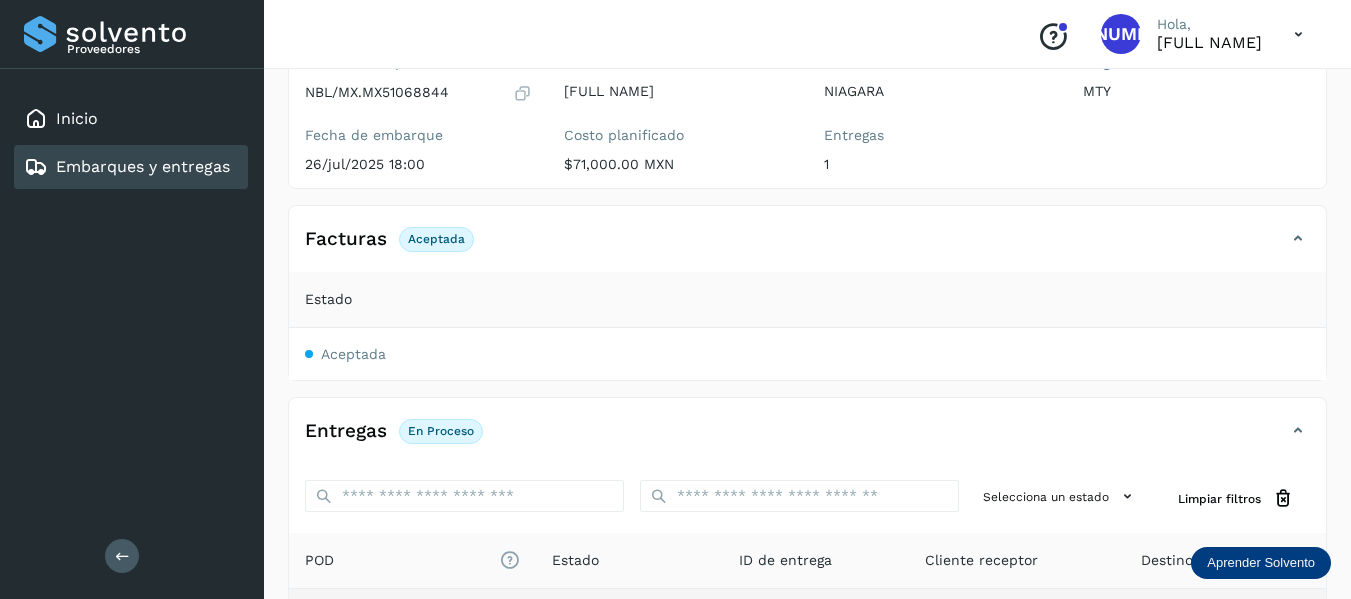 click on "Embarques y entregas" at bounding box center (127, 167) 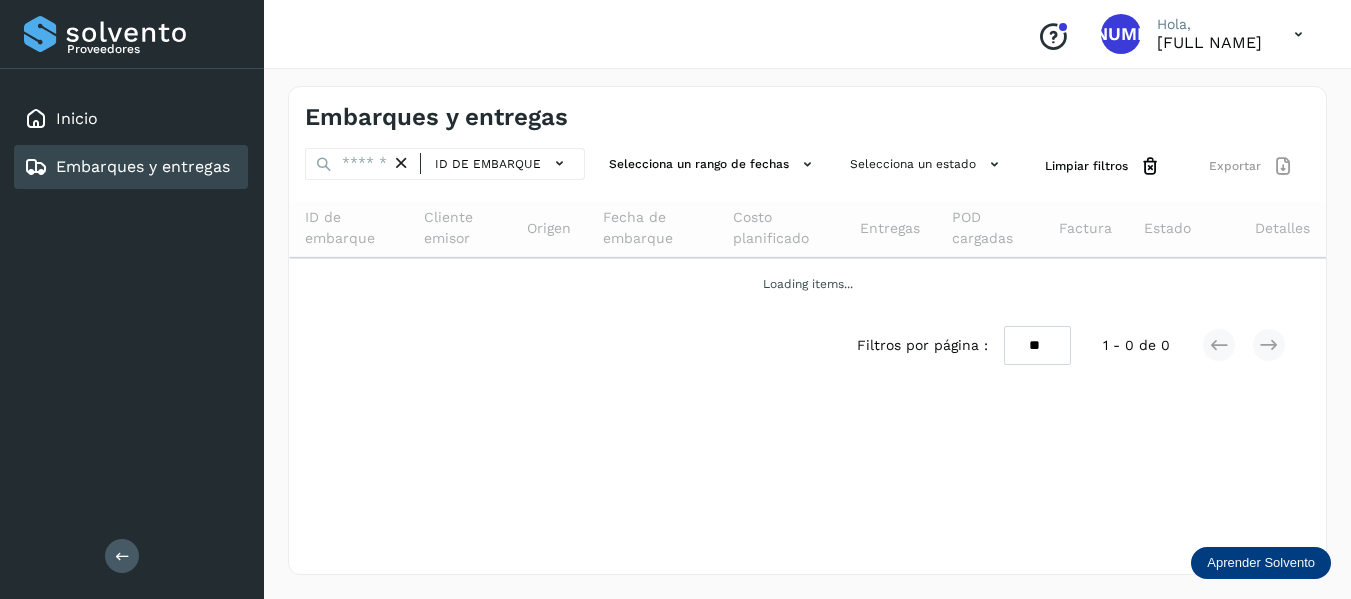 scroll, scrollTop: 0, scrollLeft: 0, axis: both 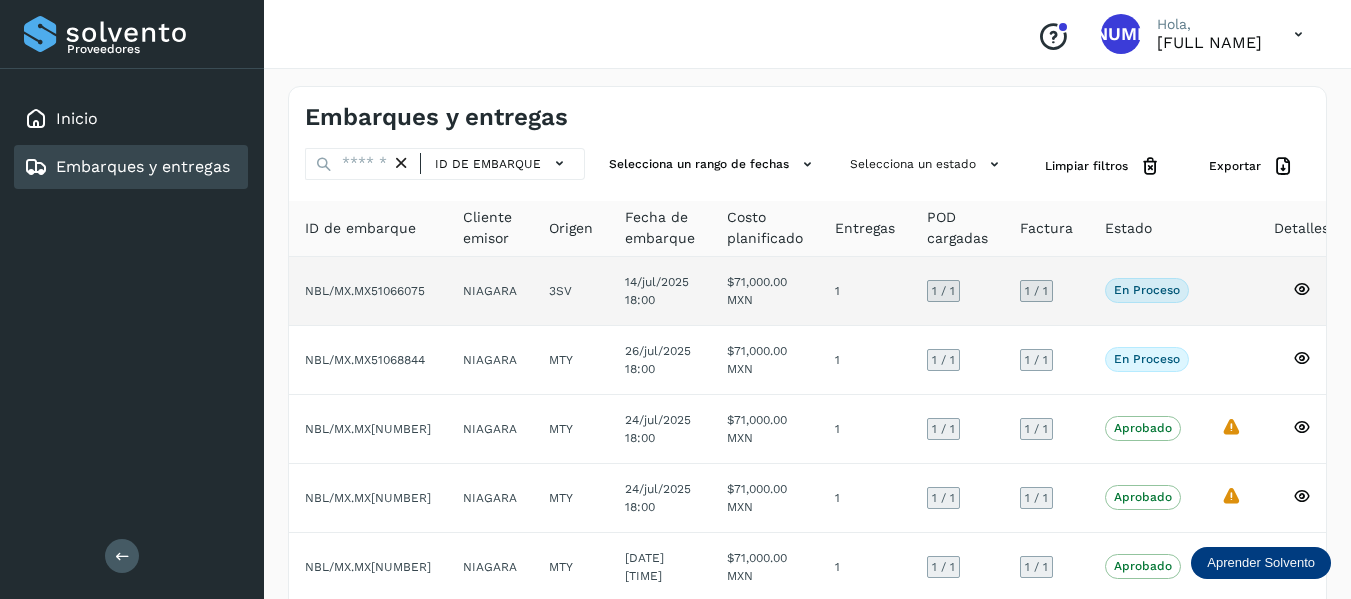 click on "NBL/MX.MX51066075" 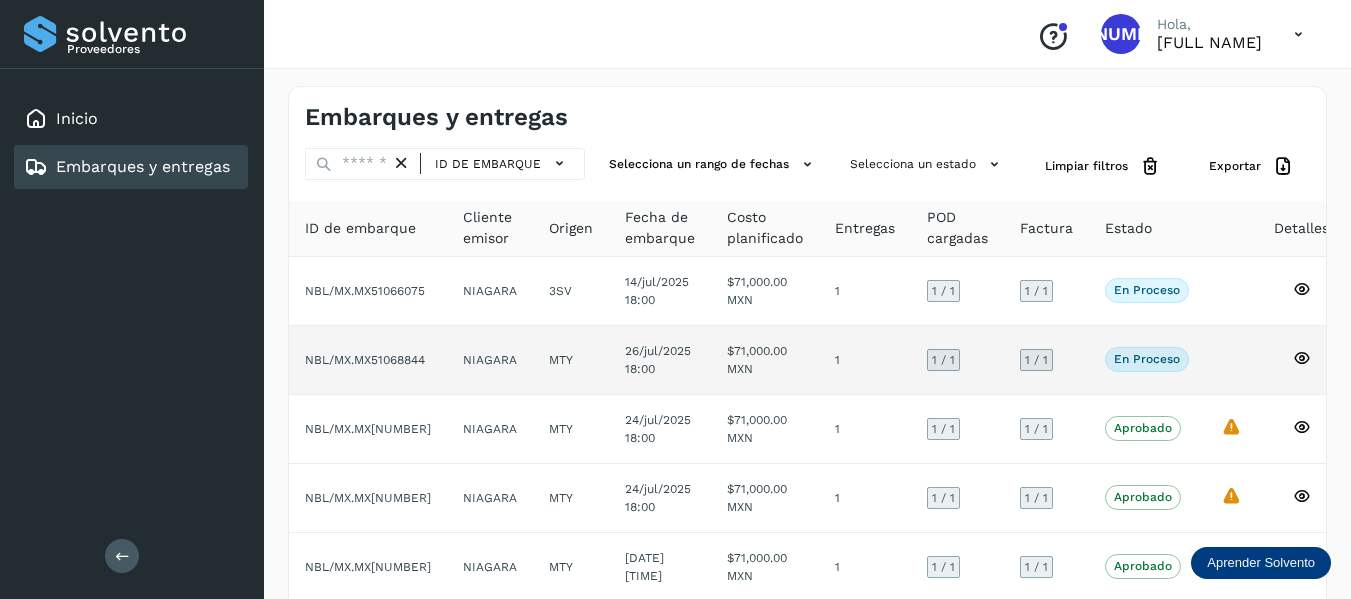 click on "NBL/MX.MX51068844" 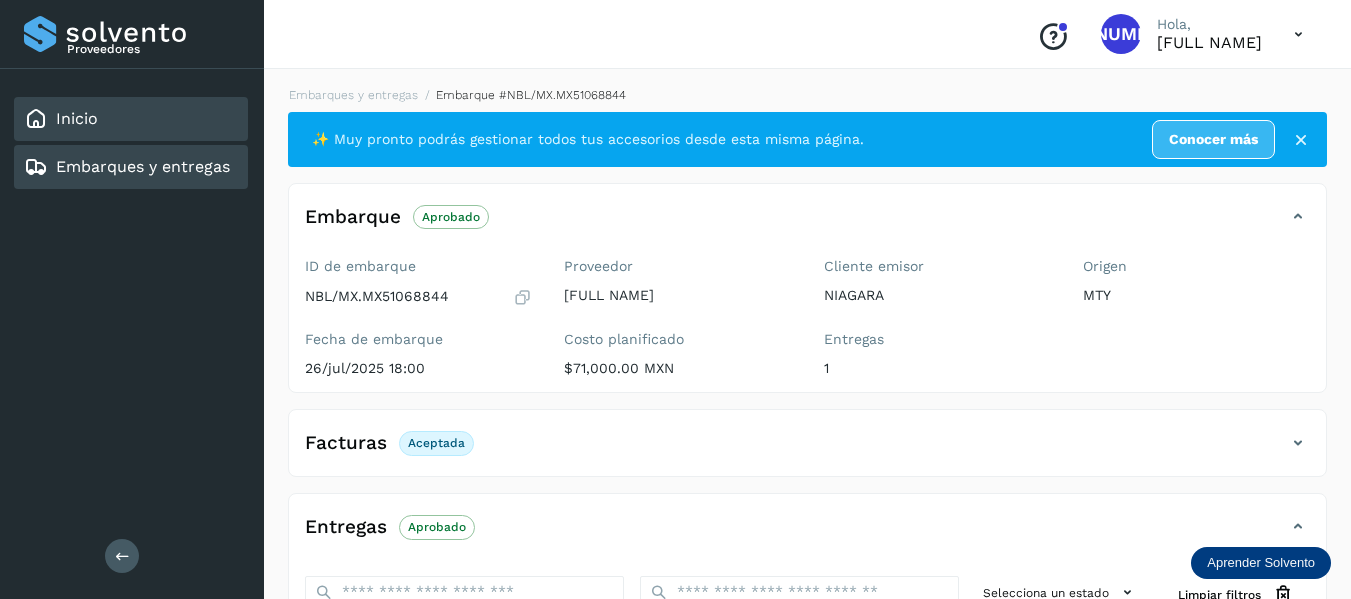 click on "Inicio" at bounding box center (77, 118) 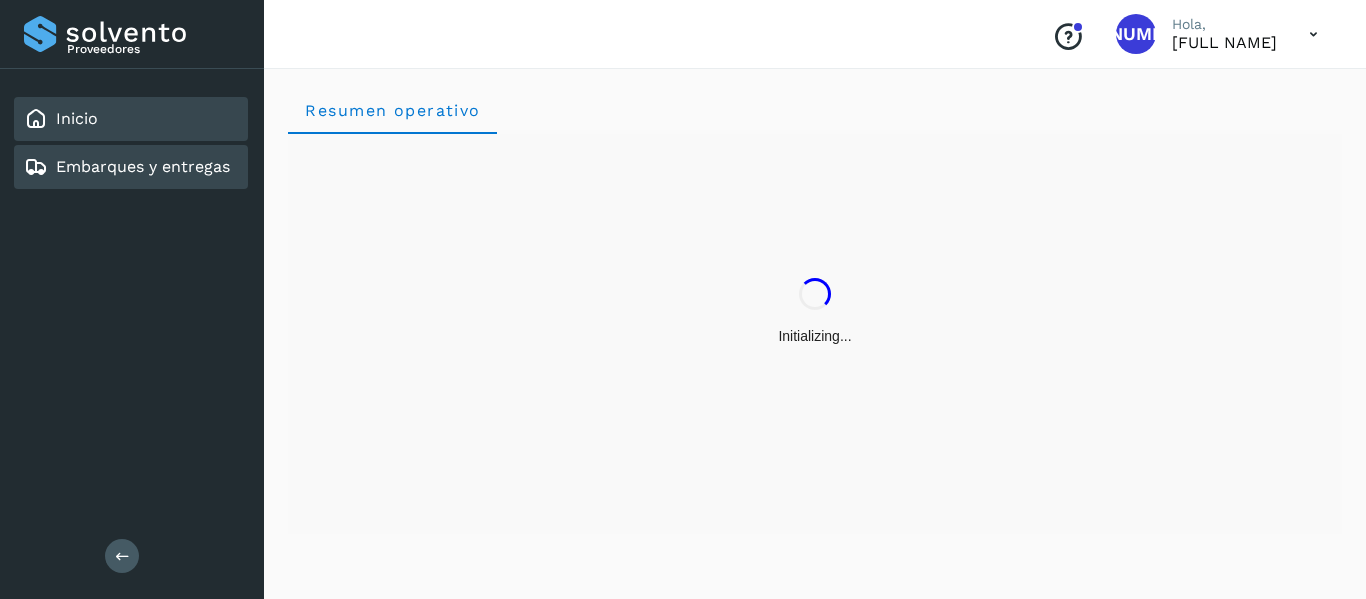 click on "Embarques y entregas" at bounding box center [143, 166] 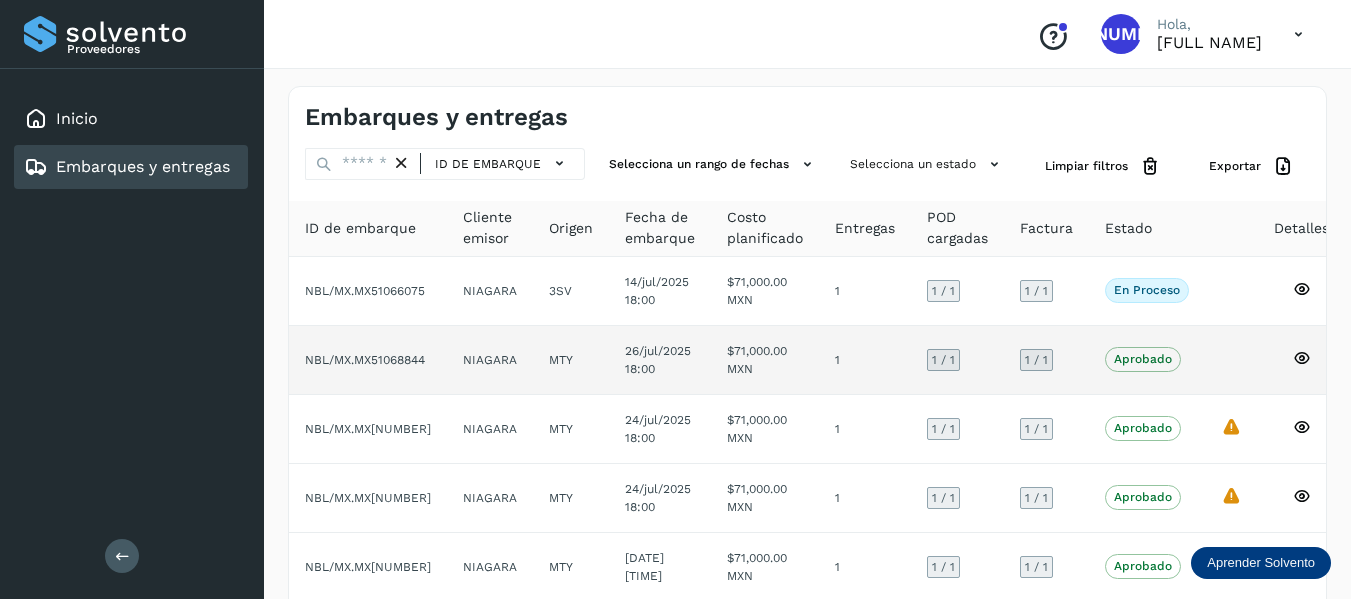 click on "NBL/MX.MX51068844" 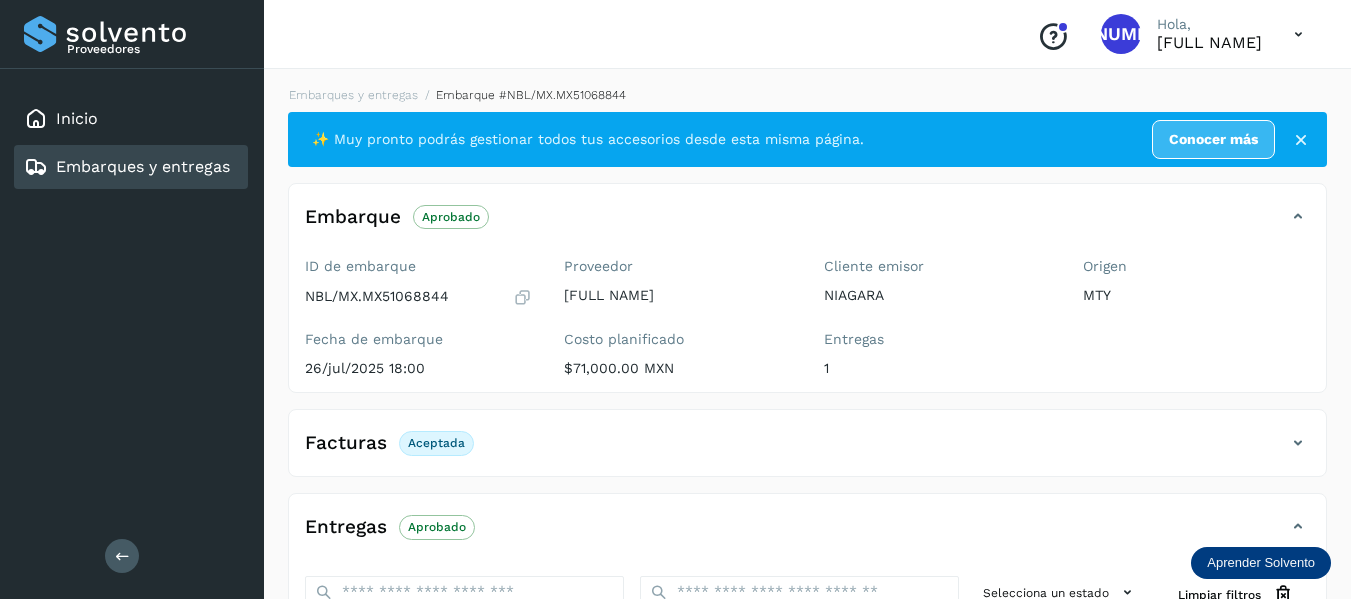 click on "Embarques y entregas" at bounding box center [143, 166] 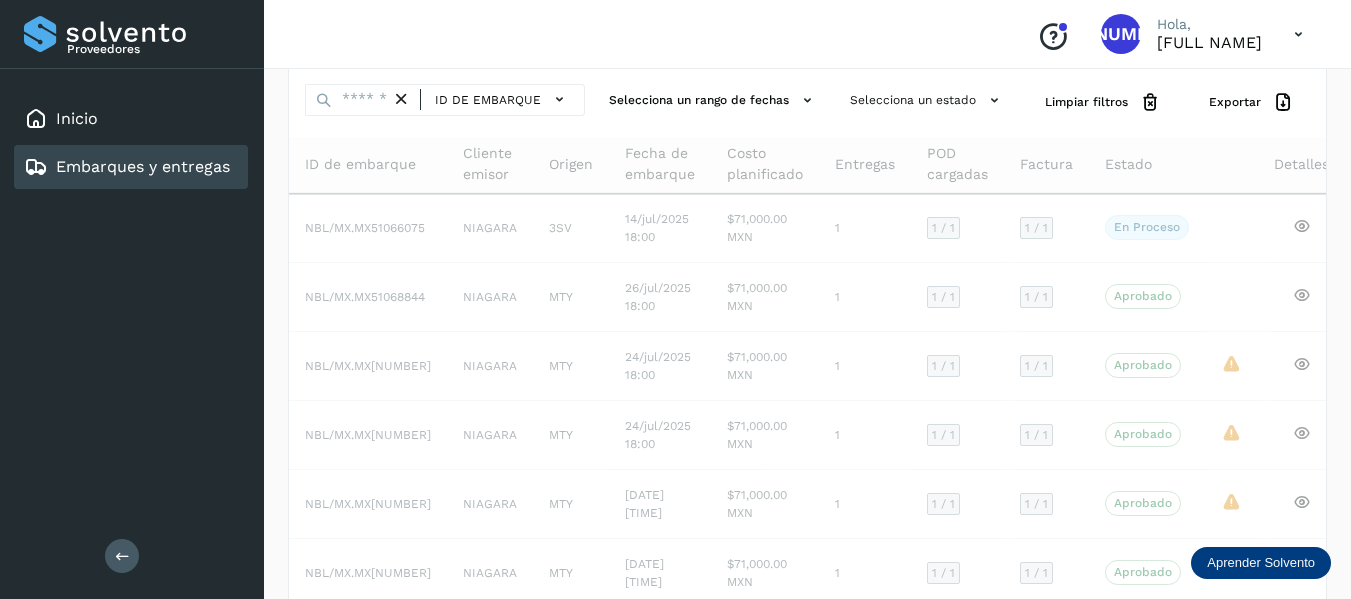 scroll, scrollTop: 100, scrollLeft: 0, axis: vertical 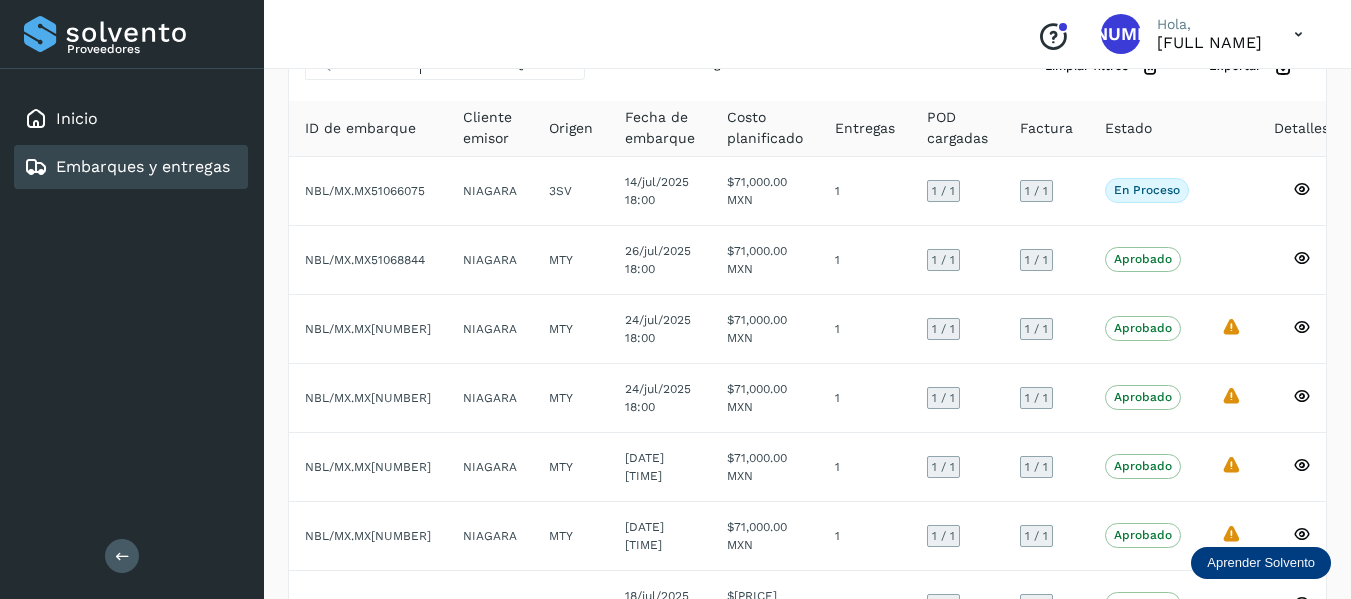click on "Embarques y entregas" at bounding box center (143, 166) 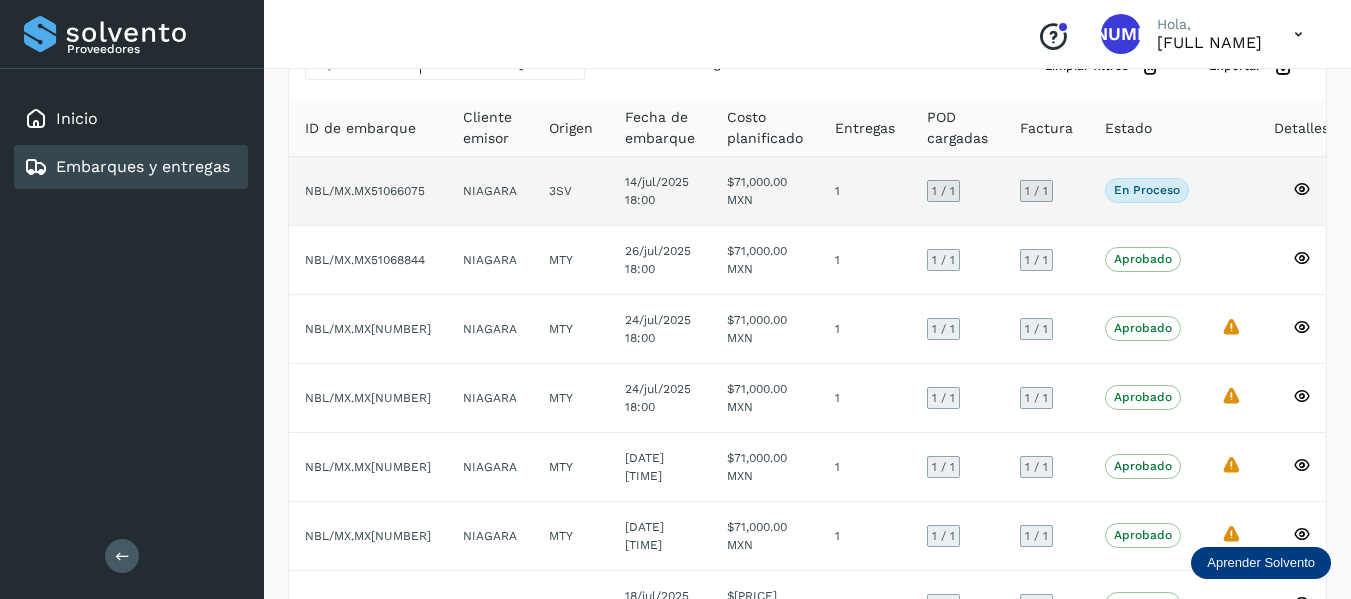 click 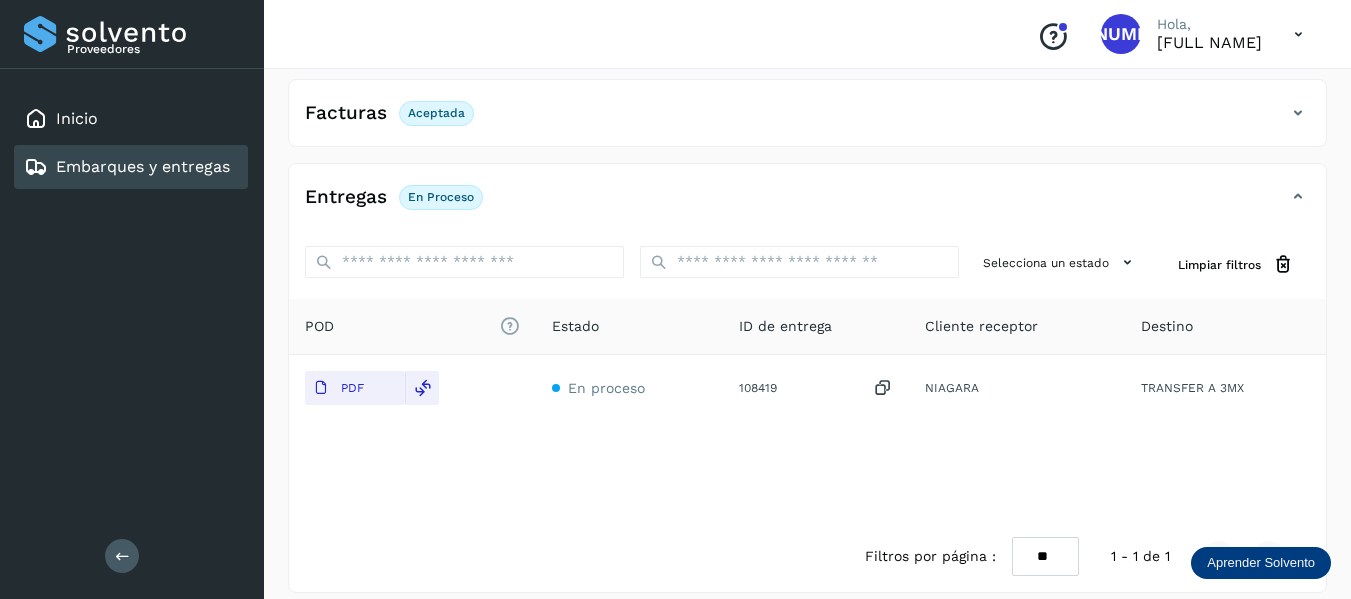 scroll, scrollTop: 348, scrollLeft: 0, axis: vertical 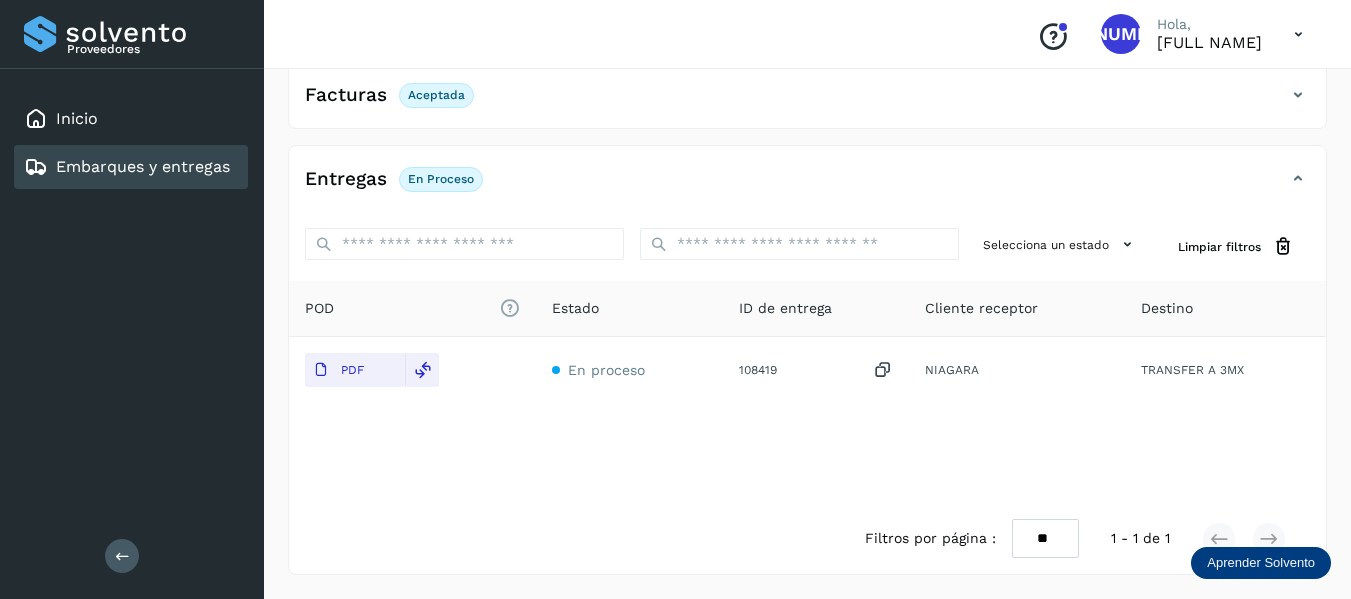 click on "Embarques y entregas" at bounding box center (143, 166) 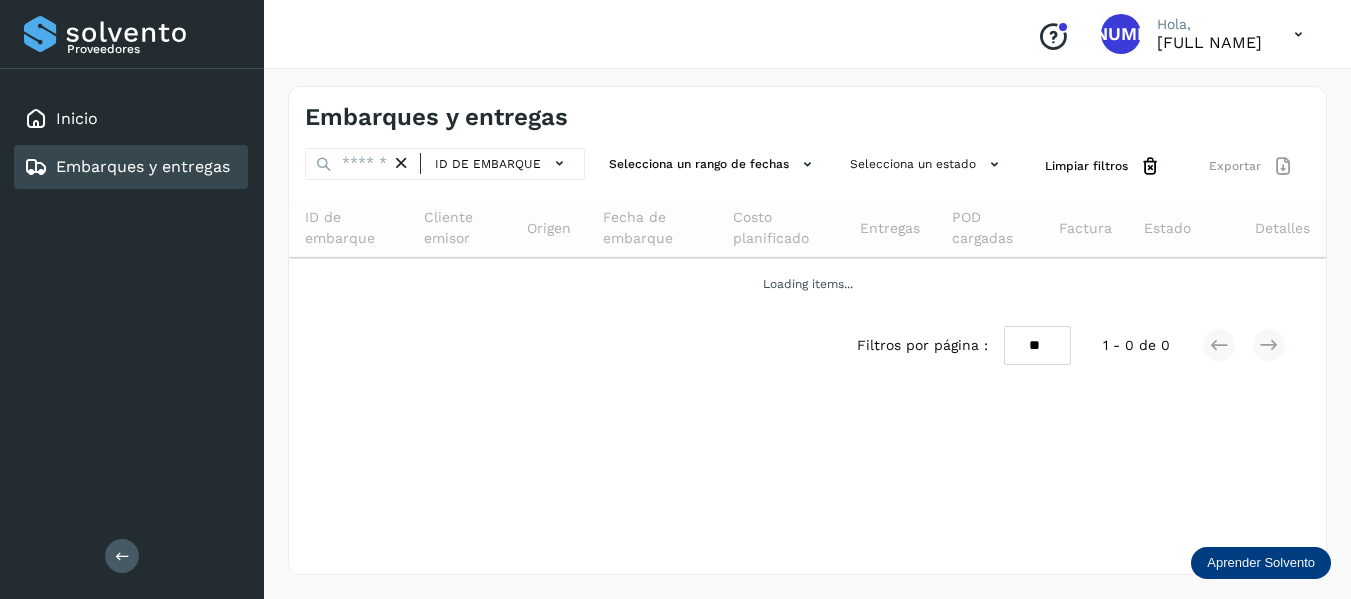 scroll, scrollTop: 0, scrollLeft: 0, axis: both 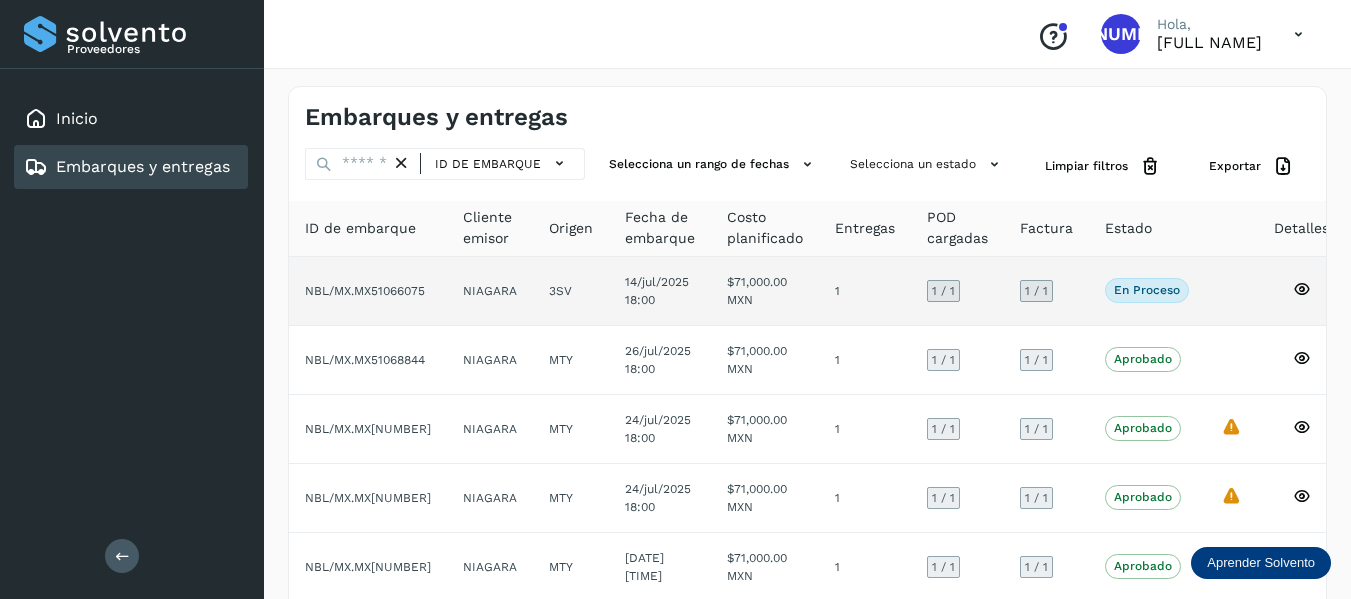 click on "NBL/MX.MX51066075" 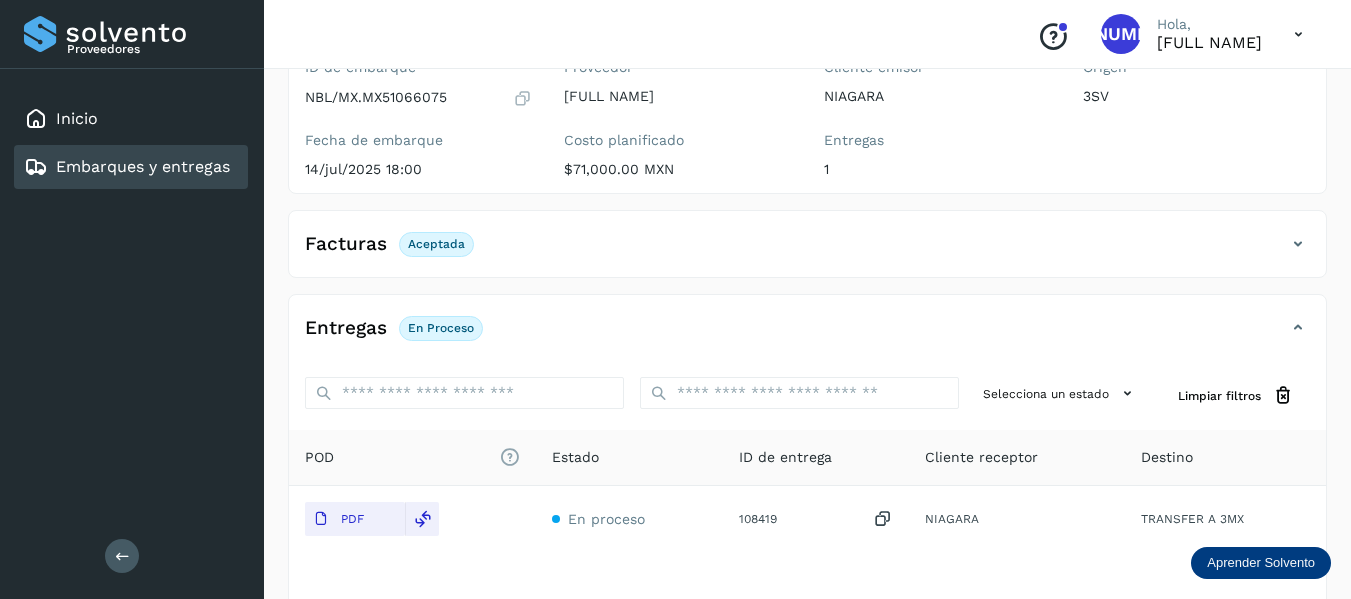 scroll, scrollTop: 200, scrollLeft: 0, axis: vertical 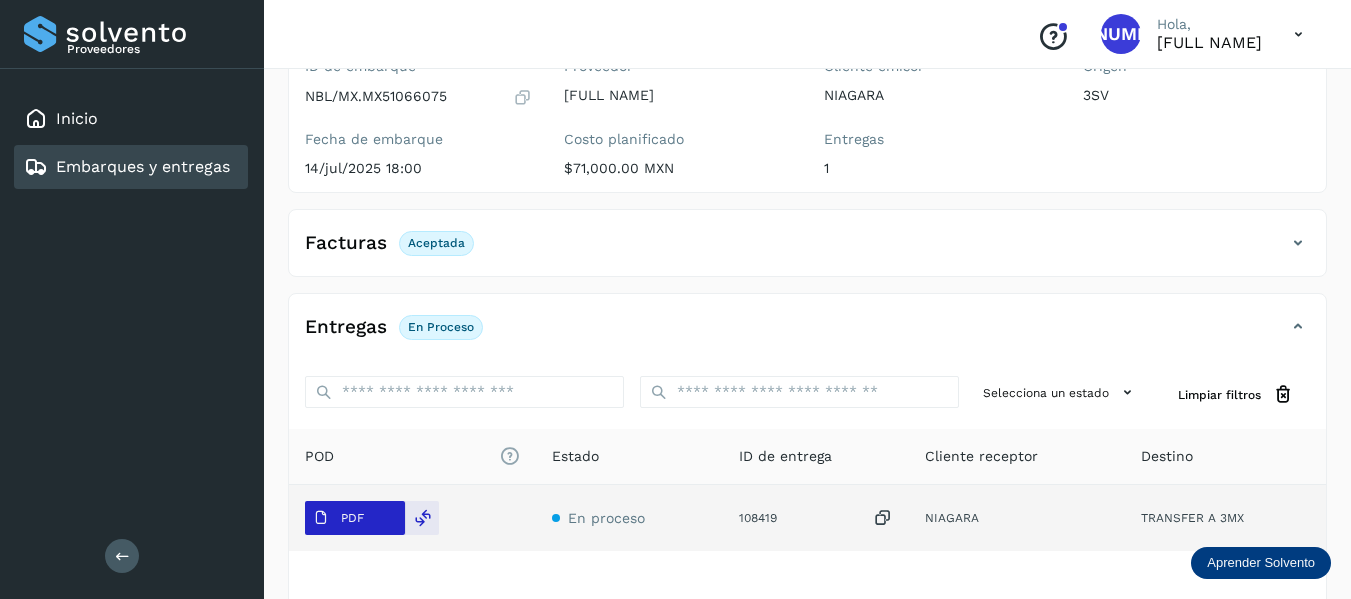 click on "PDF" at bounding box center (338, 518) 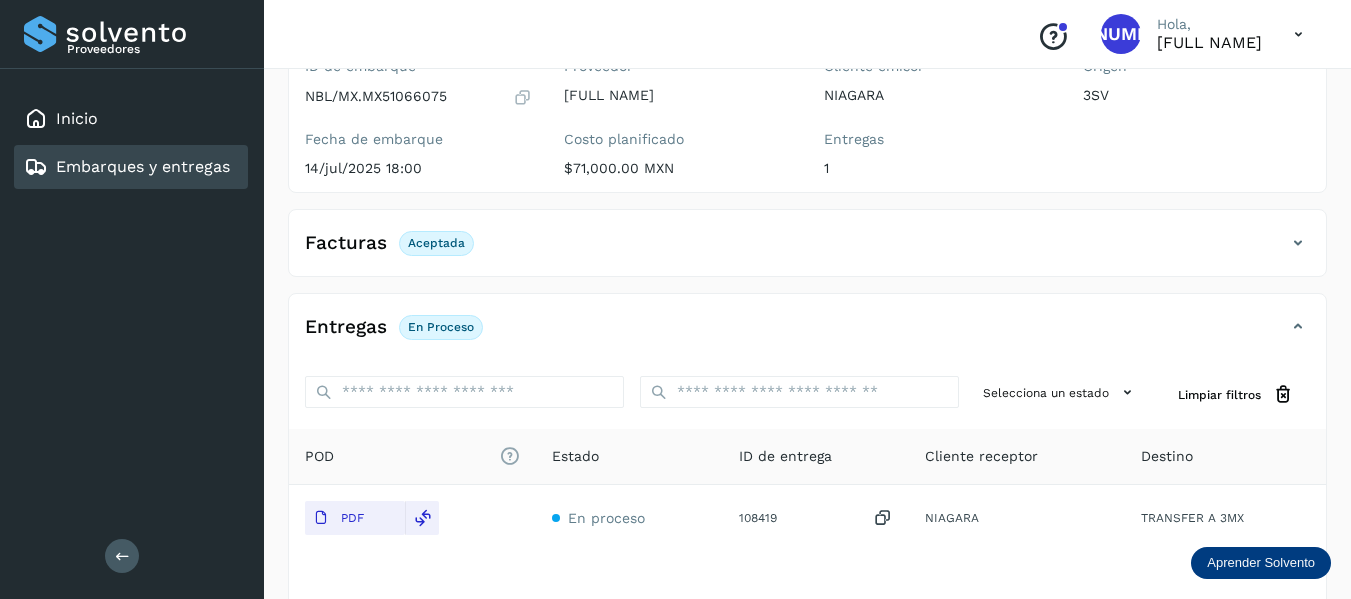 click on "Embarques y entregas" at bounding box center [143, 166] 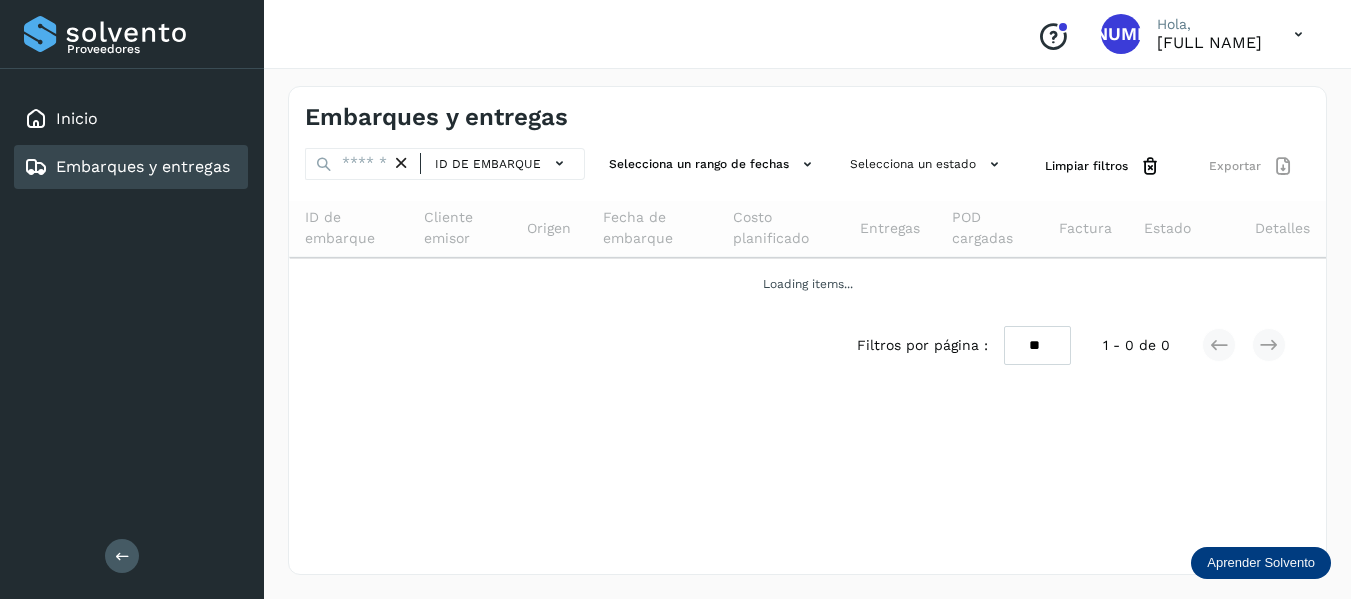 scroll, scrollTop: 0, scrollLeft: 0, axis: both 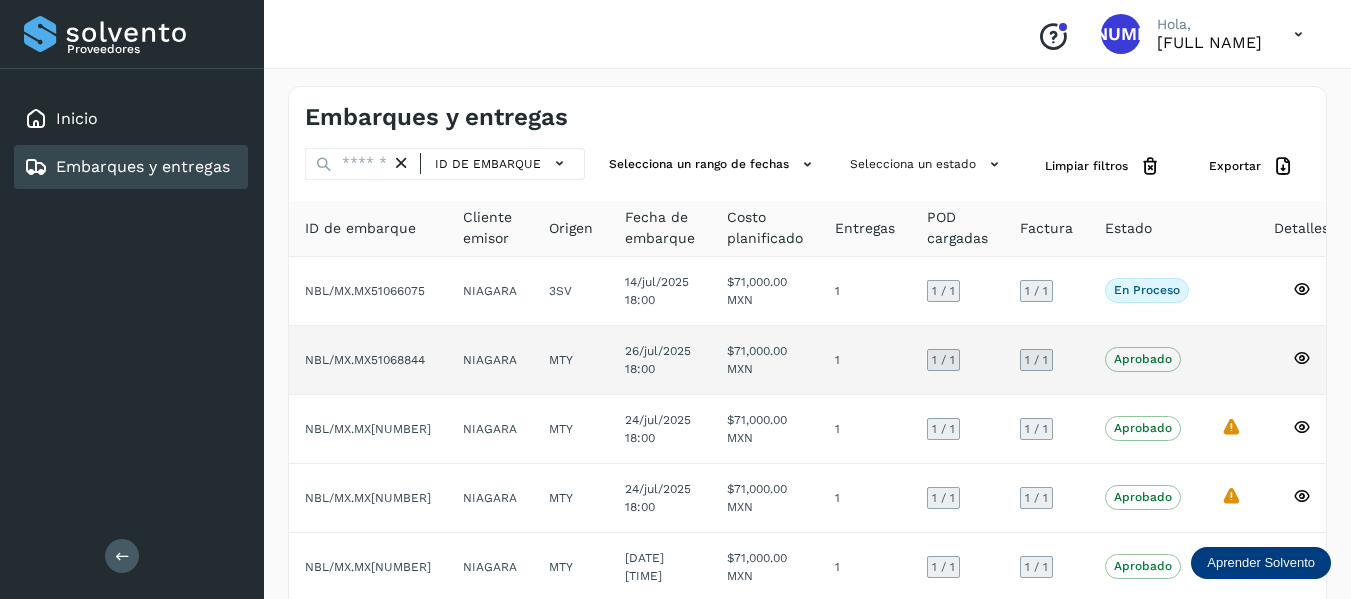 click on "NBL/MX.MX51068844" 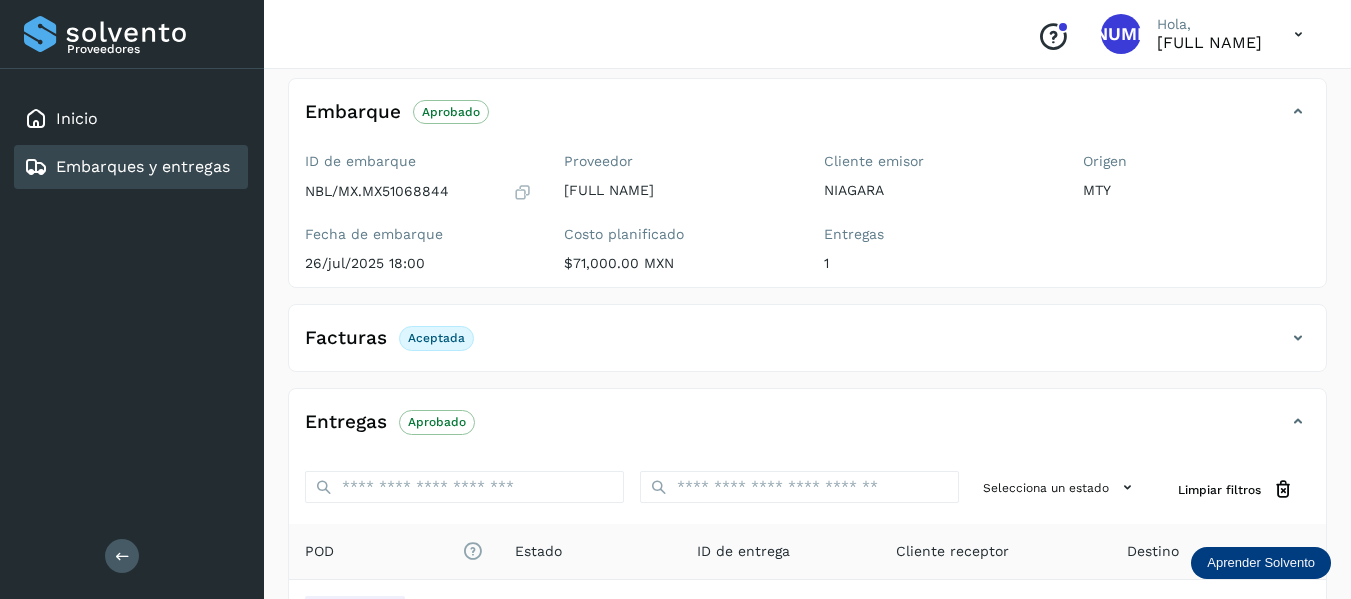 scroll, scrollTop: 300, scrollLeft: 0, axis: vertical 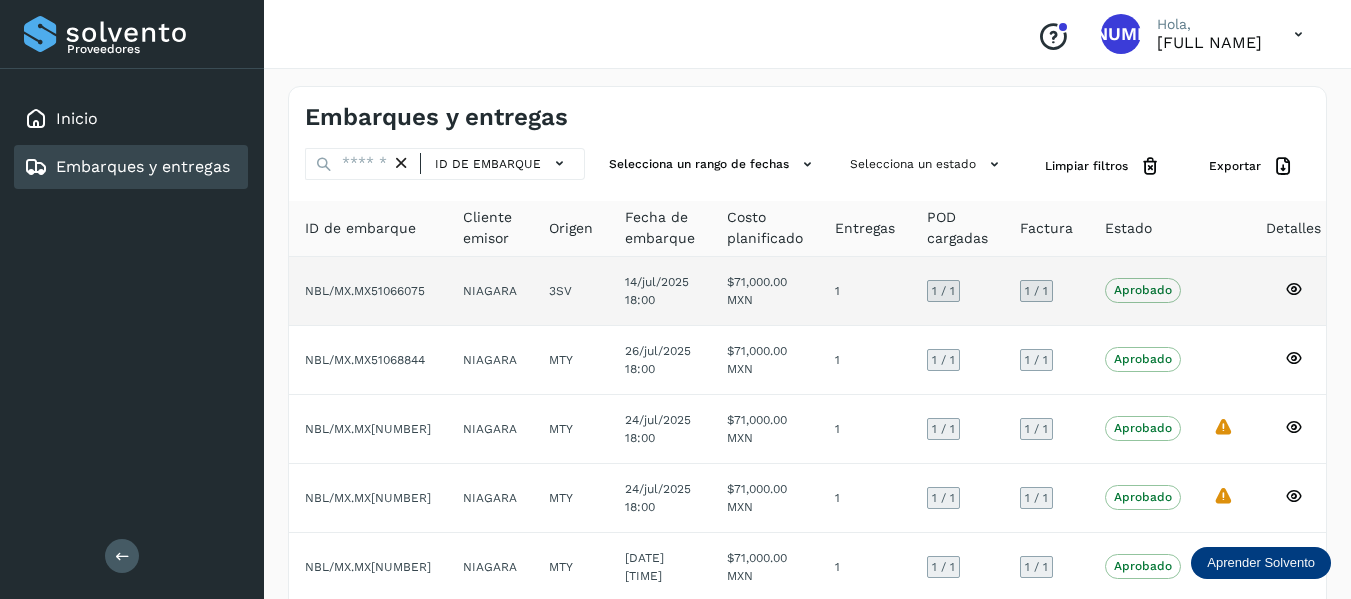 click on "NBL/MX.MX51066075" 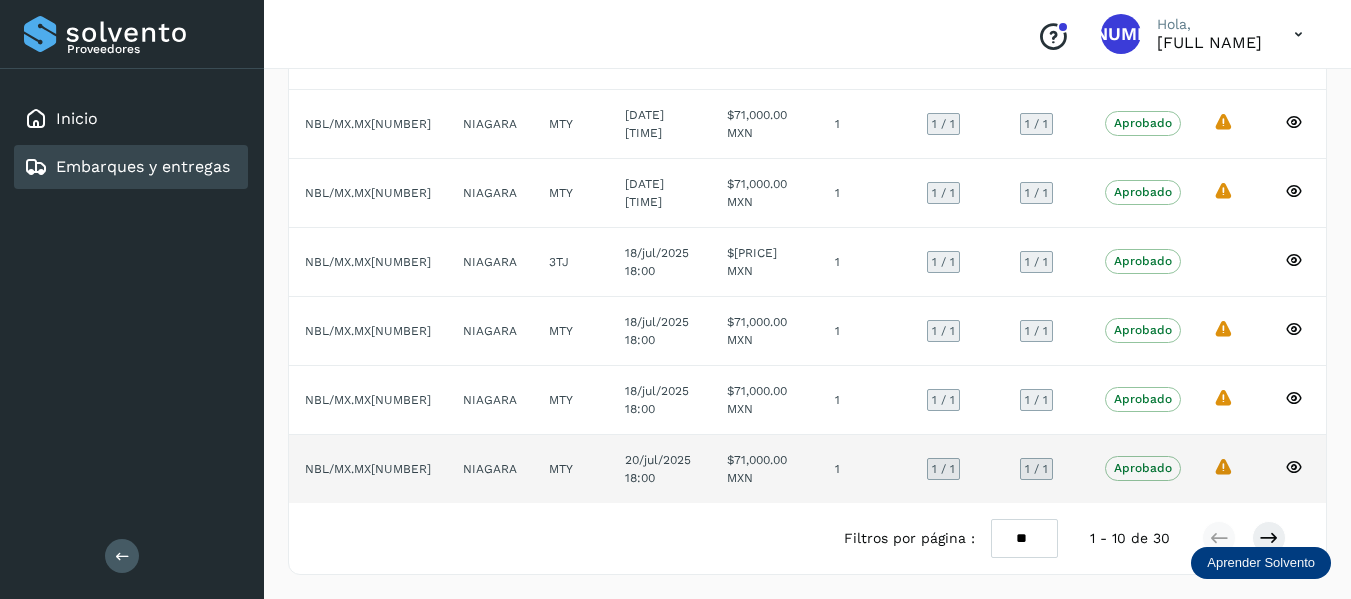 scroll, scrollTop: 458, scrollLeft: 0, axis: vertical 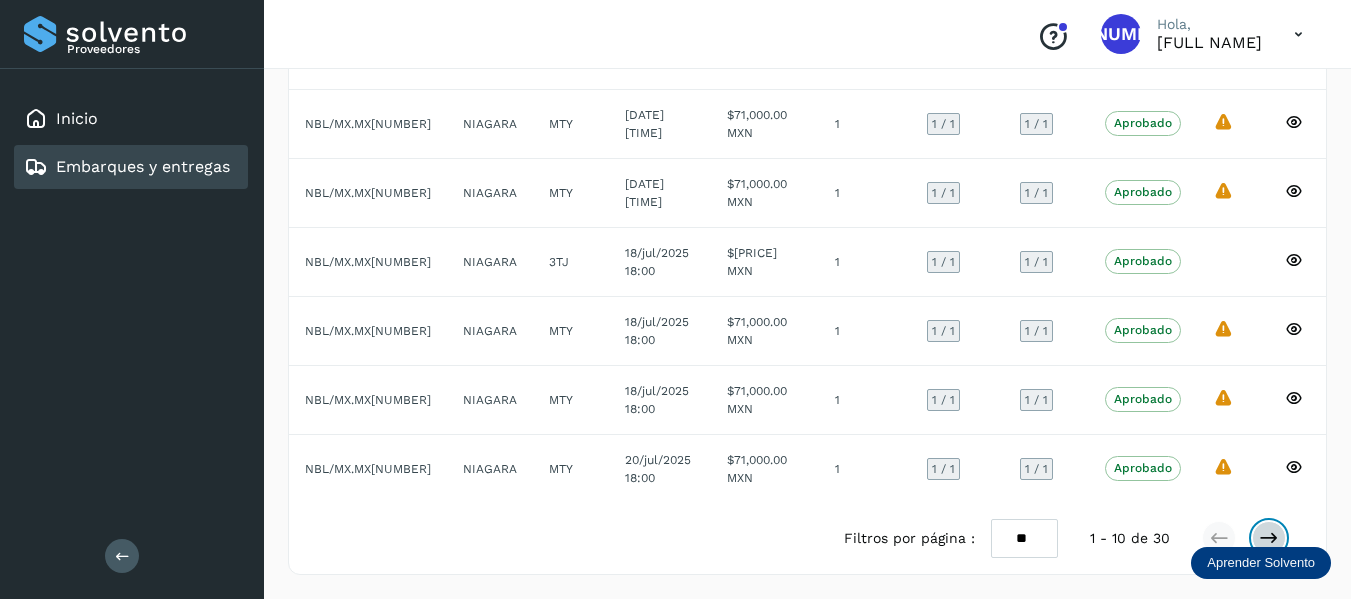 click at bounding box center [1269, 538] 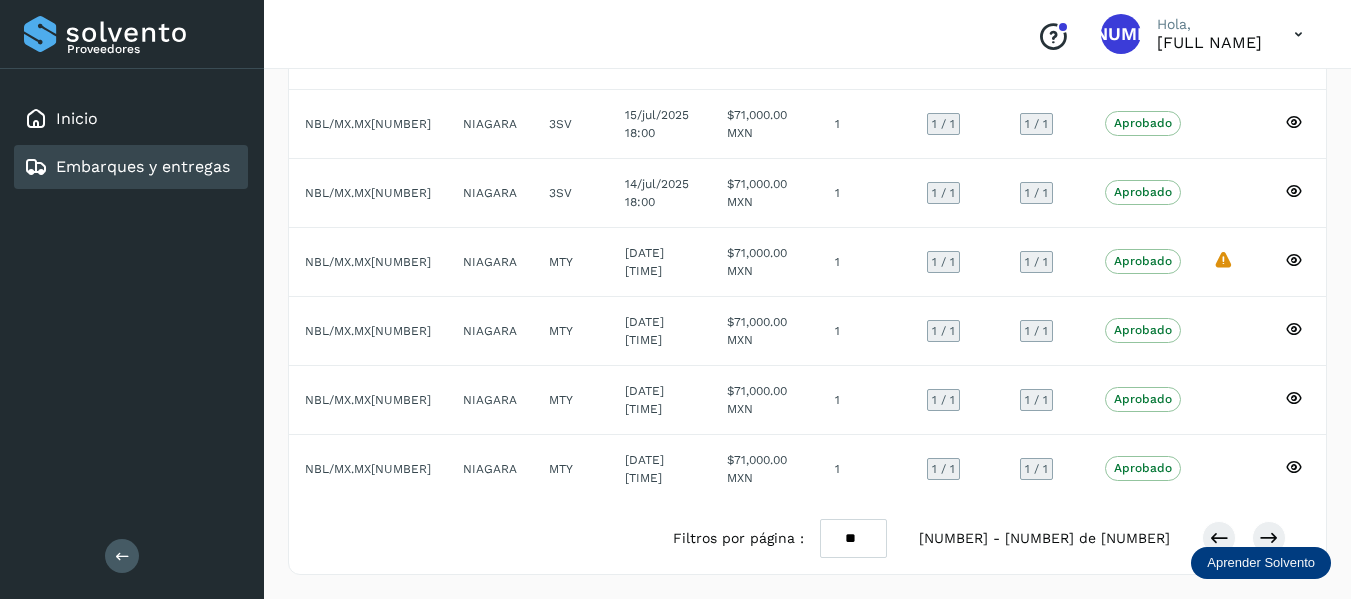 scroll, scrollTop: 458, scrollLeft: 0, axis: vertical 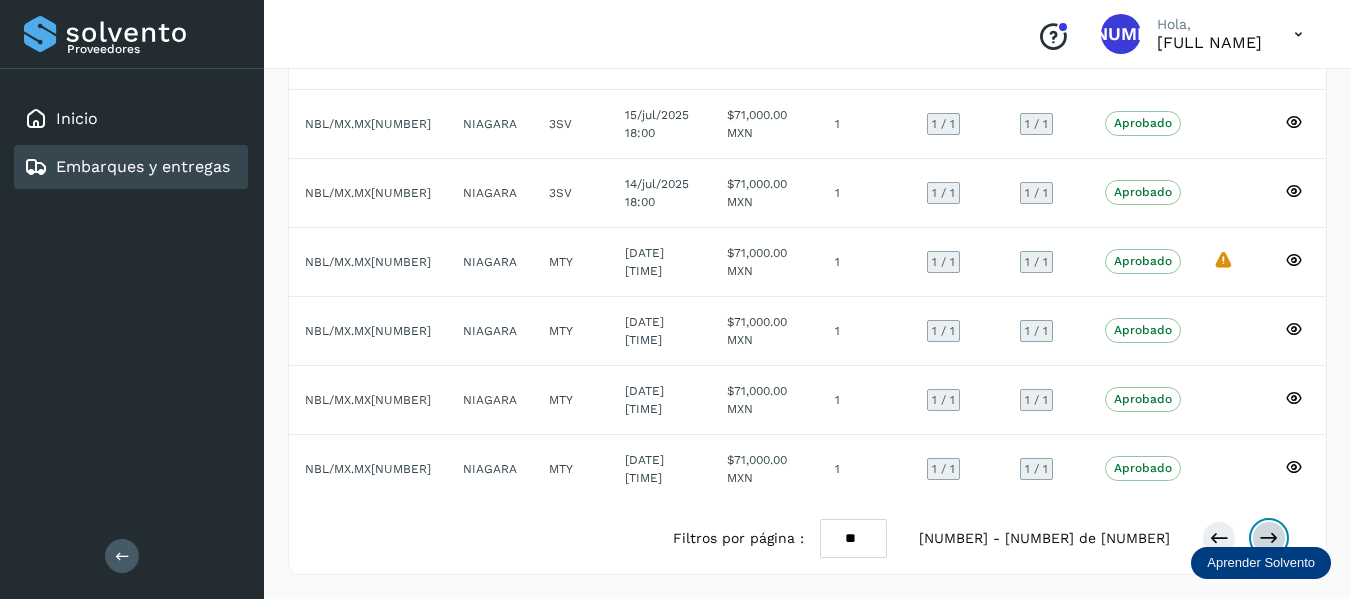 click at bounding box center [1269, 538] 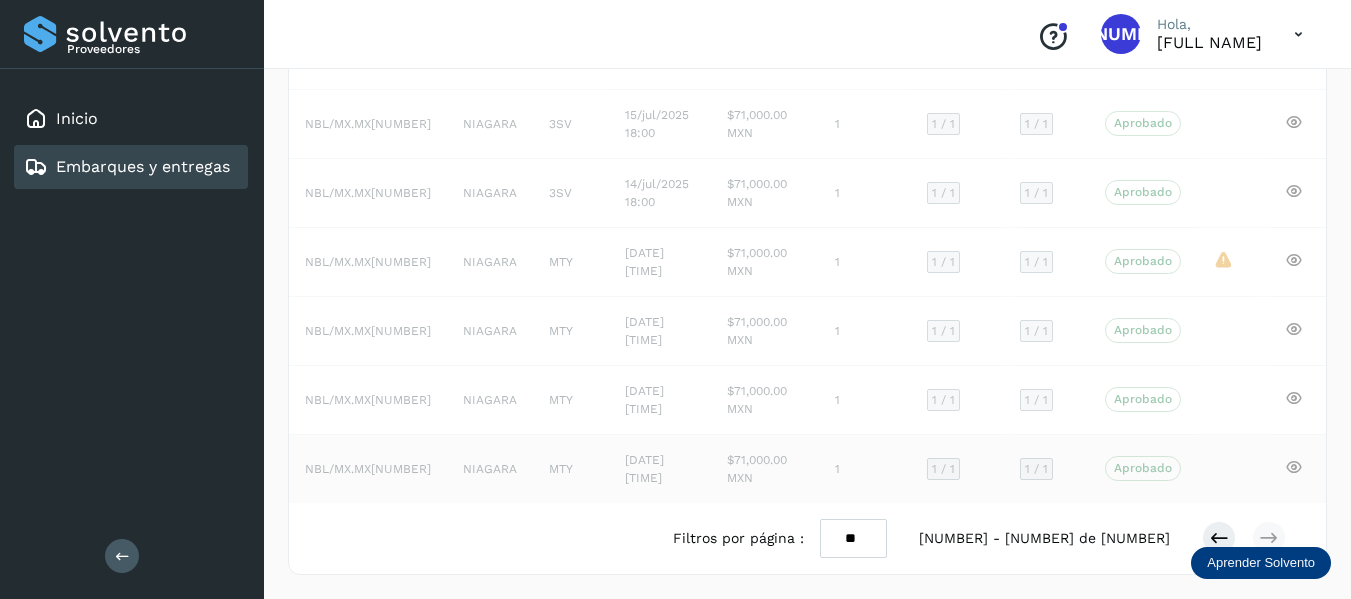 scroll, scrollTop: 458, scrollLeft: 0, axis: vertical 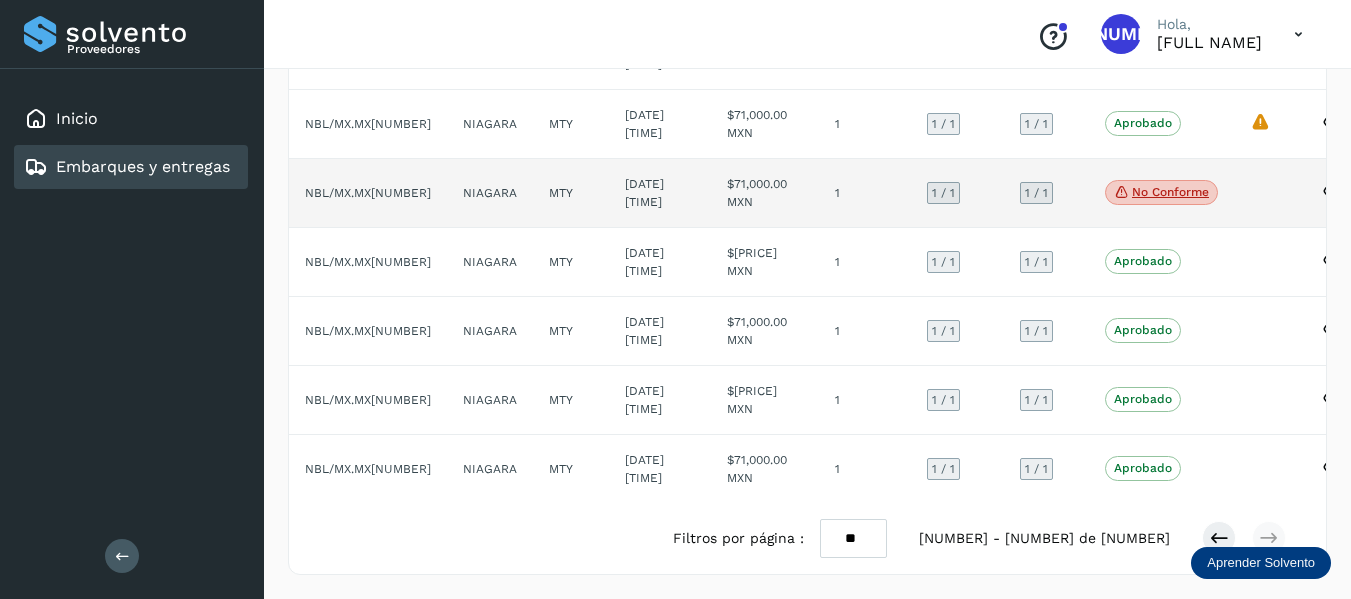 click on "NBL/MX.MX[NUMBER]" 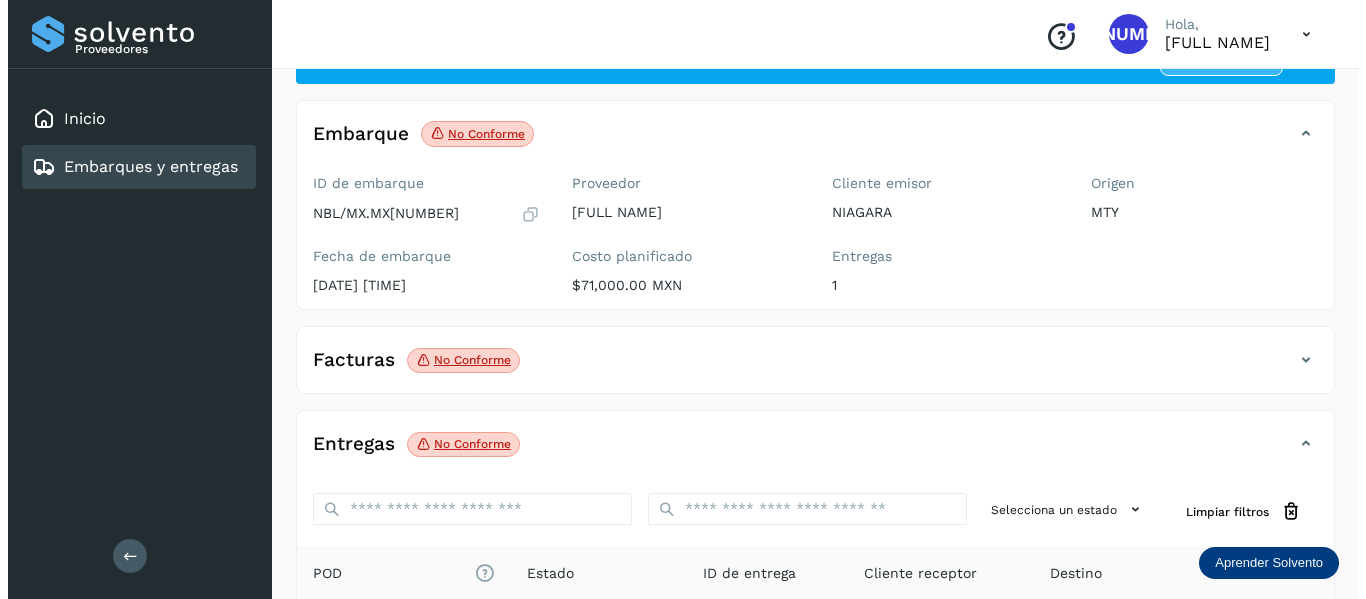 scroll, scrollTop: 48, scrollLeft: 0, axis: vertical 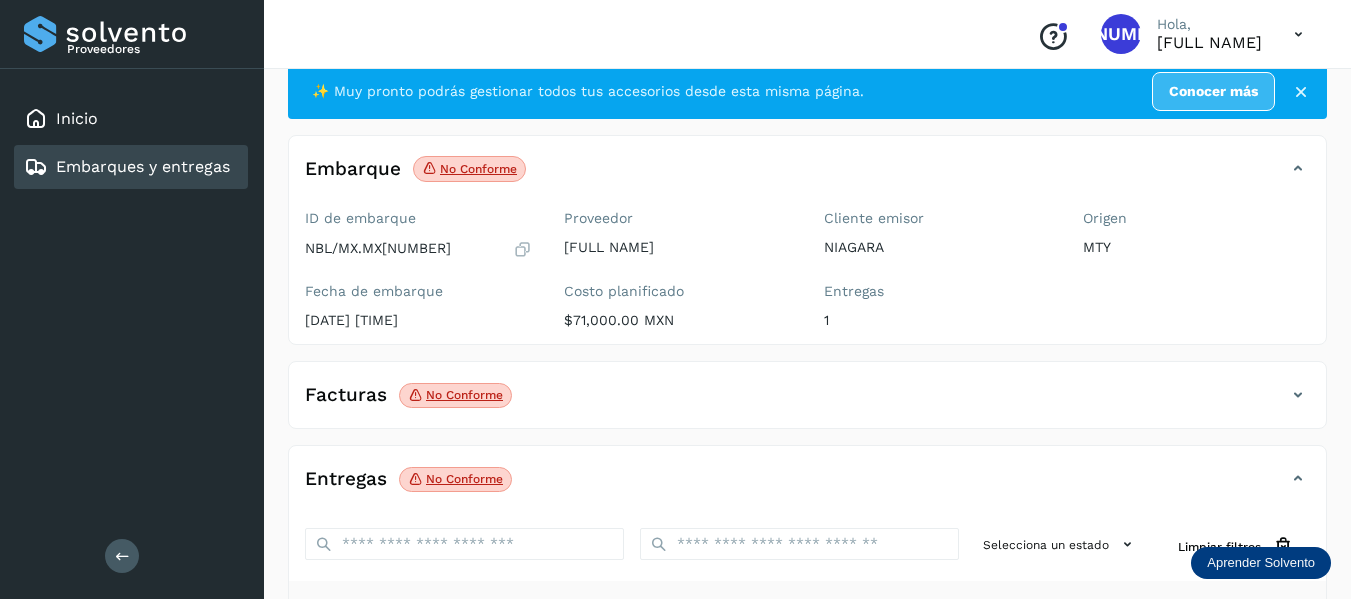 click on "No conforme" at bounding box center (455, 396) 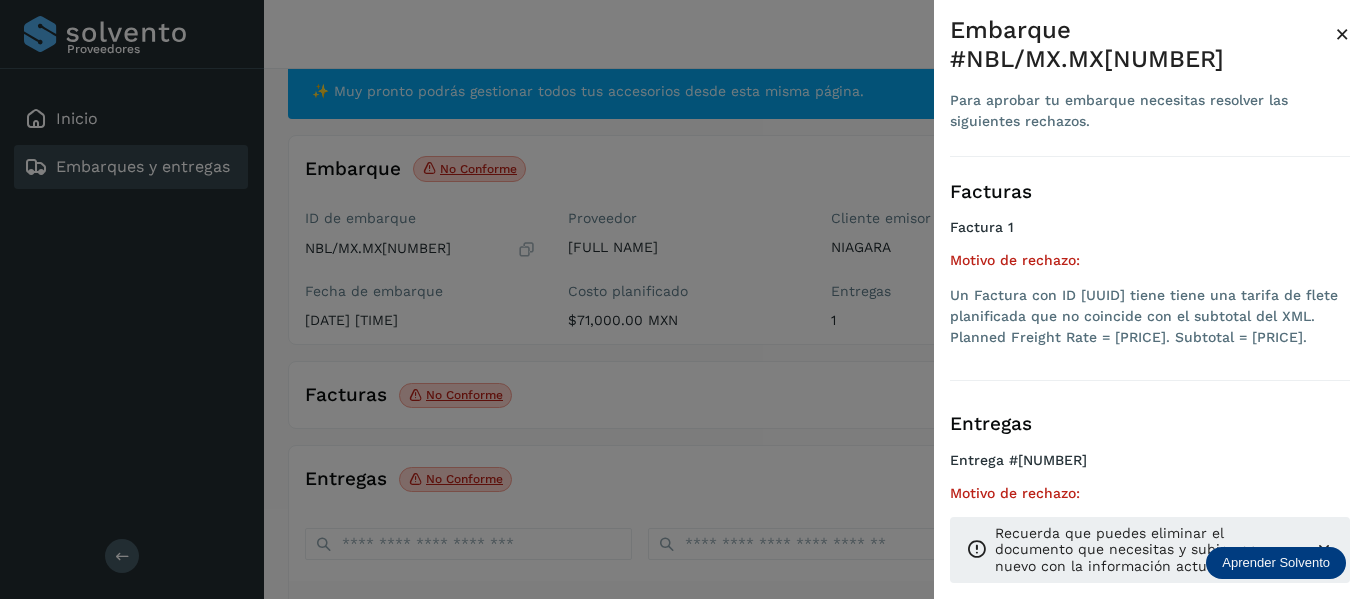 click at bounding box center (683, 299) 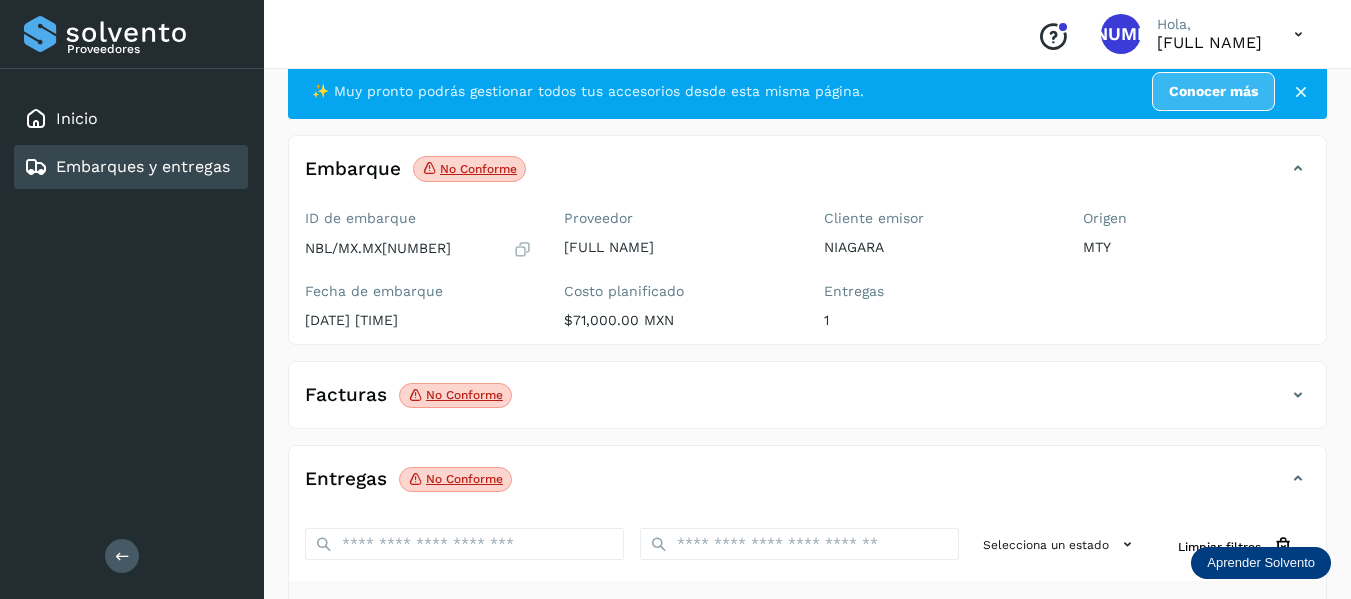 click on "No conforme" 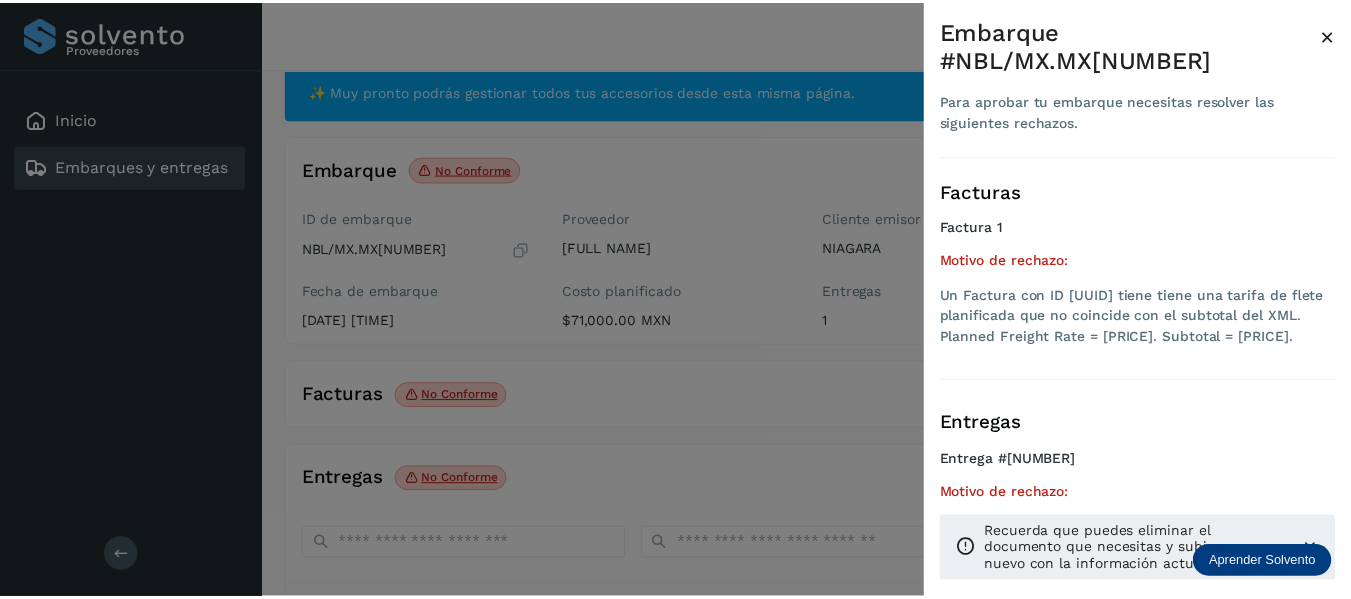 scroll, scrollTop: 5, scrollLeft: 0, axis: vertical 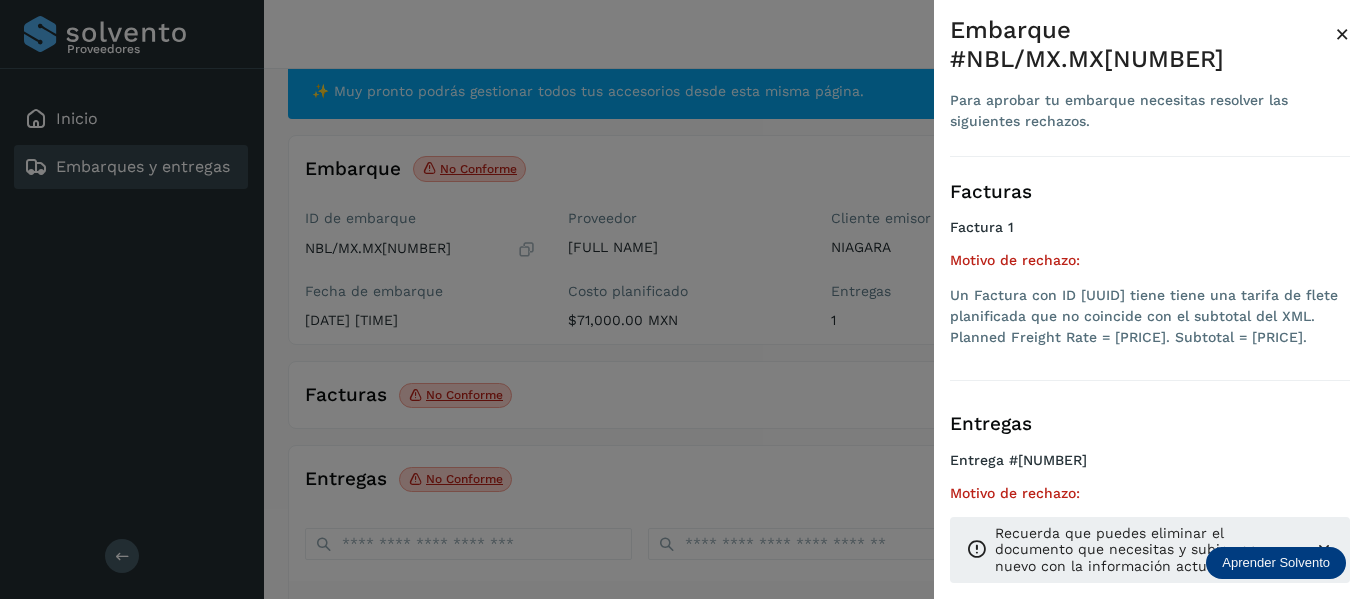 click on "Motivo de rechazo:" at bounding box center [1150, 493] 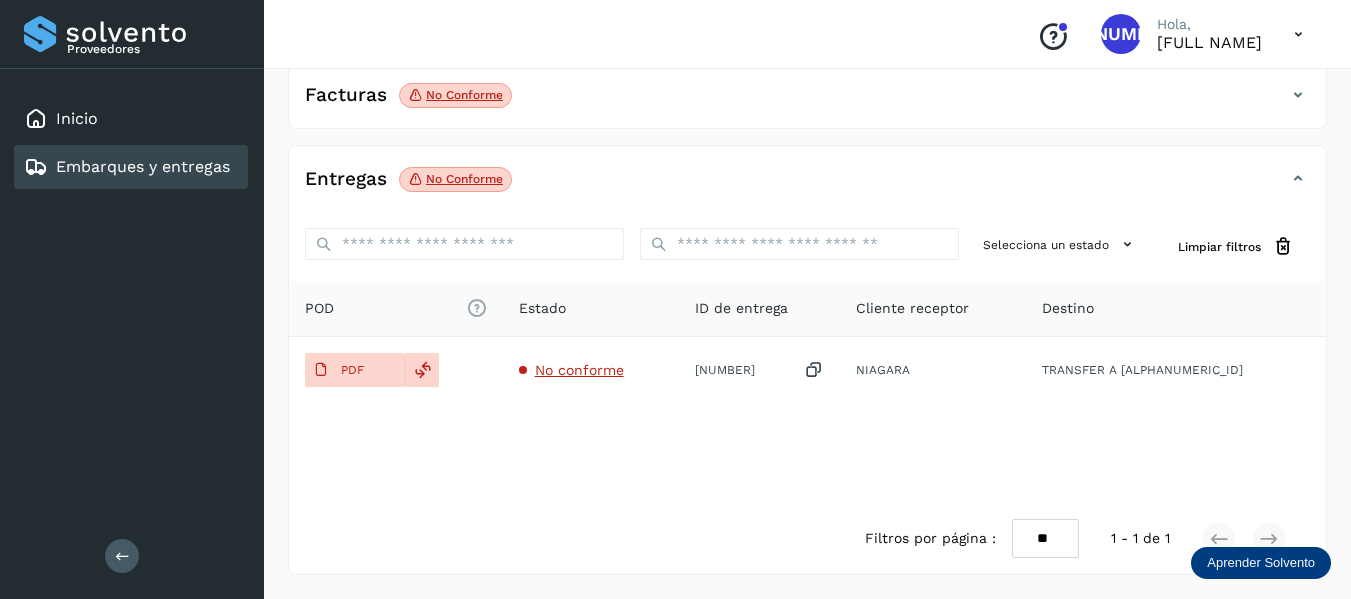 scroll, scrollTop: 248, scrollLeft: 0, axis: vertical 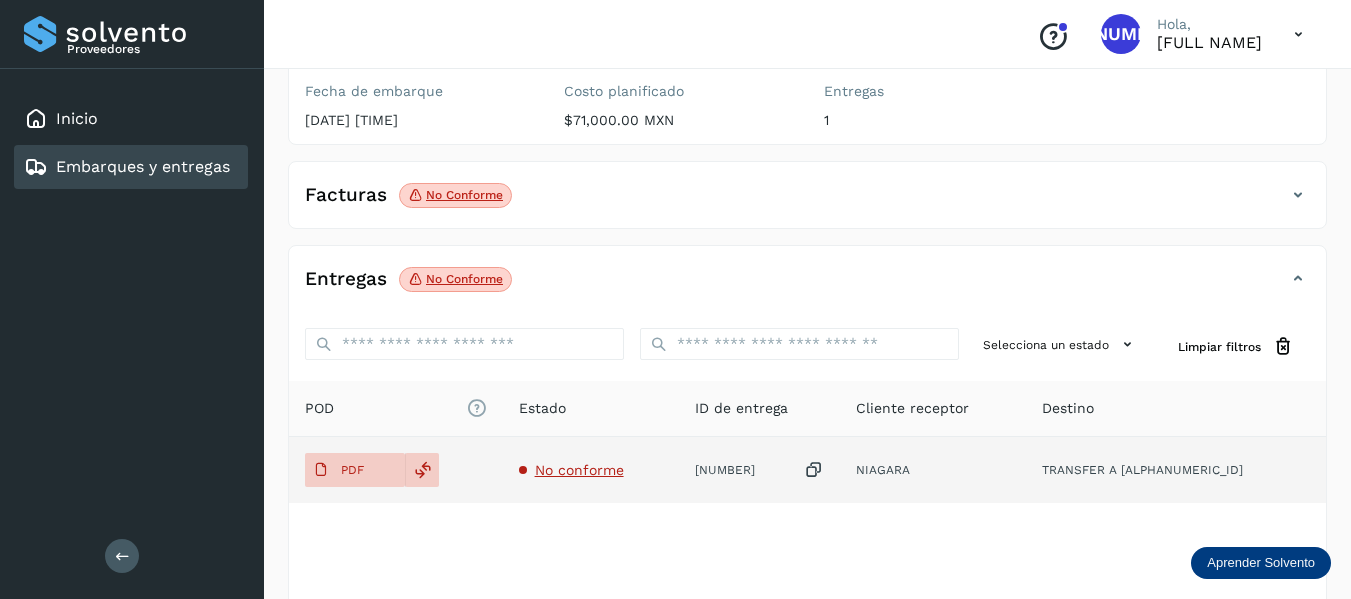 click on "No conforme" at bounding box center (579, 470) 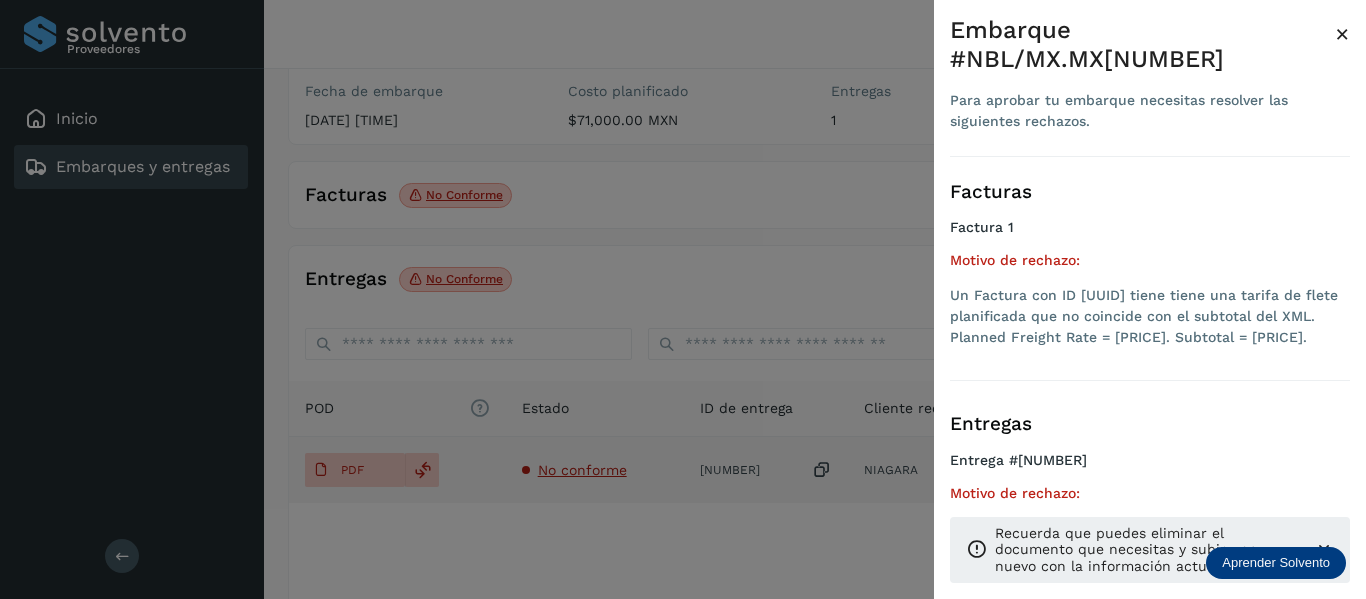 click at bounding box center [683, 299] 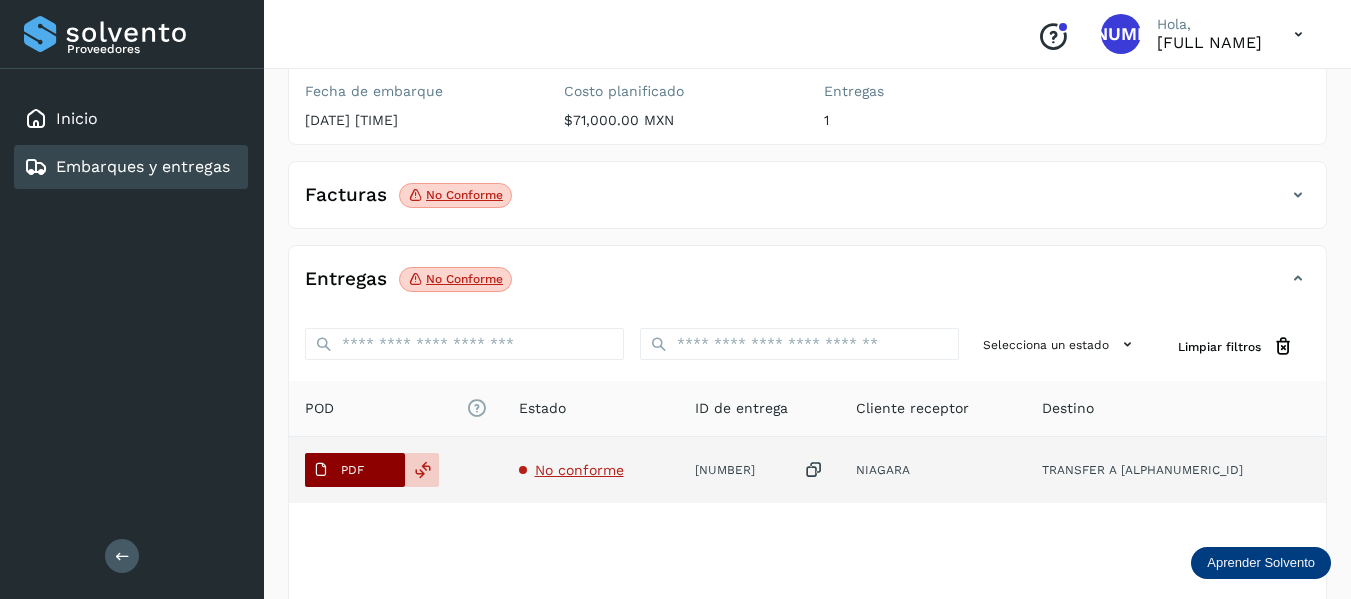 click on "PDF" at bounding box center [355, 470] 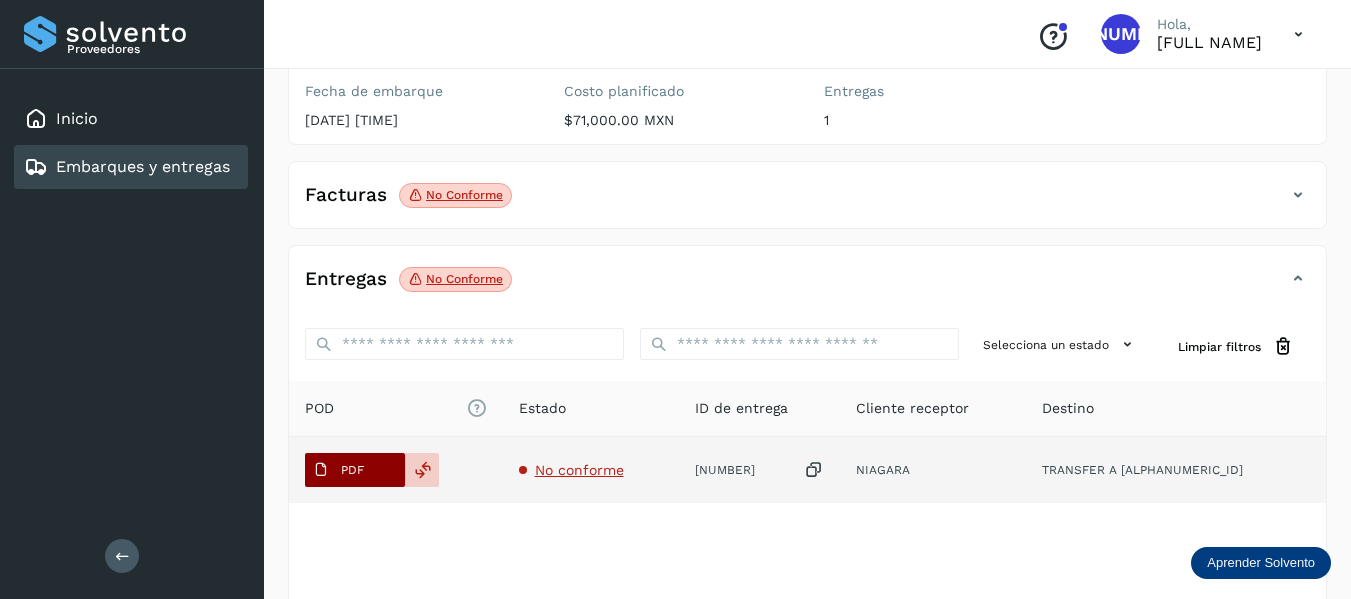 click on "PDF" at bounding box center (352, 470) 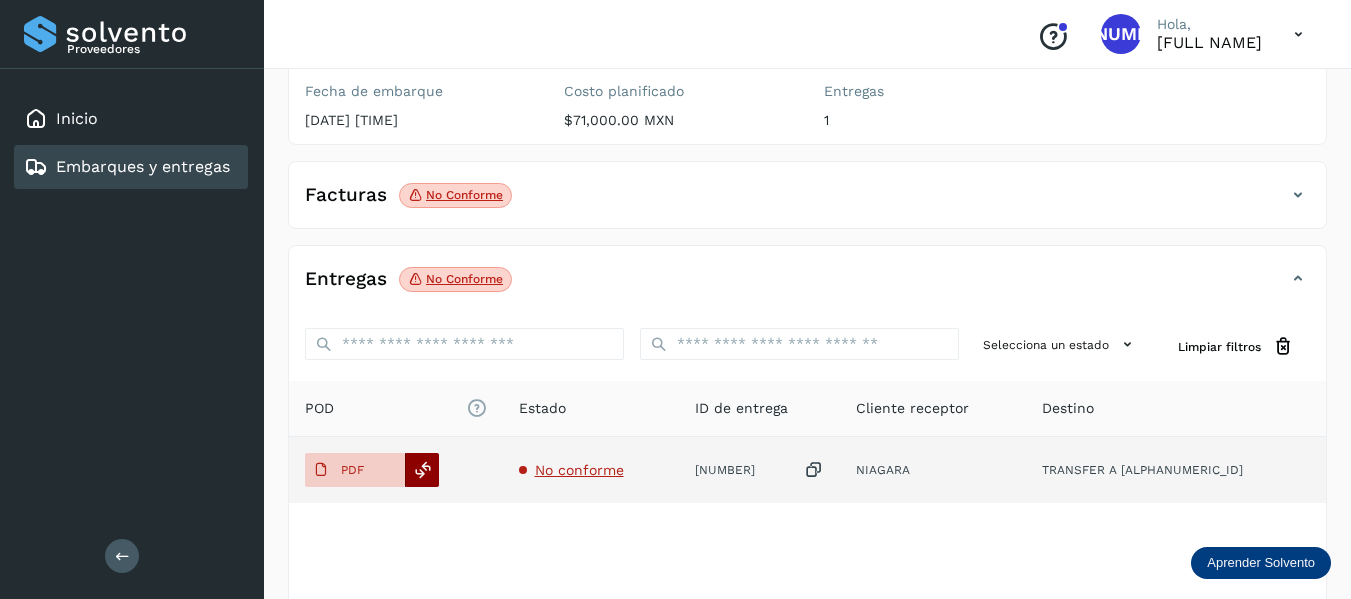 click at bounding box center [423, 470] 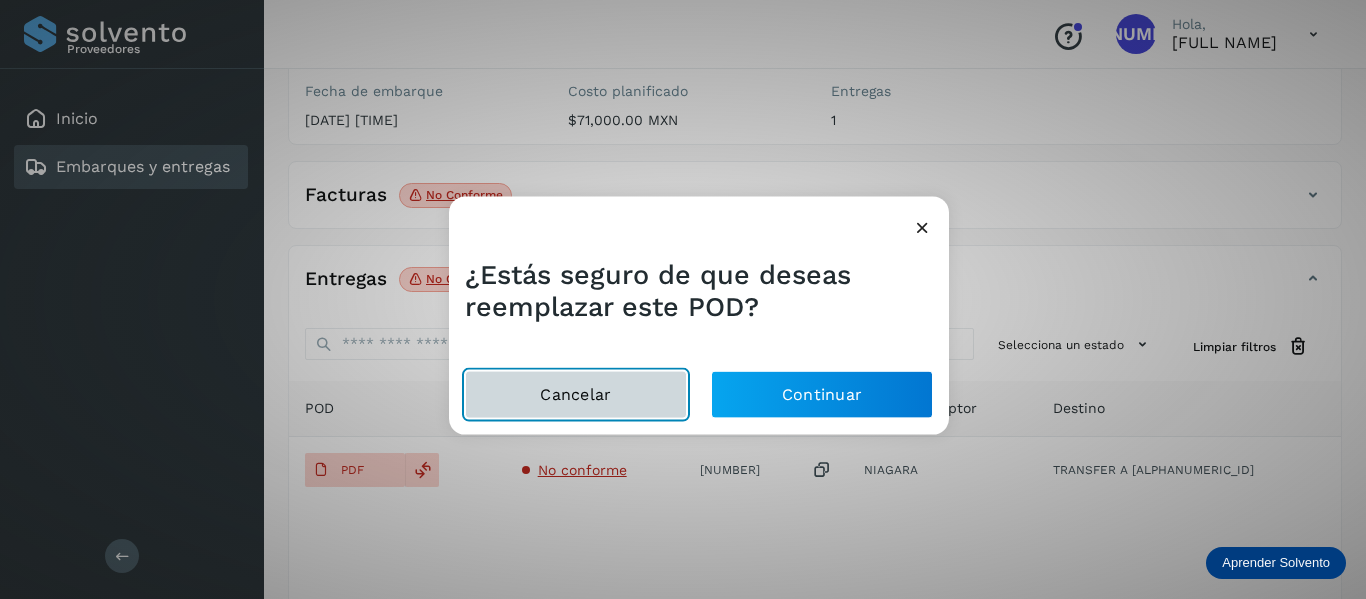 click on "Cancelar" 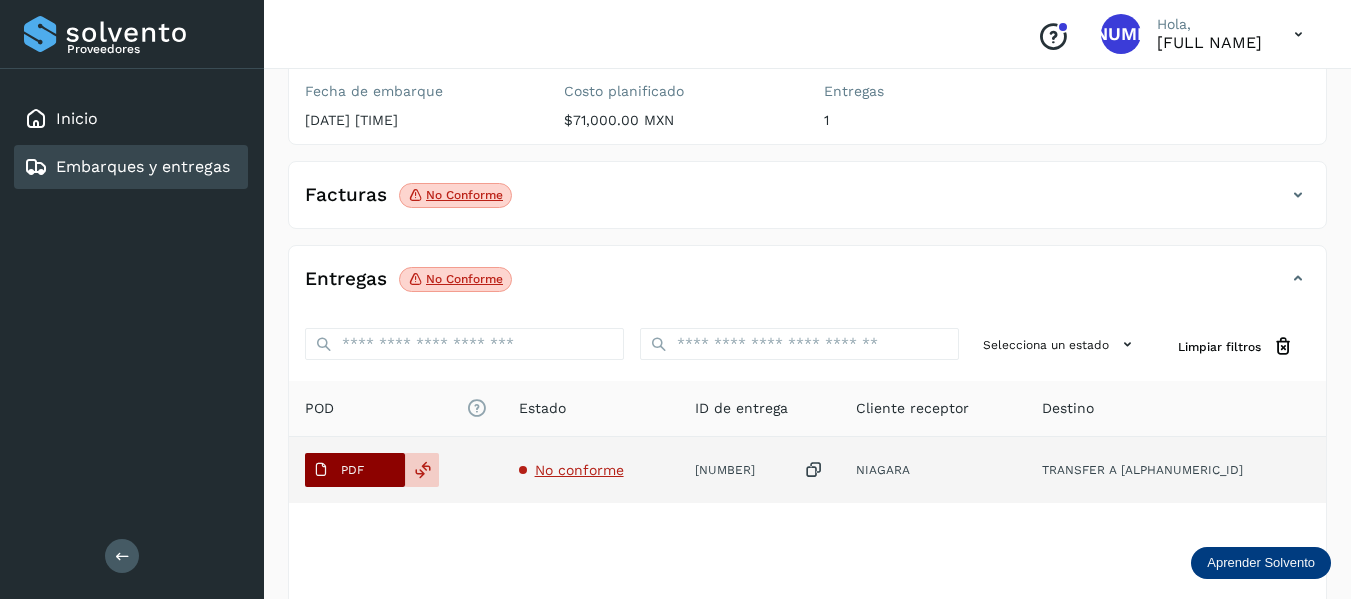 click on "PDF" at bounding box center (352, 470) 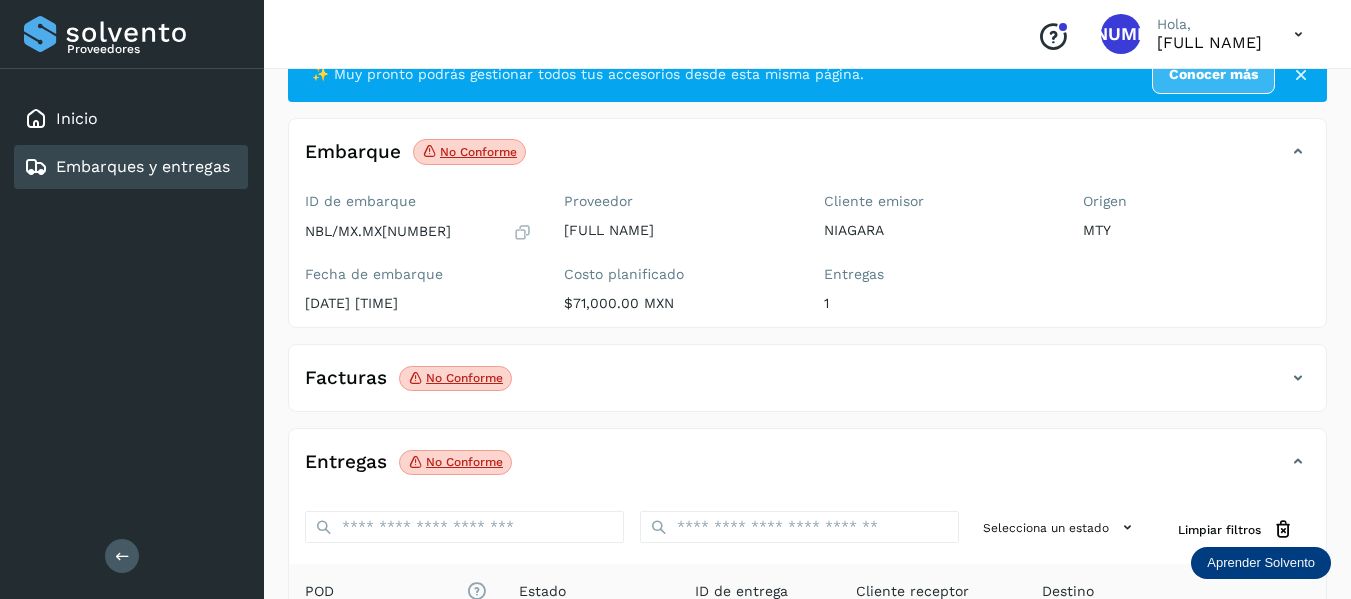 scroll, scrollTop: 100, scrollLeft: 0, axis: vertical 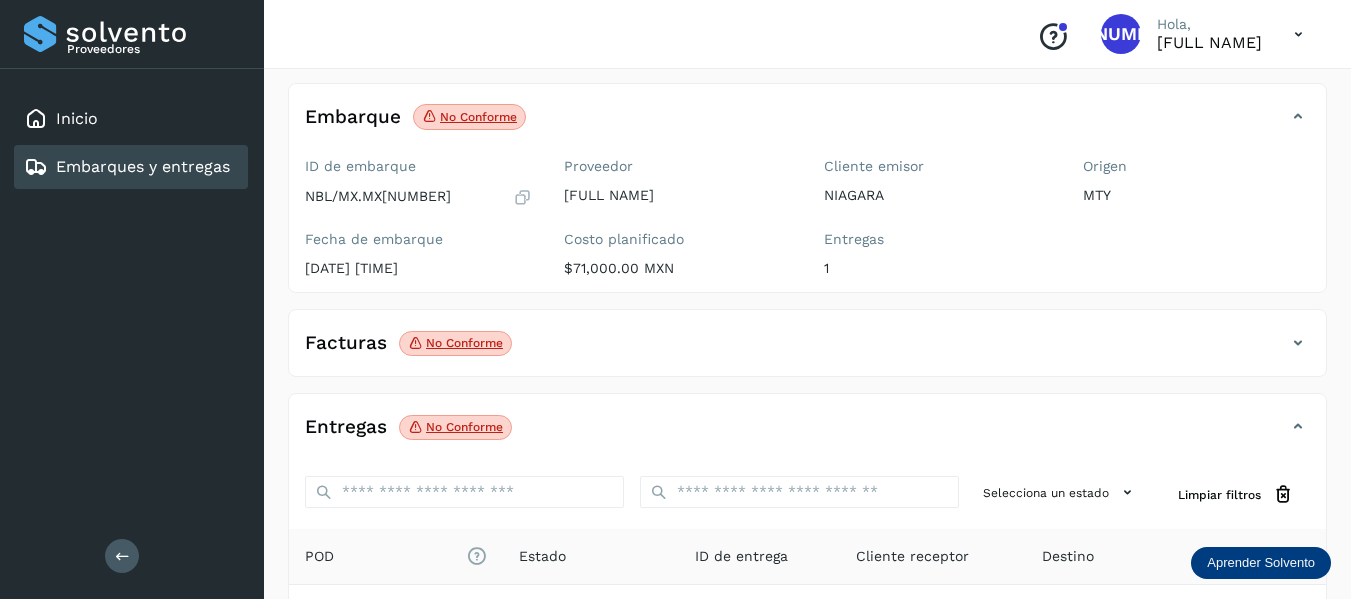 click on "No conforme" 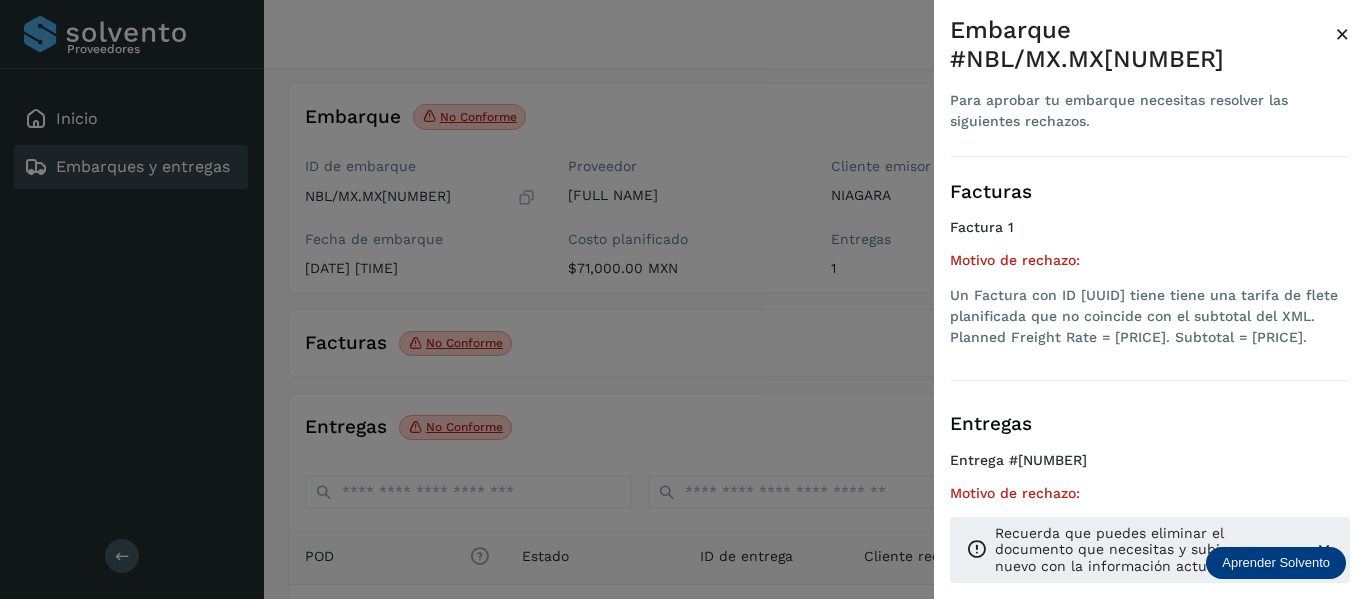 click at bounding box center (683, 299) 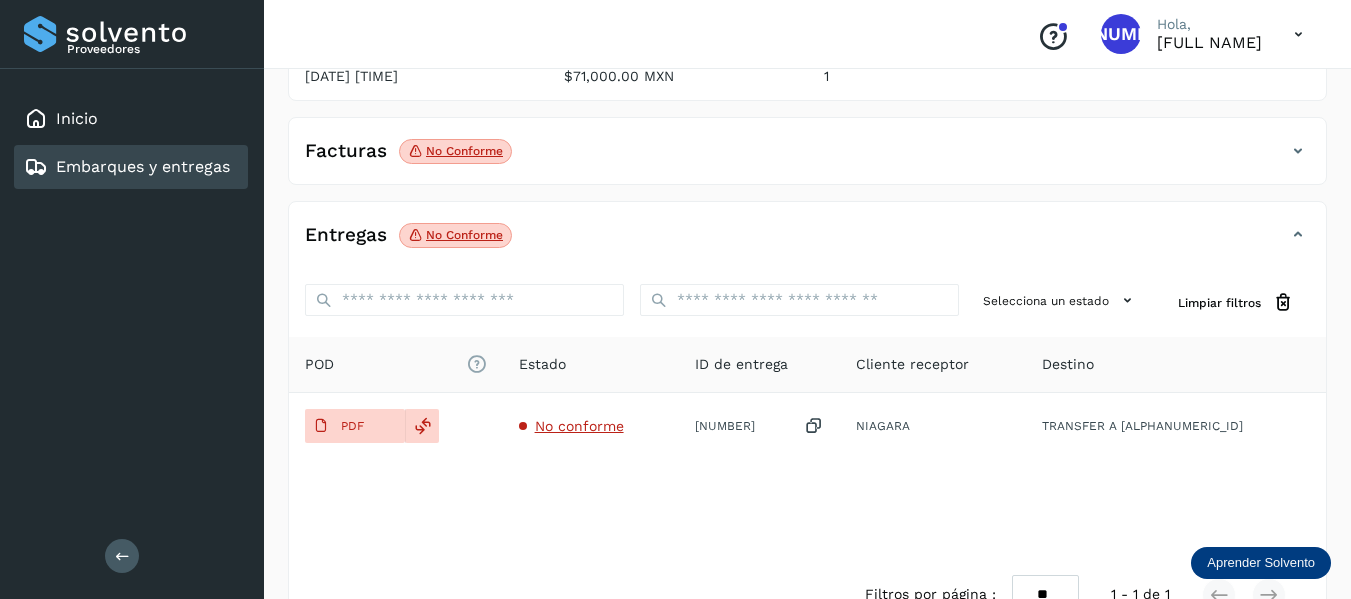 scroll, scrollTop: 300, scrollLeft: 0, axis: vertical 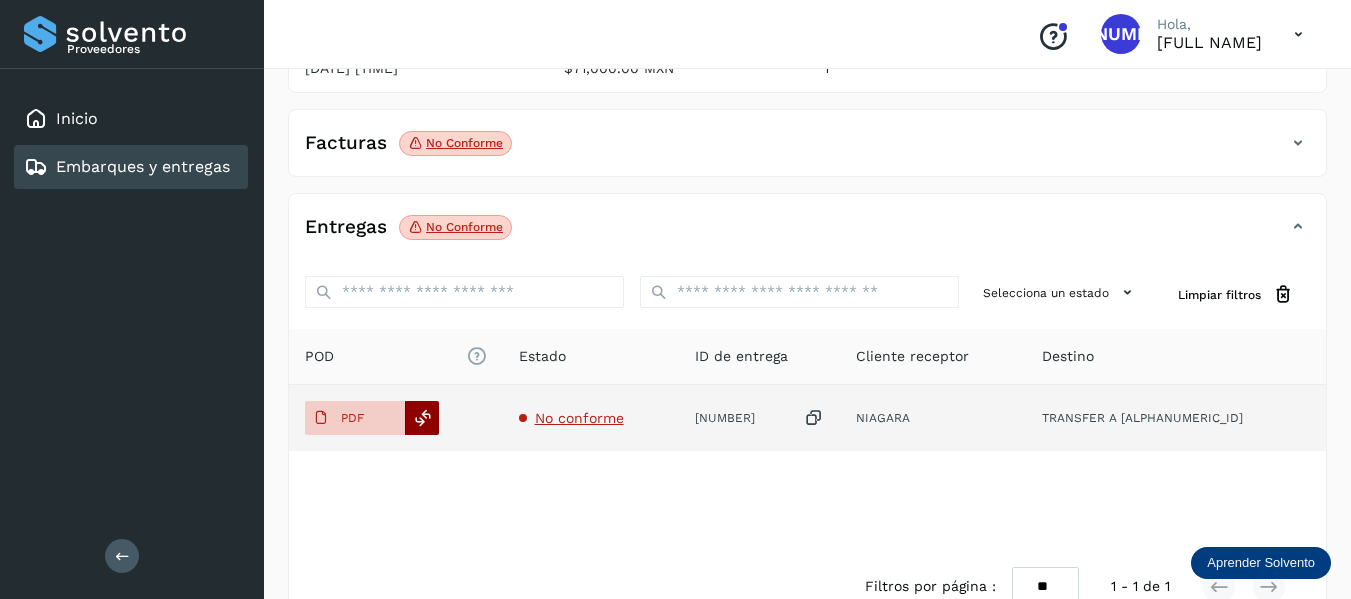 click 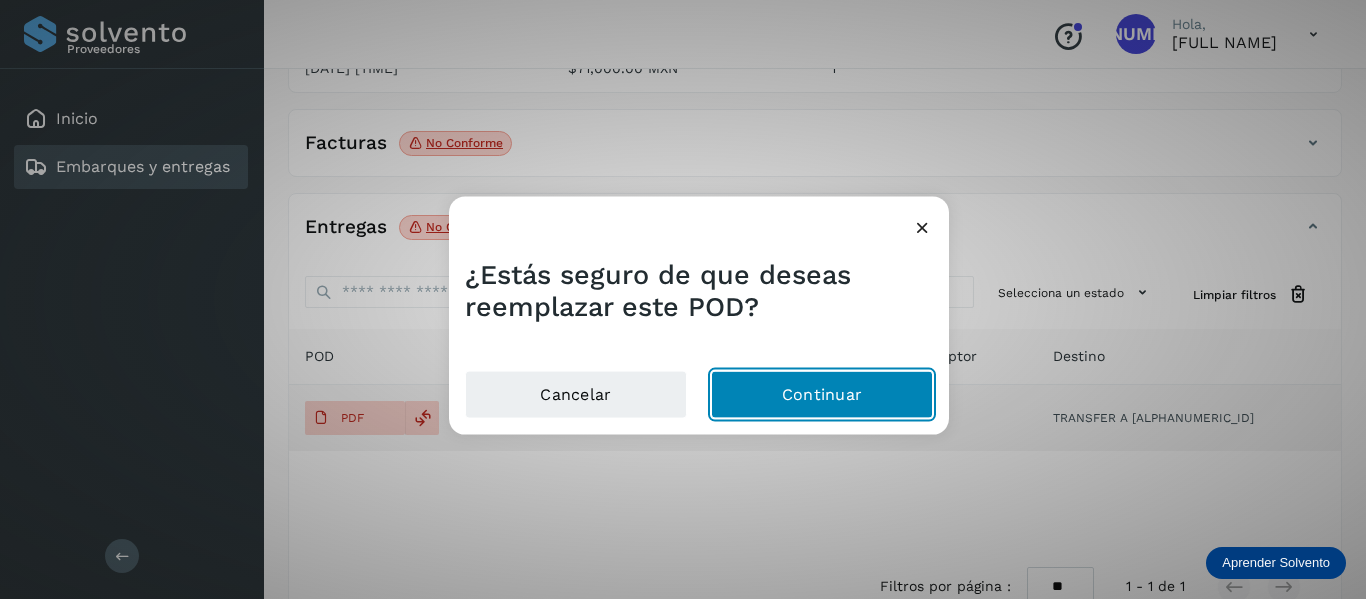 drag, startPoint x: 800, startPoint y: 401, endPoint x: 615, endPoint y: 431, distance: 187.41664 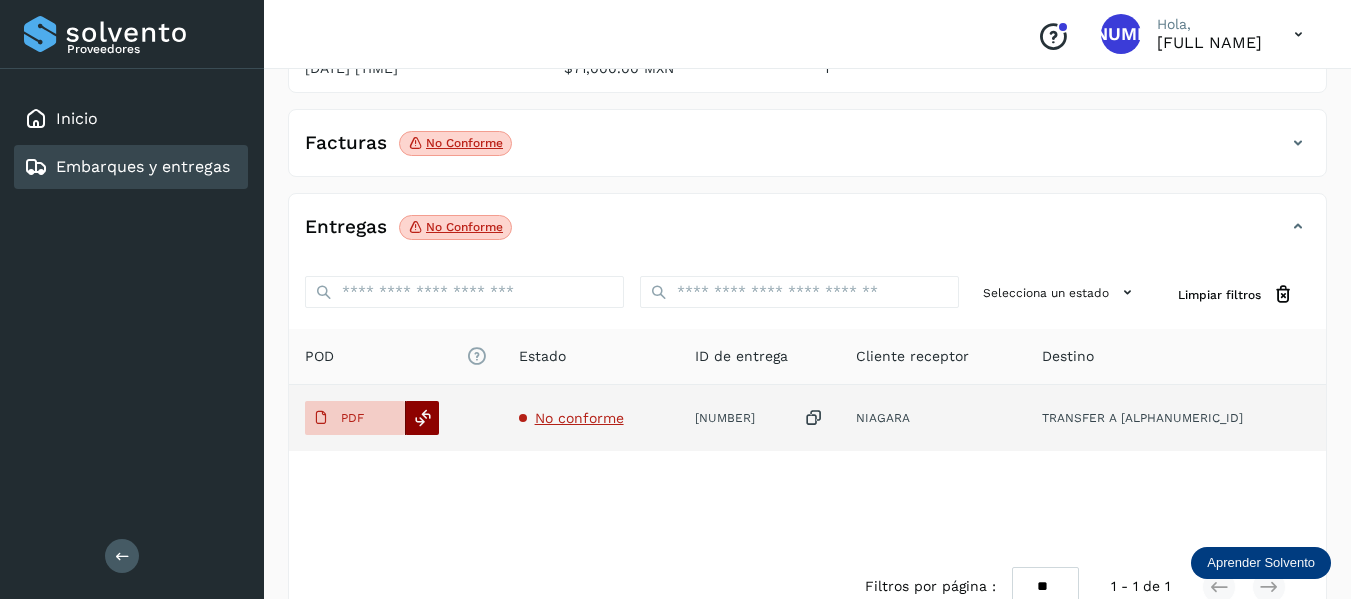 click at bounding box center (423, 418) 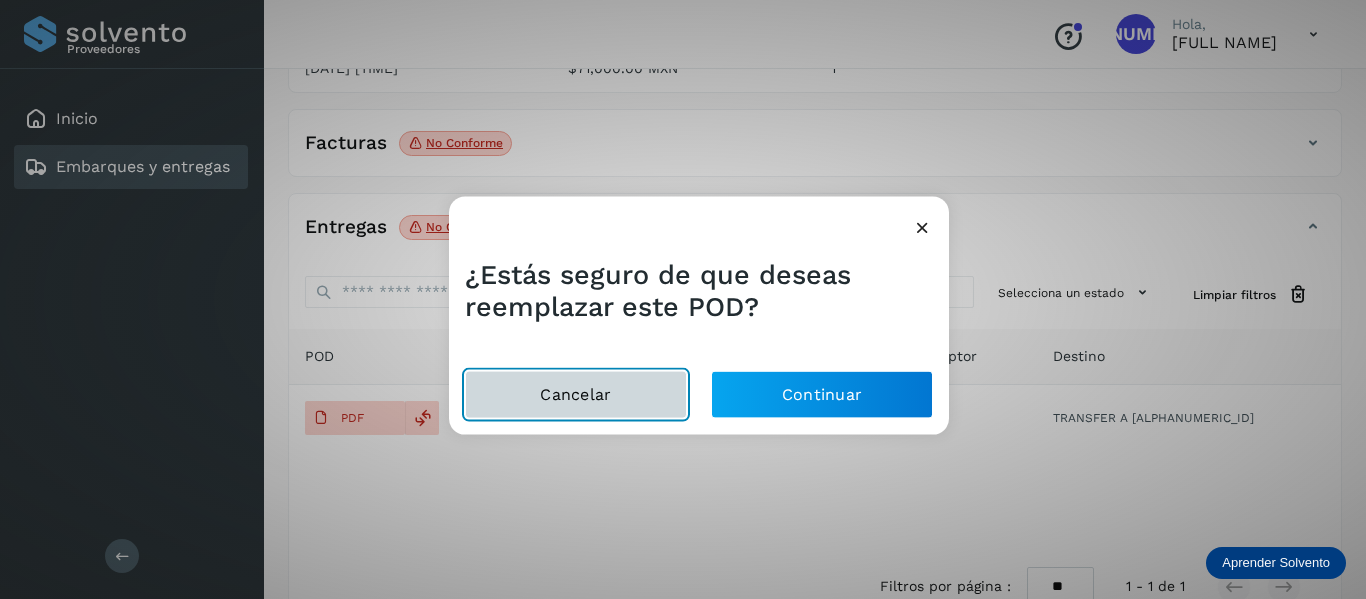 click on "Cancelar" 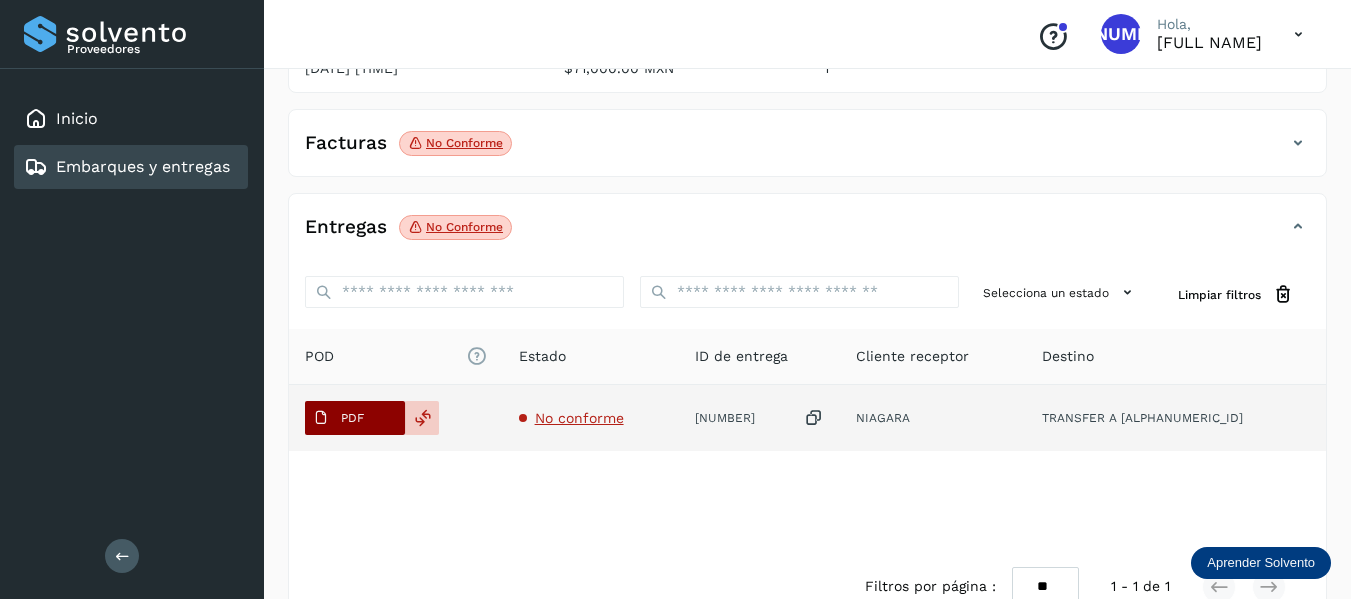 click on "PDF" at bounding box center [355, 418] 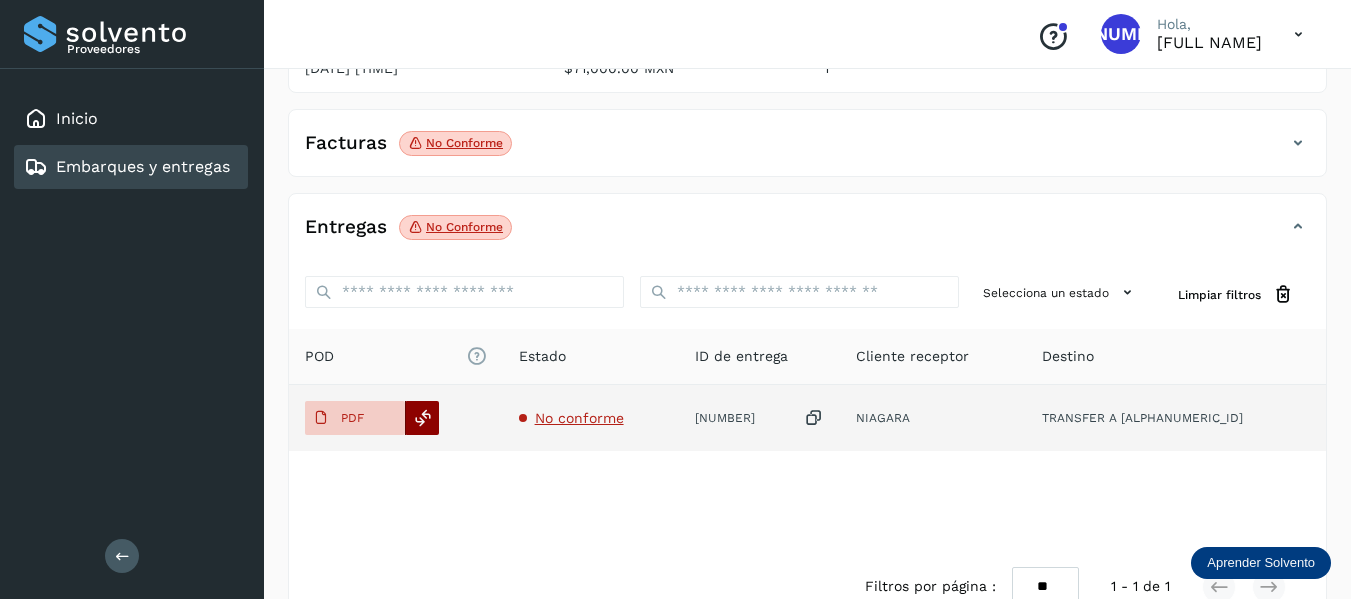 click at bounding box center (423, 418) 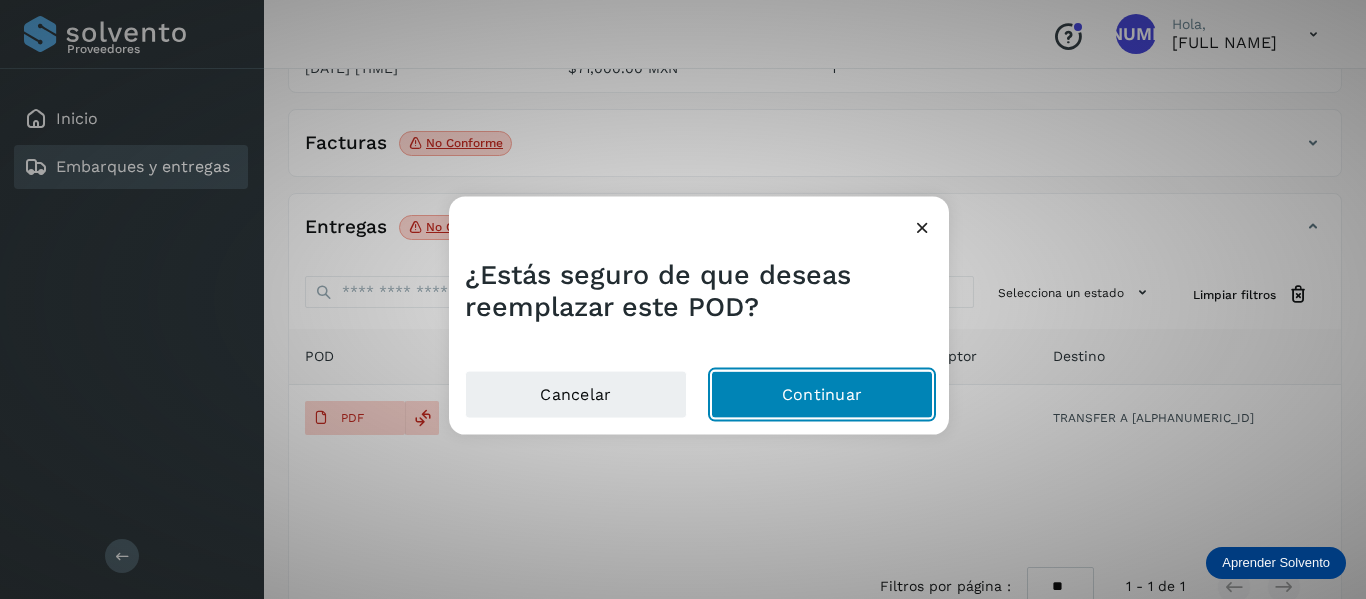 click on "Continuar" 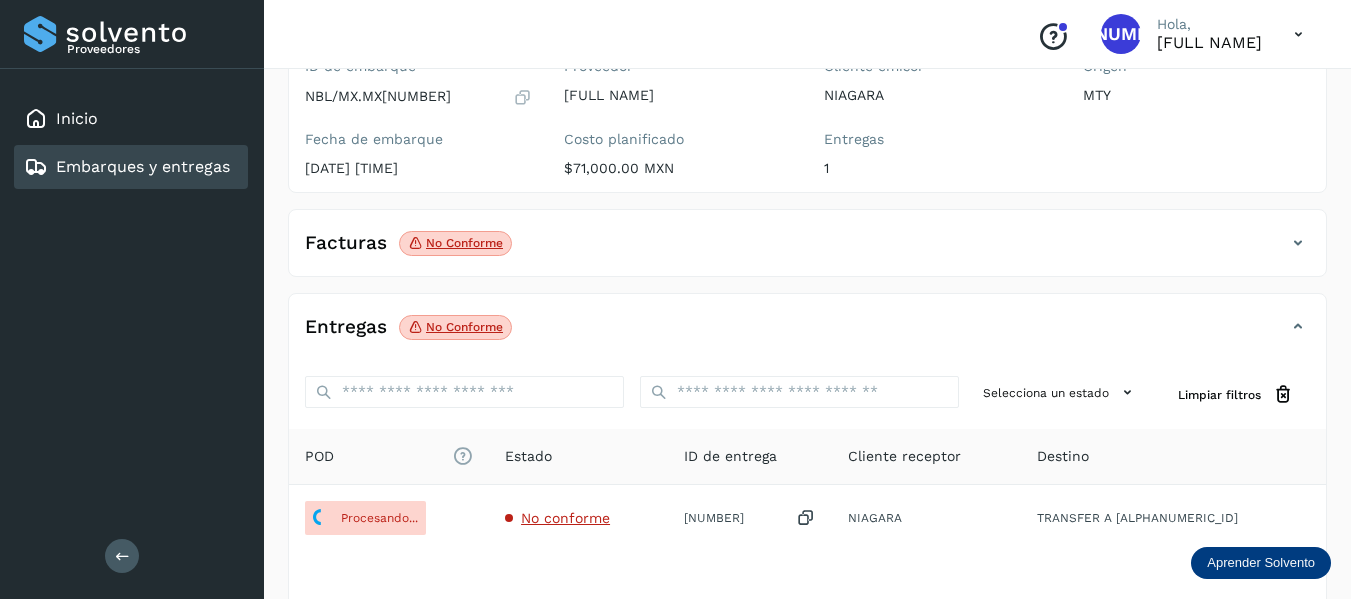 scroll, scrollTop: 300, scrollLeft: 0, axis: vertical 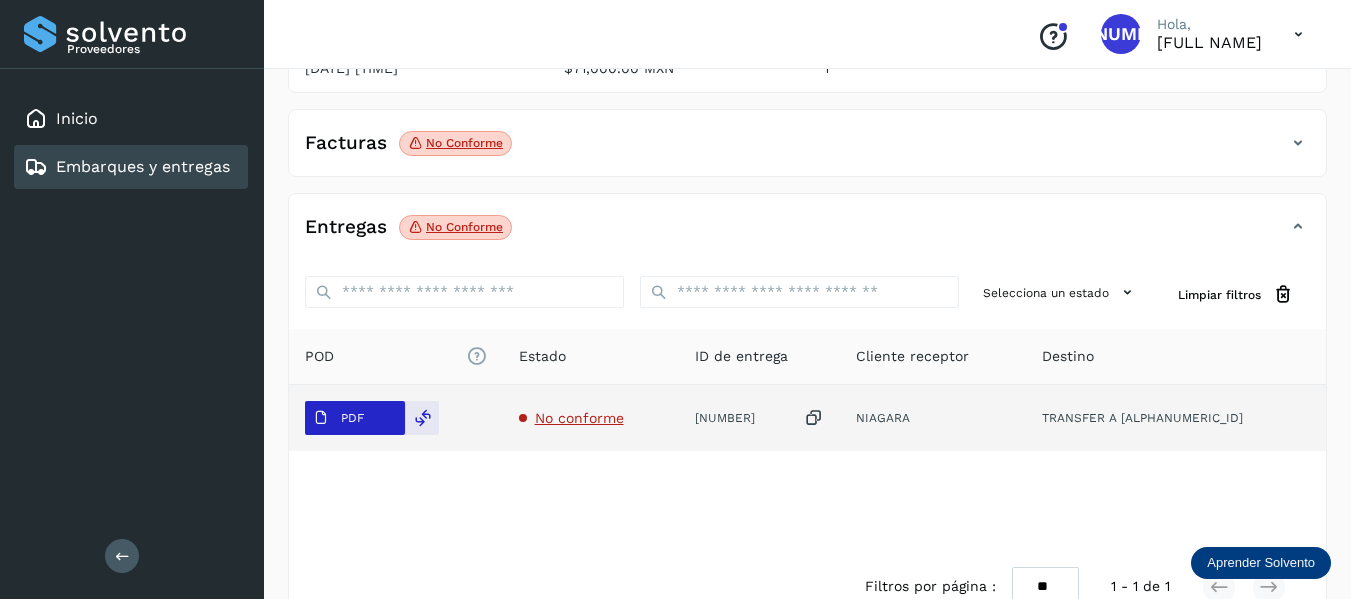 click on "PDF" at bounding box center (355, 418) 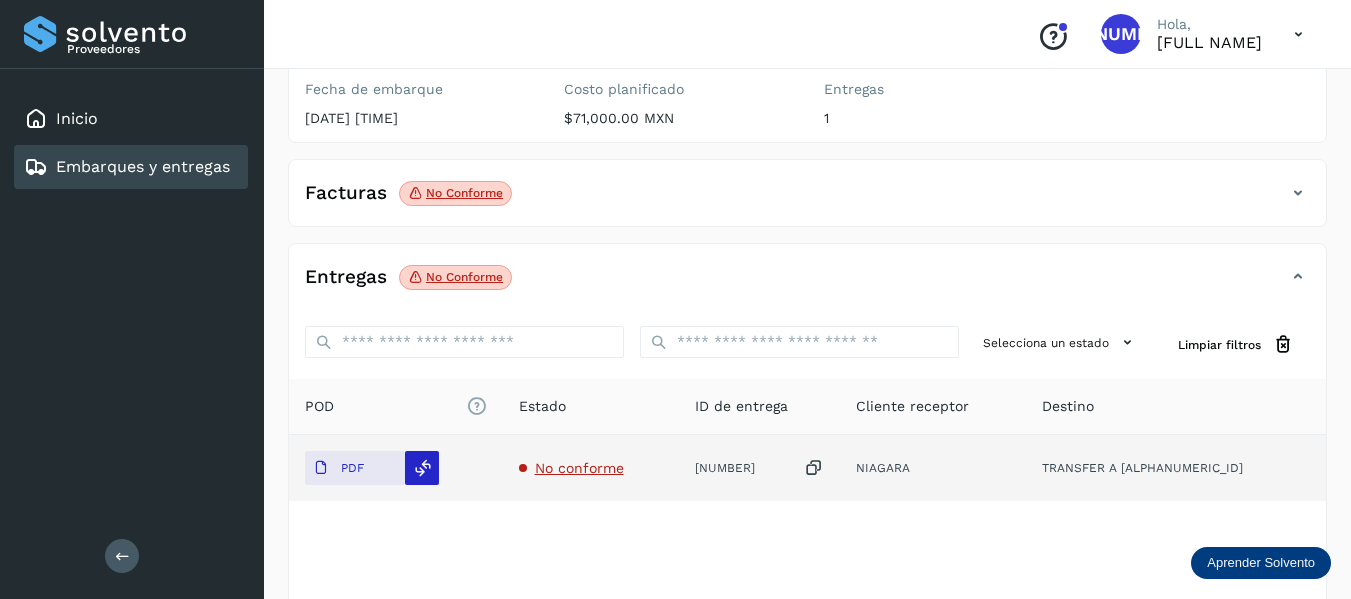 scroll, scrollTop: 200, scrollLeft: 0, axis: vertical 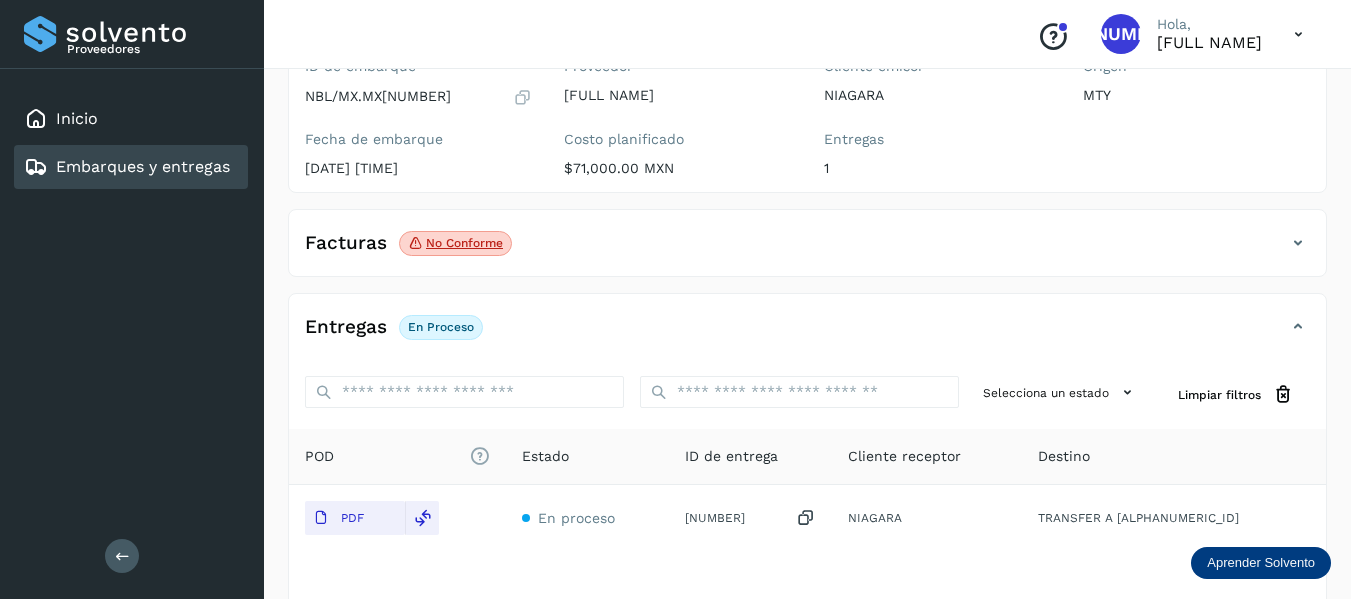 click on "Entregas En proceso" 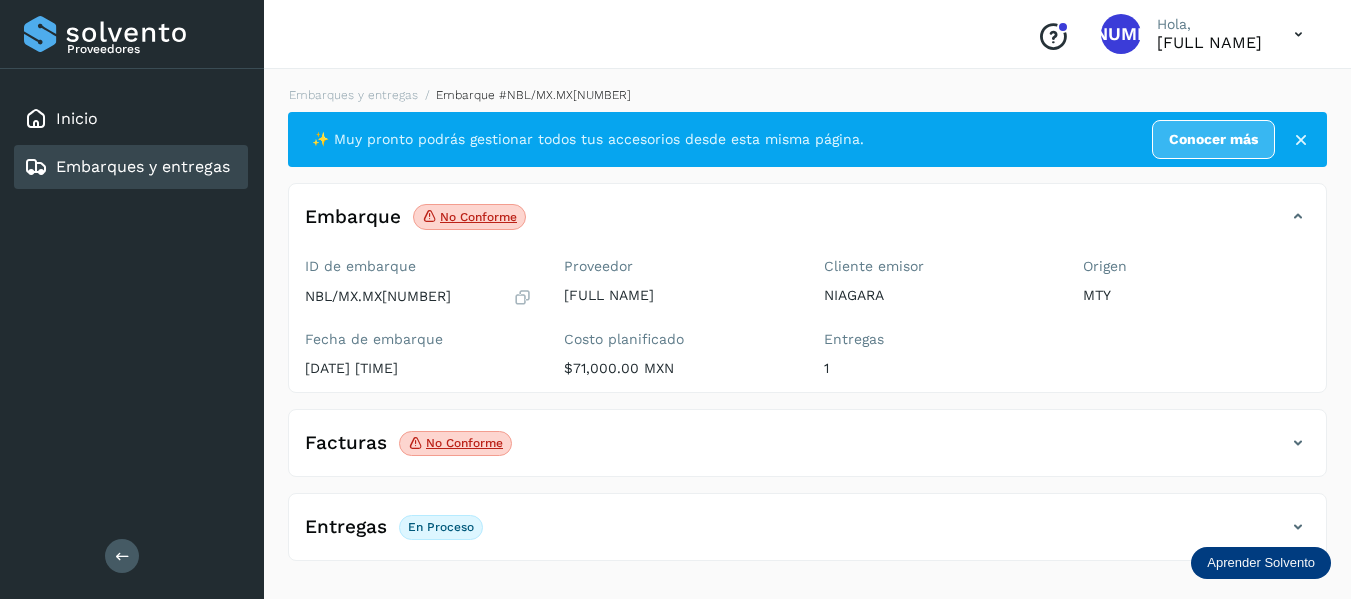 scroll, scrollTop: 0, scrollLeft: 0, axis: both 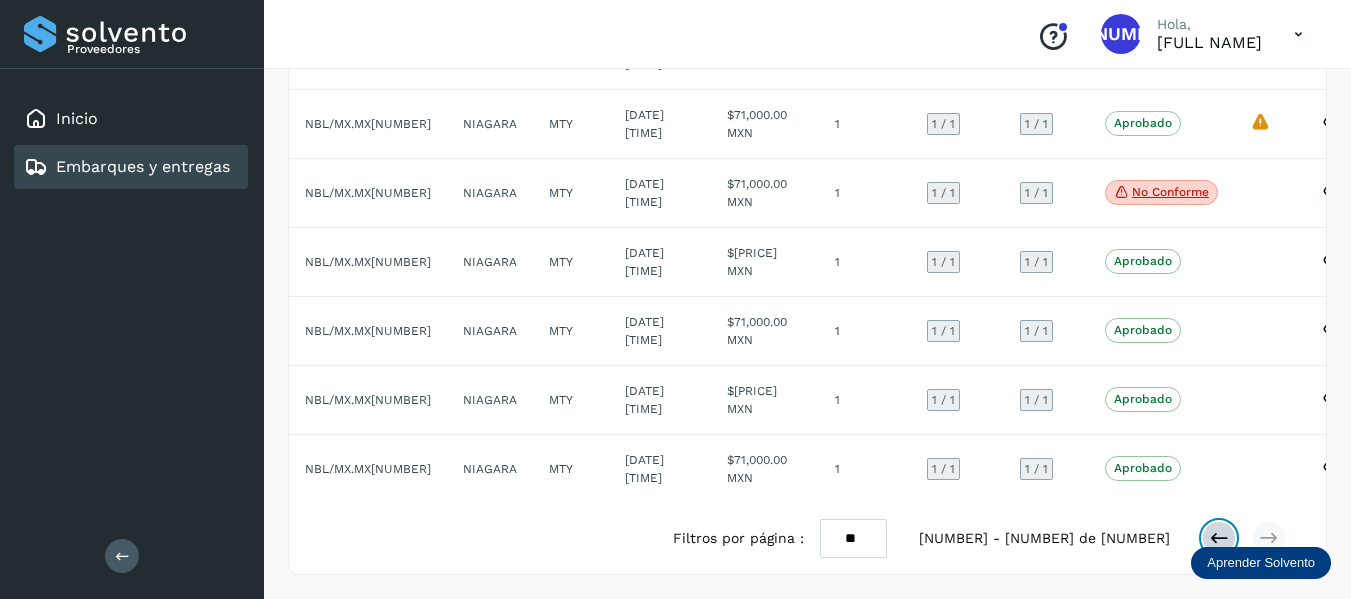 click at bounding box center (1219, 538) 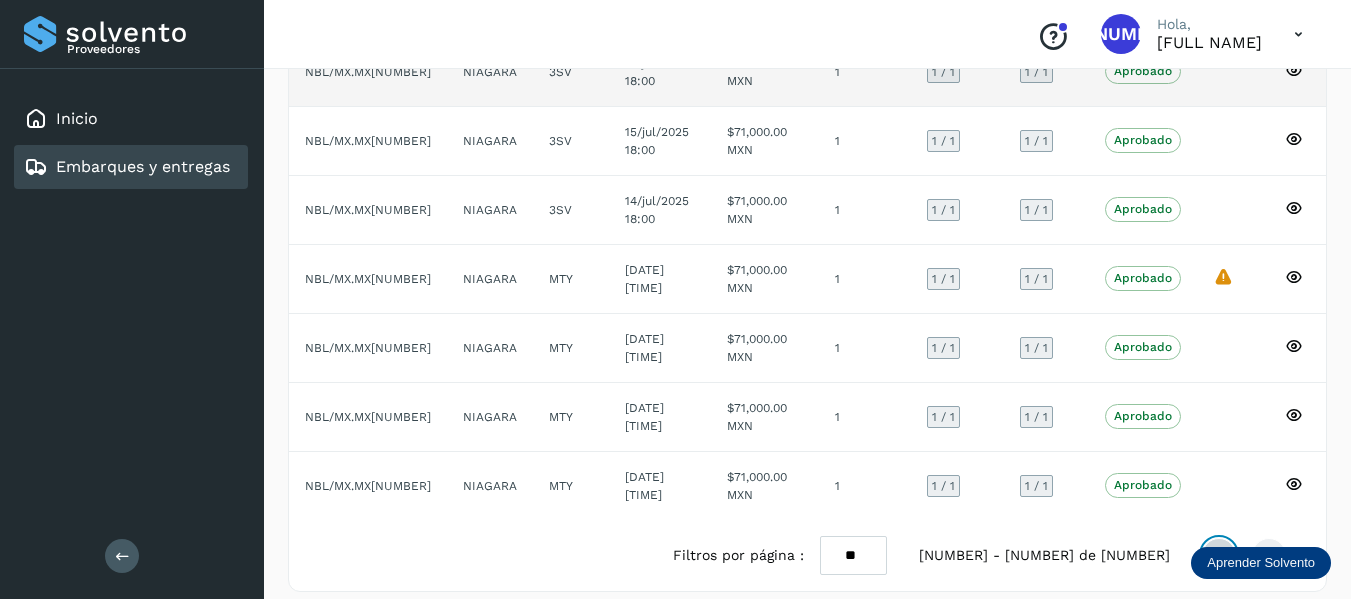 scroll, scrollTop: 458, scrollLeft: 0, axis: vertical 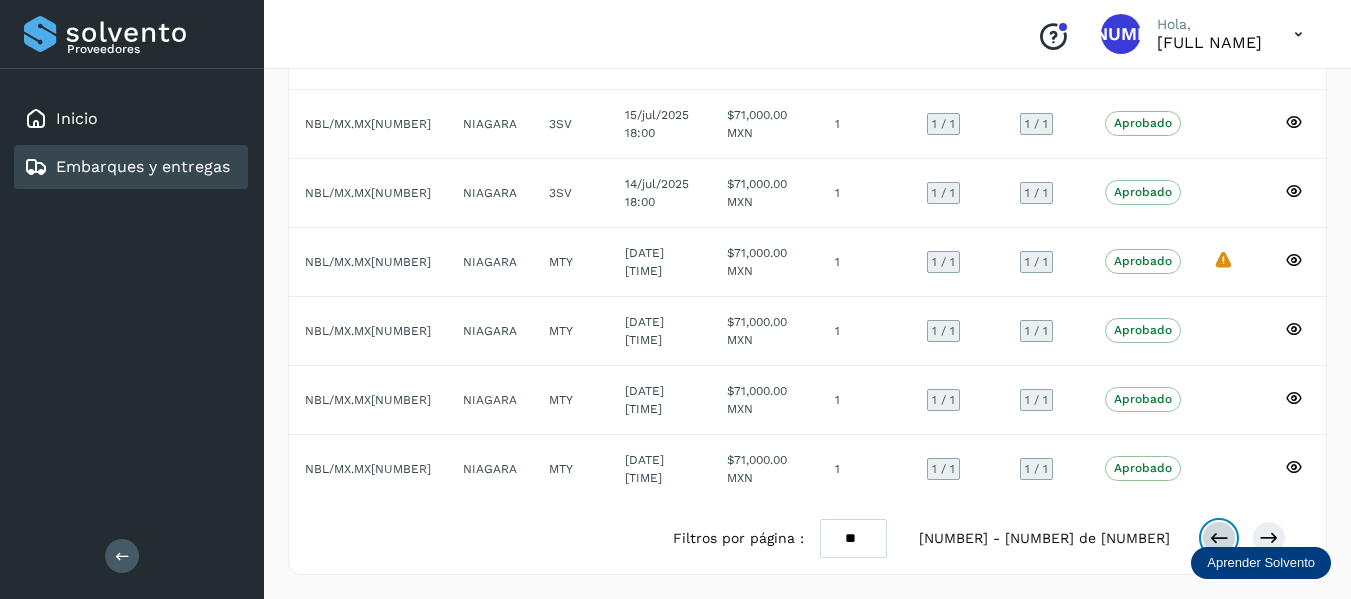 click at bounding box center (1219, 538) 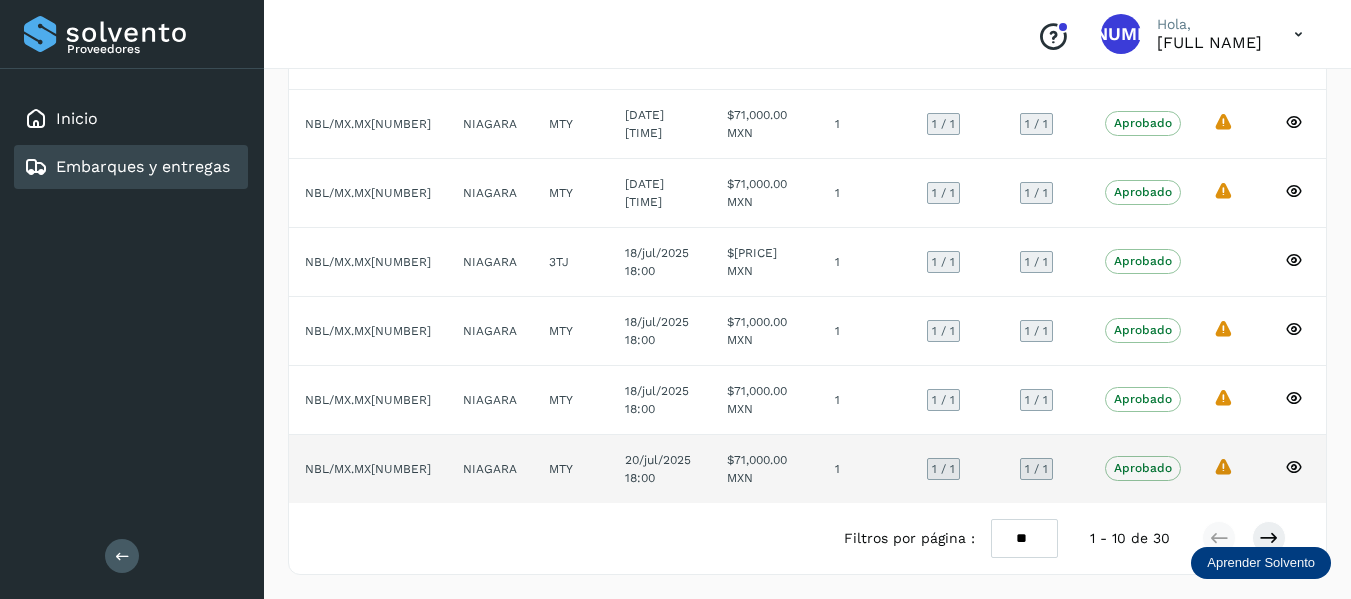 scroll, scrollTop: 458, scrollLeft: 0, axis: vertical 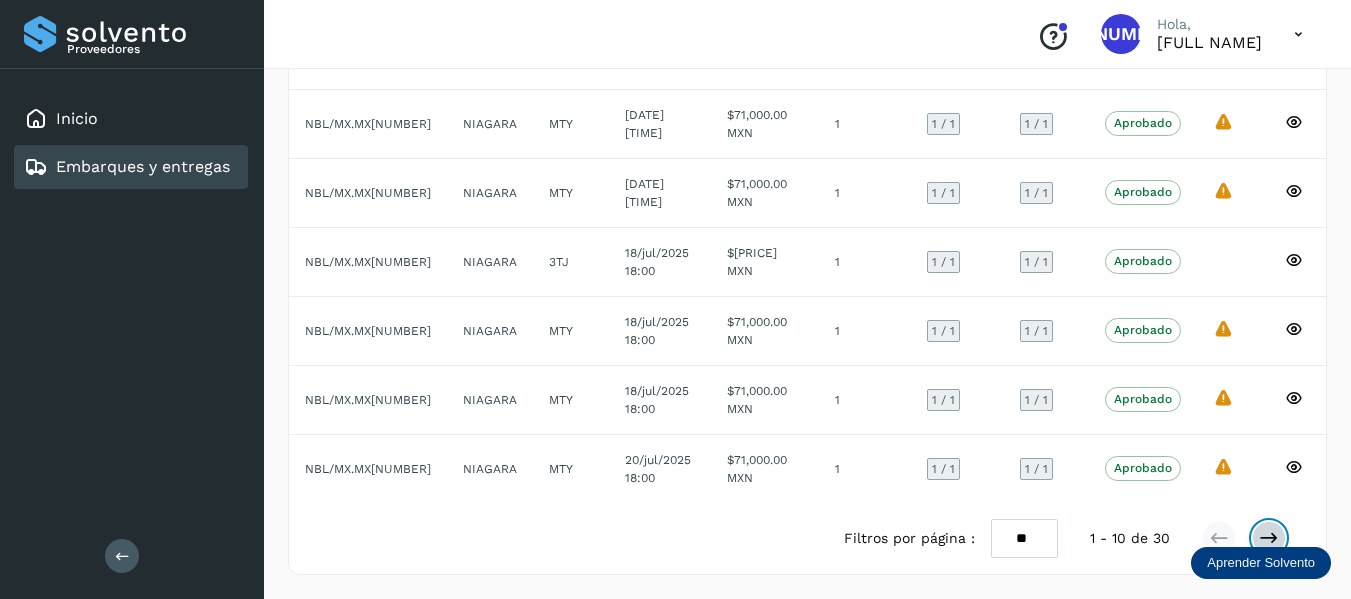 click at bounding box center [1269, 538] 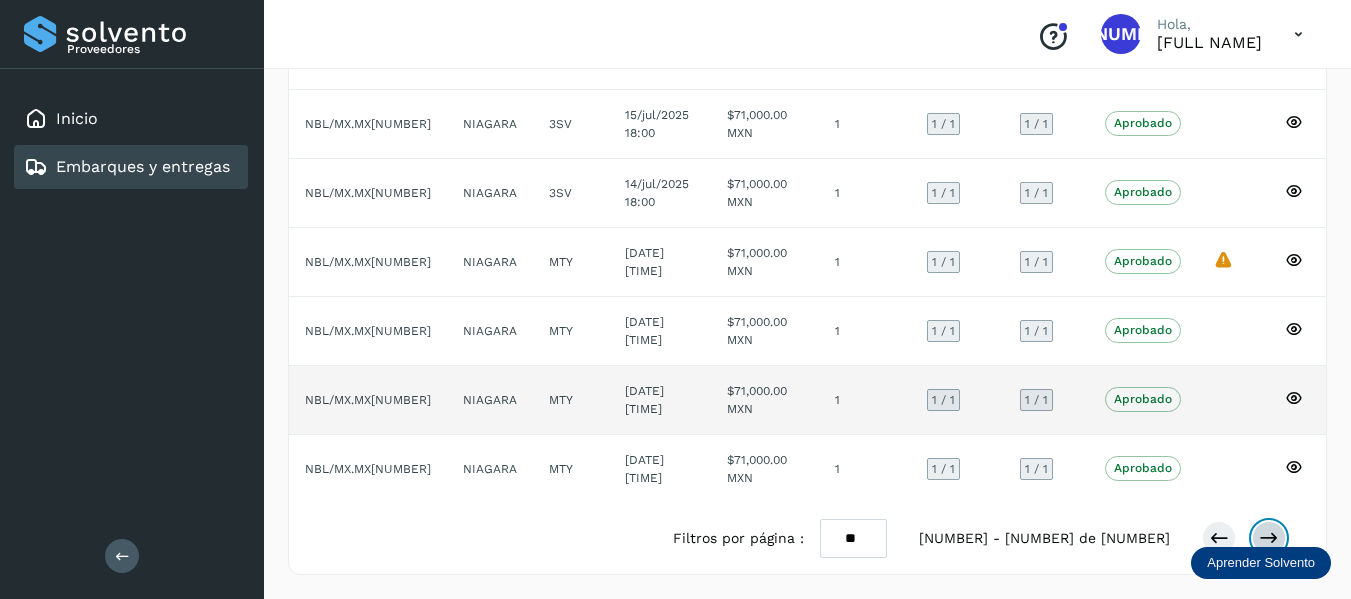 scroll, scrollTop: 458, scrollLeft: 0, axis: vertical 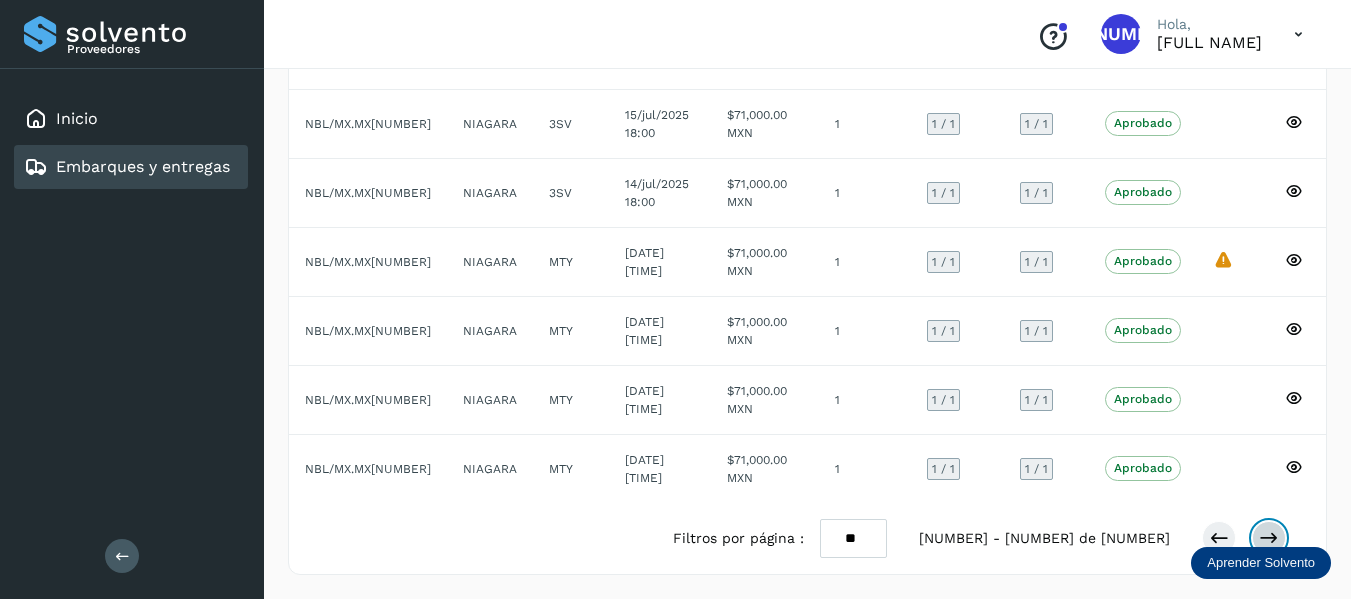 click at bounding box center [1269, 538] 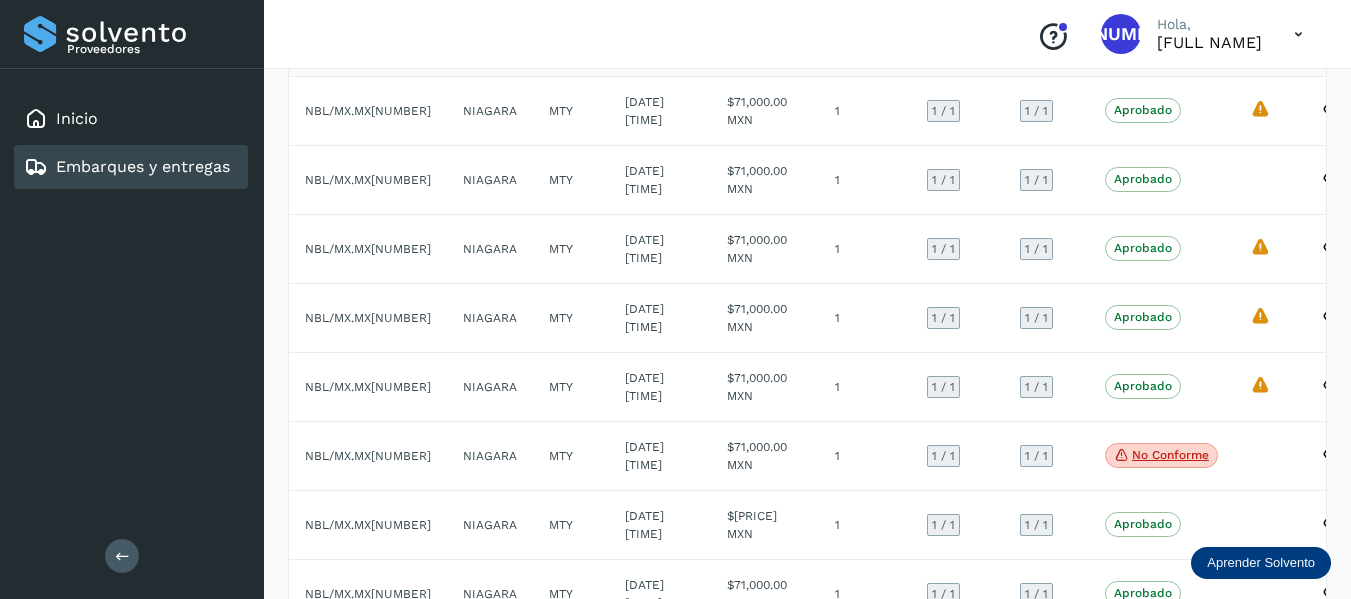 scroll, scrollTop: 158, scrollLeft: 0, axis: vertical 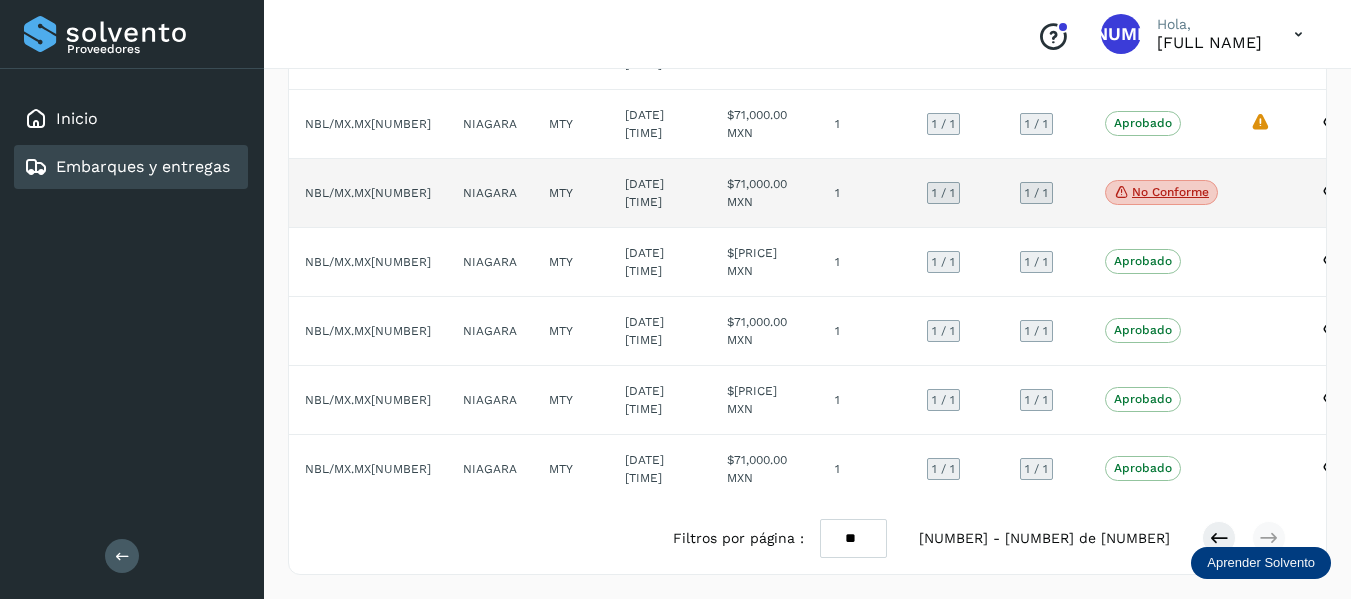 click on "NBL/MX.MX[NUMBER]" 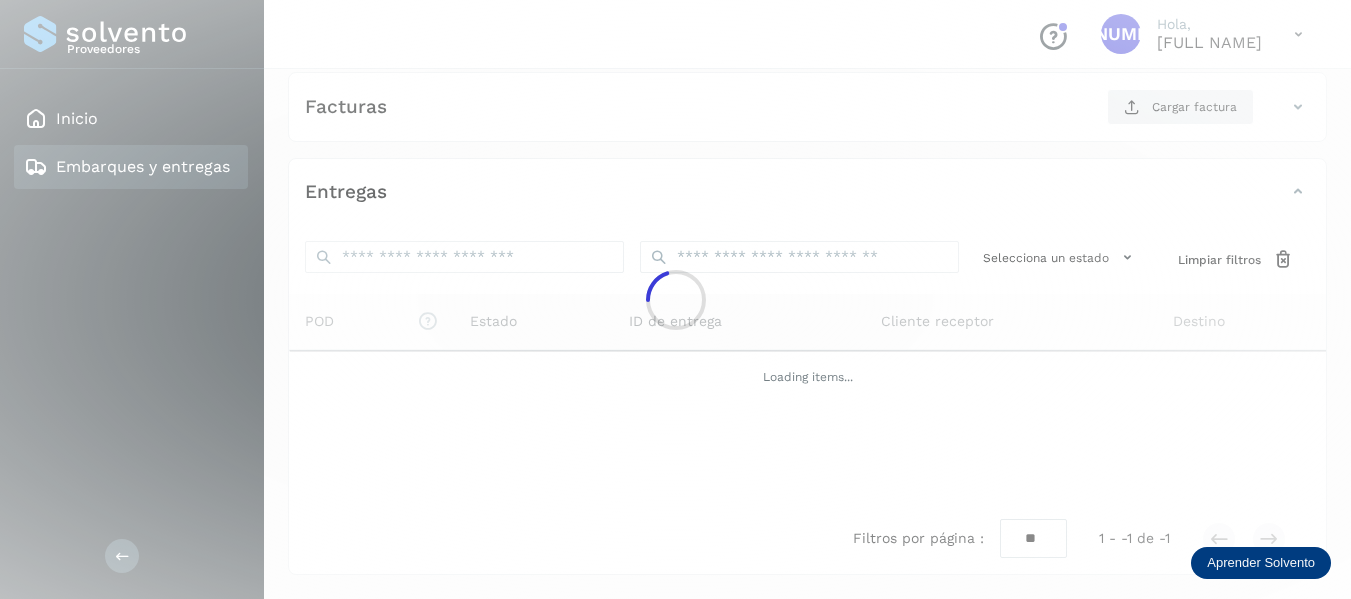 scroll, scrollTop: 348, scrollLeft: 0, axis: vertical 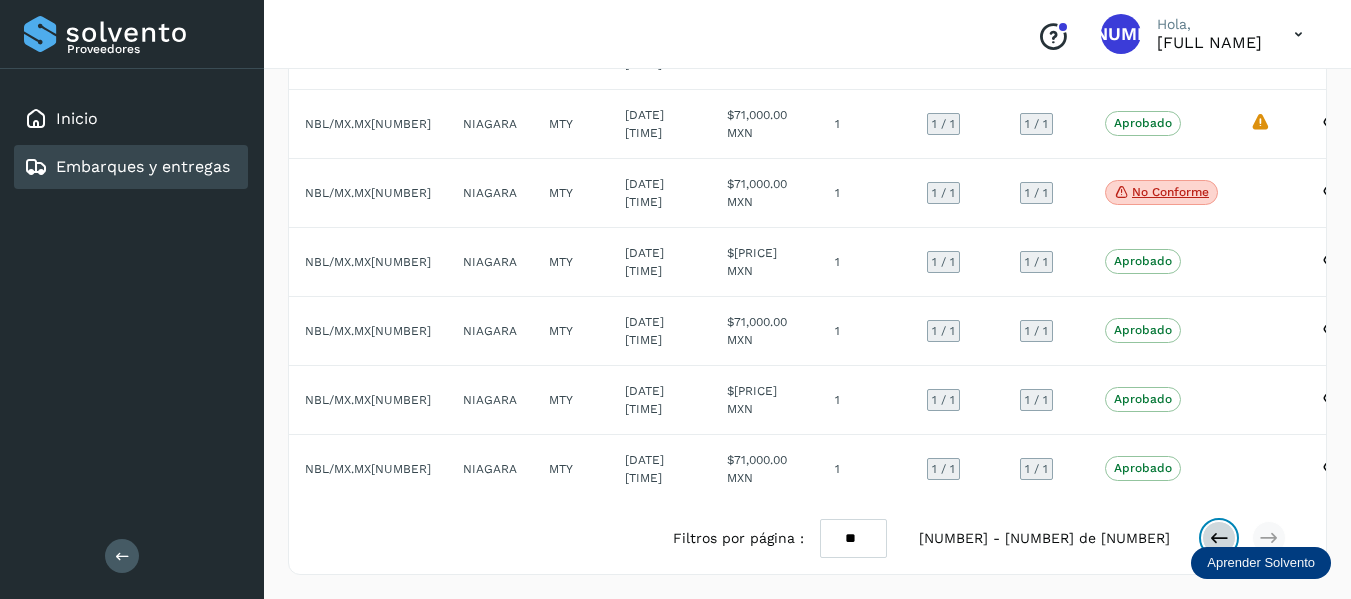 click at bounding box center (1219, 538) 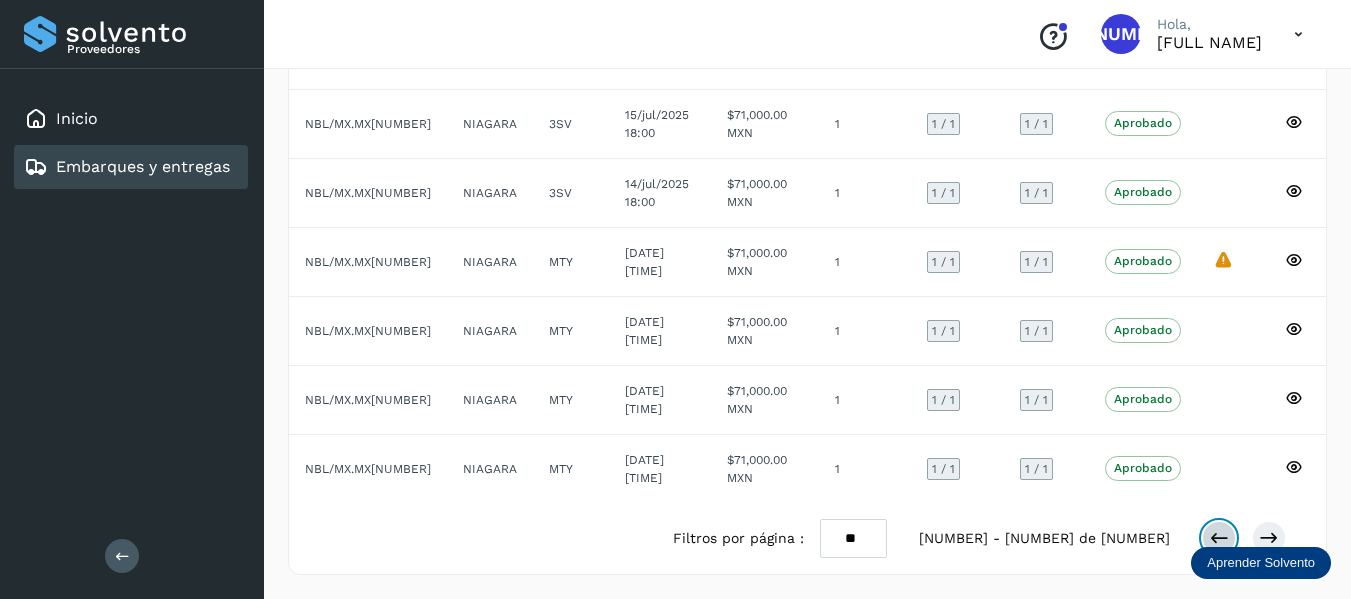 scroll, scrollTop: 458, scrollLeft: 0, axis: vertical 